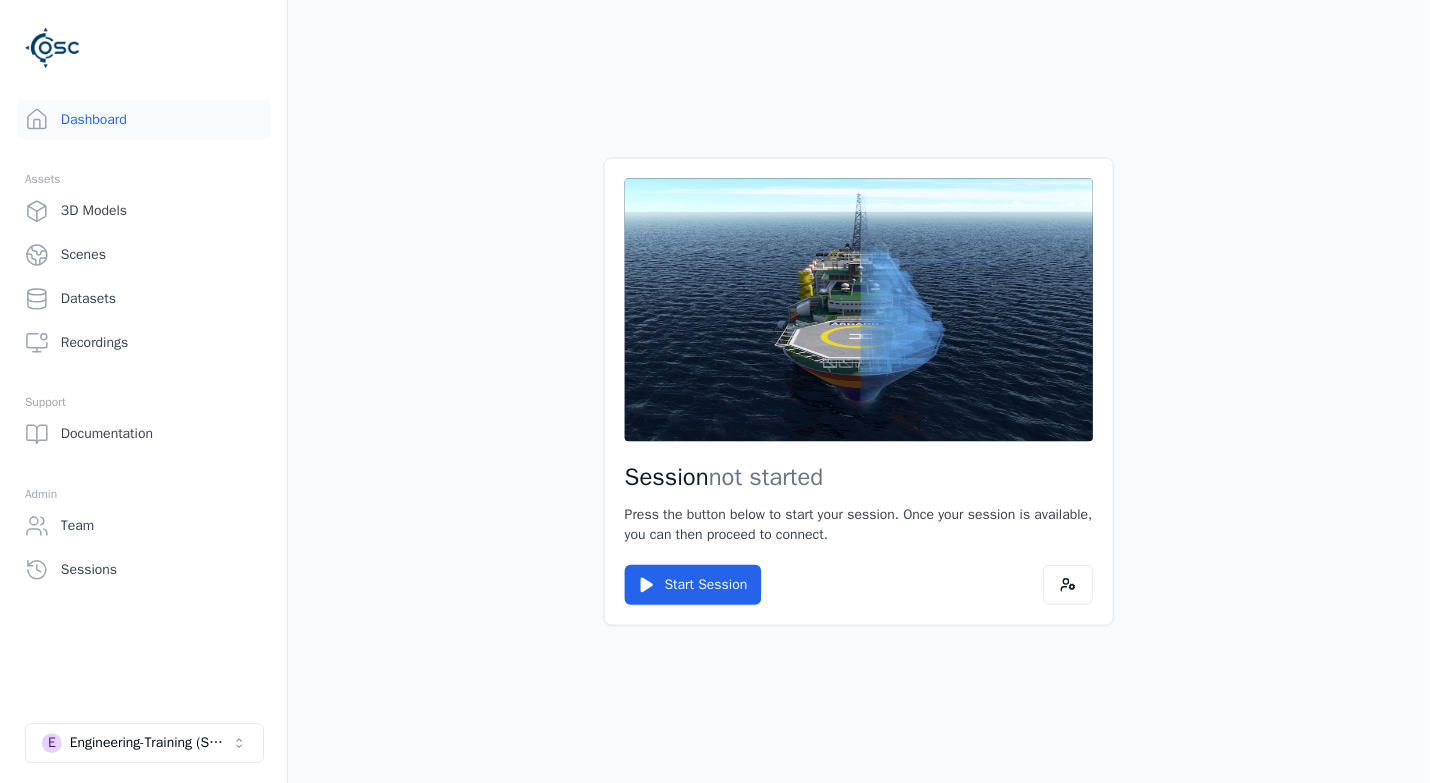 scroll, scrollTop: 0, scrollLeft: 0, axis: both 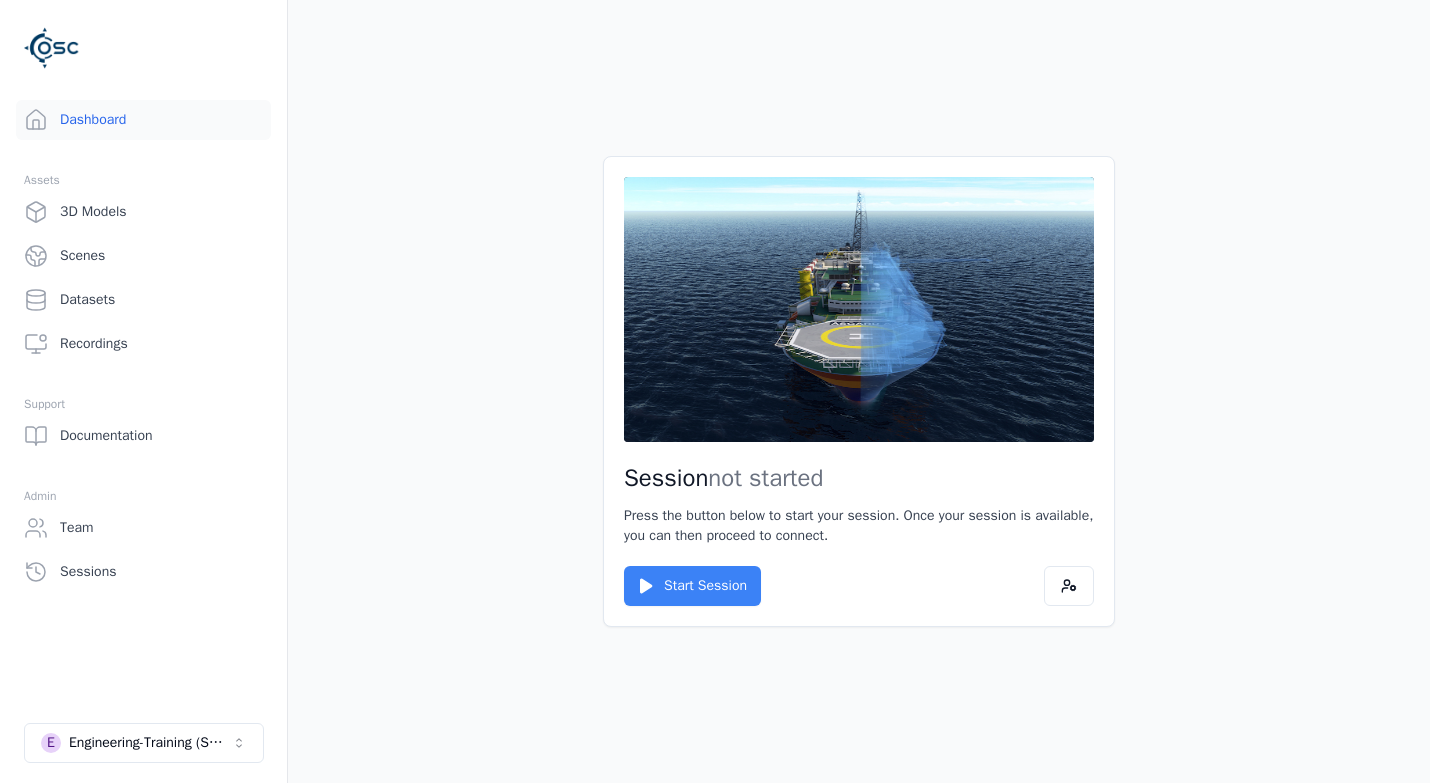 click on "Start Session" at bounding box center [692, 586] 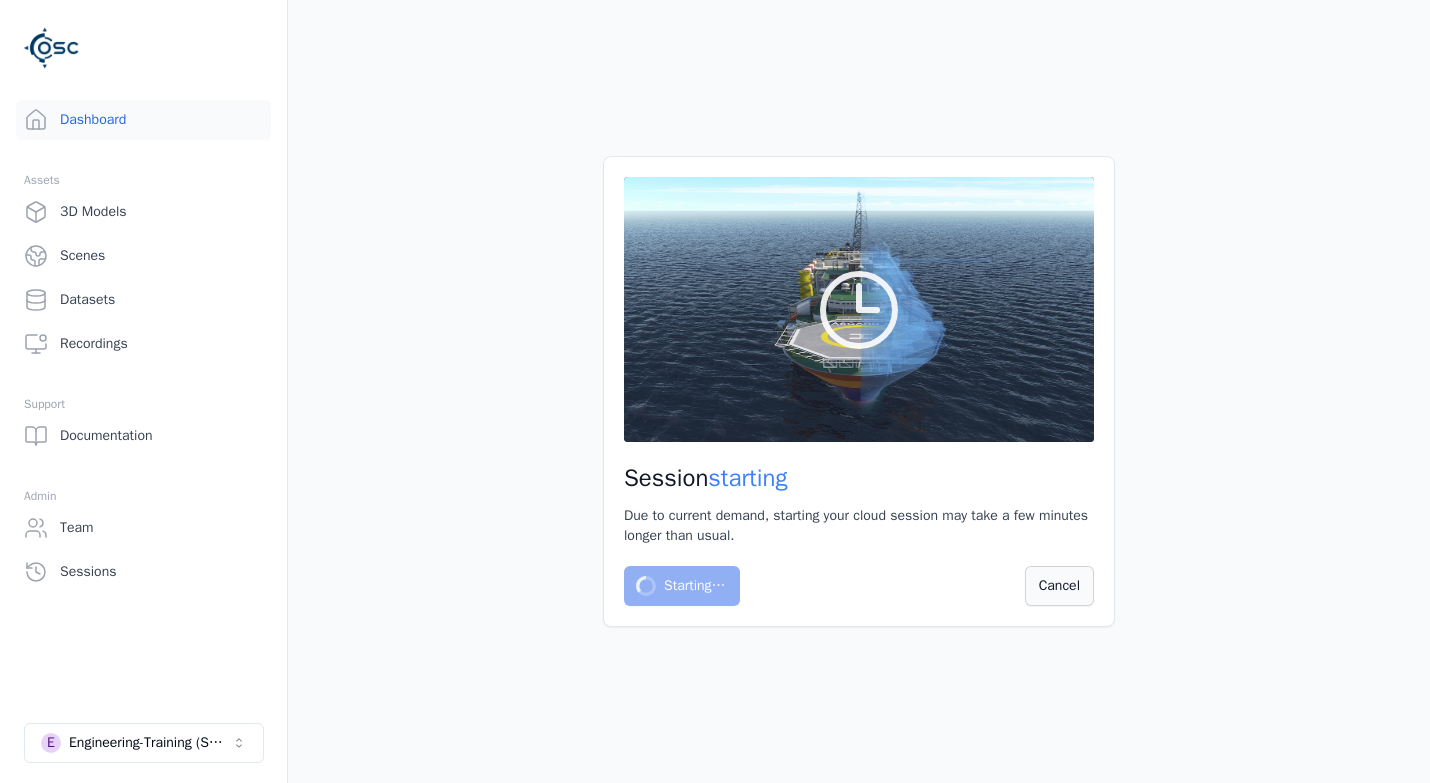 click on "Cancel" at bounding box center [1059, 586] 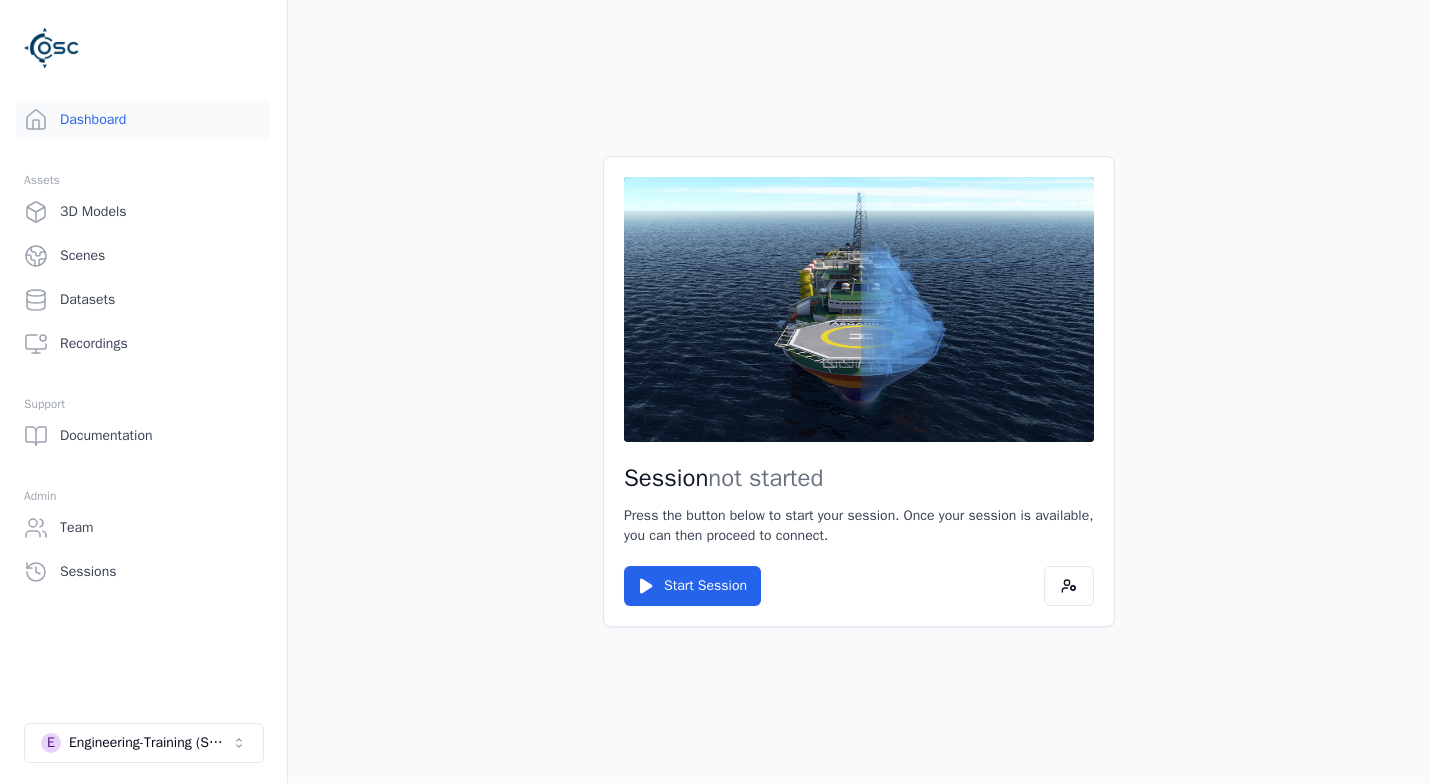 scroll, scrollTop: 0, scrollLeft: 0, axis: both 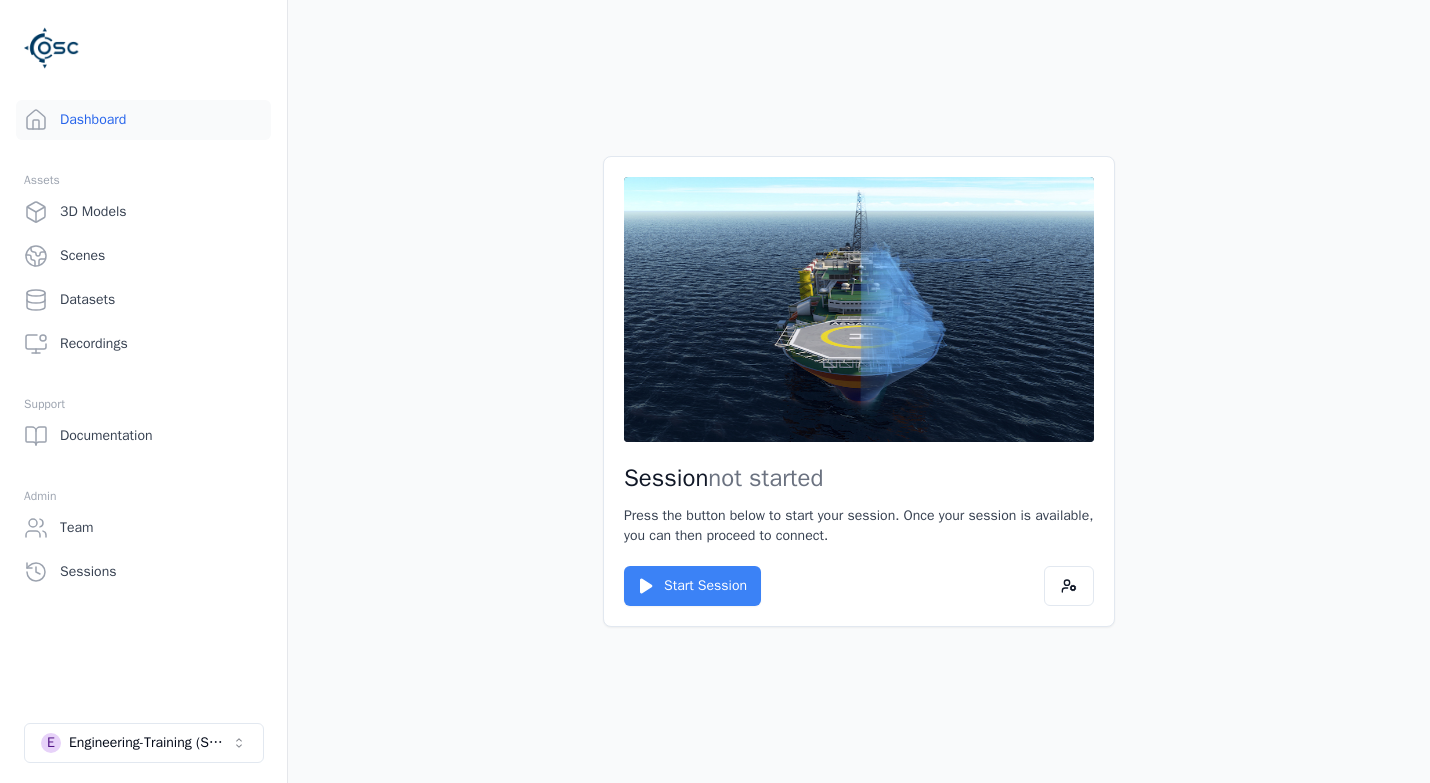 click on "Start Session" at bounding box center [692, 586] 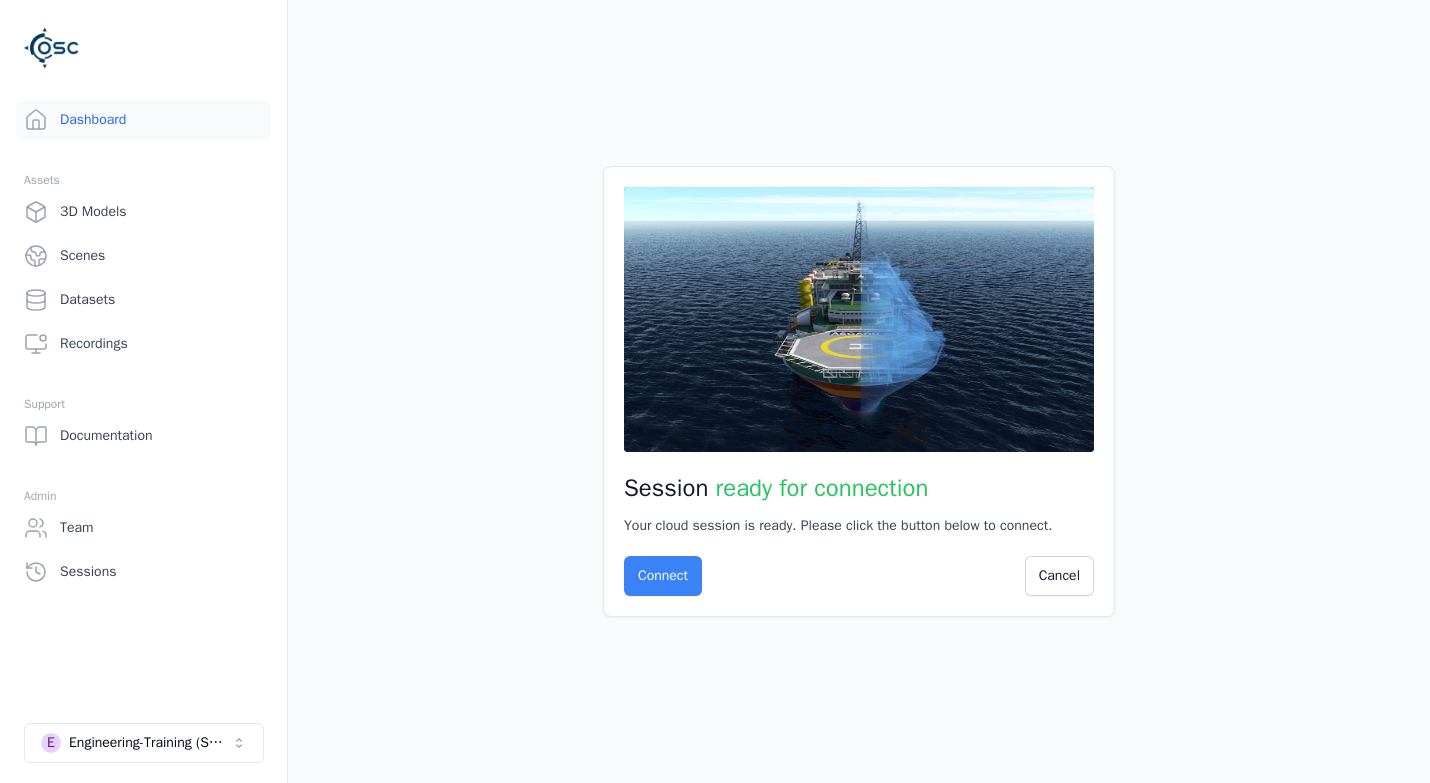 click on "Connect" at bounding box center [663, 576] 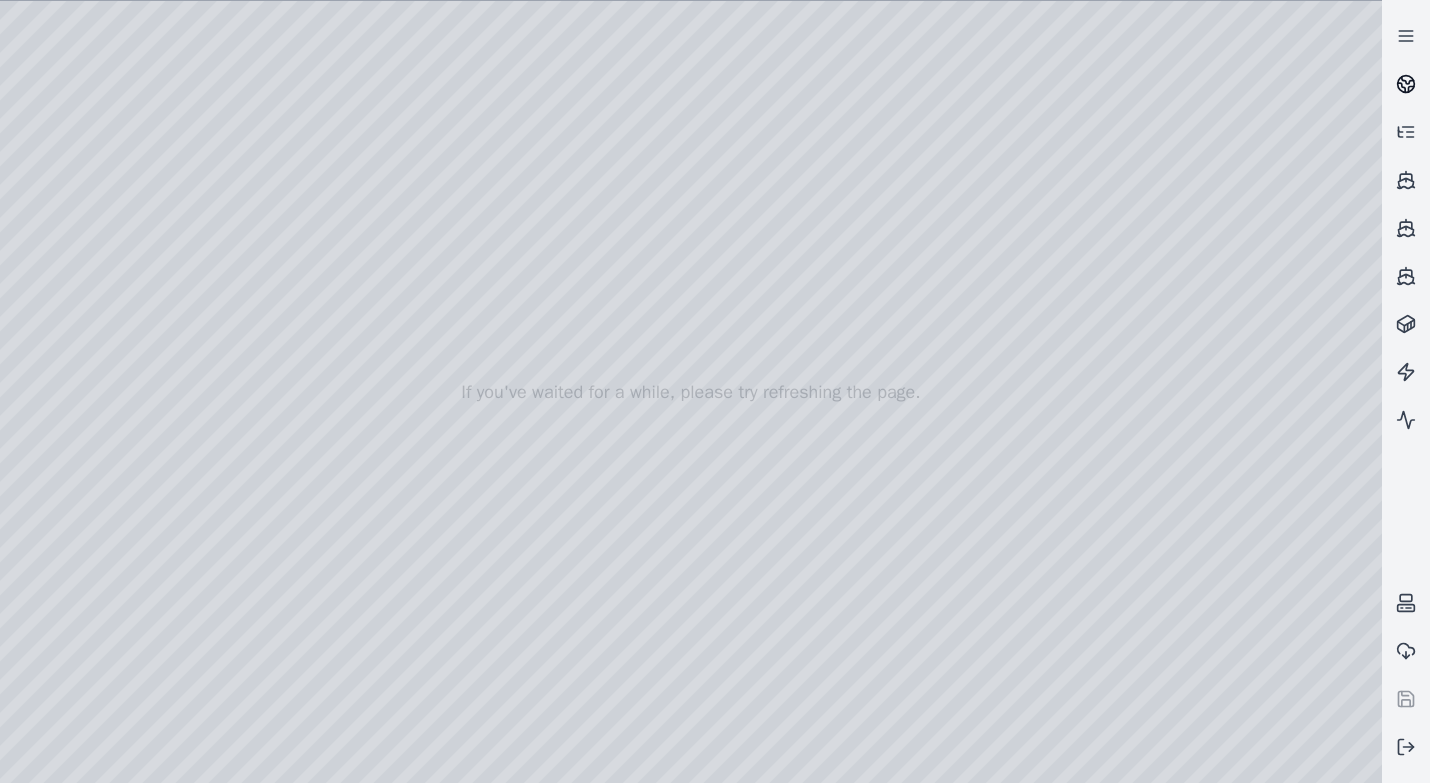 drag, startPoint x: 1408, startPoint y: 76, endPoint x: 1429, endPoint y: 80, distance: 21.377558 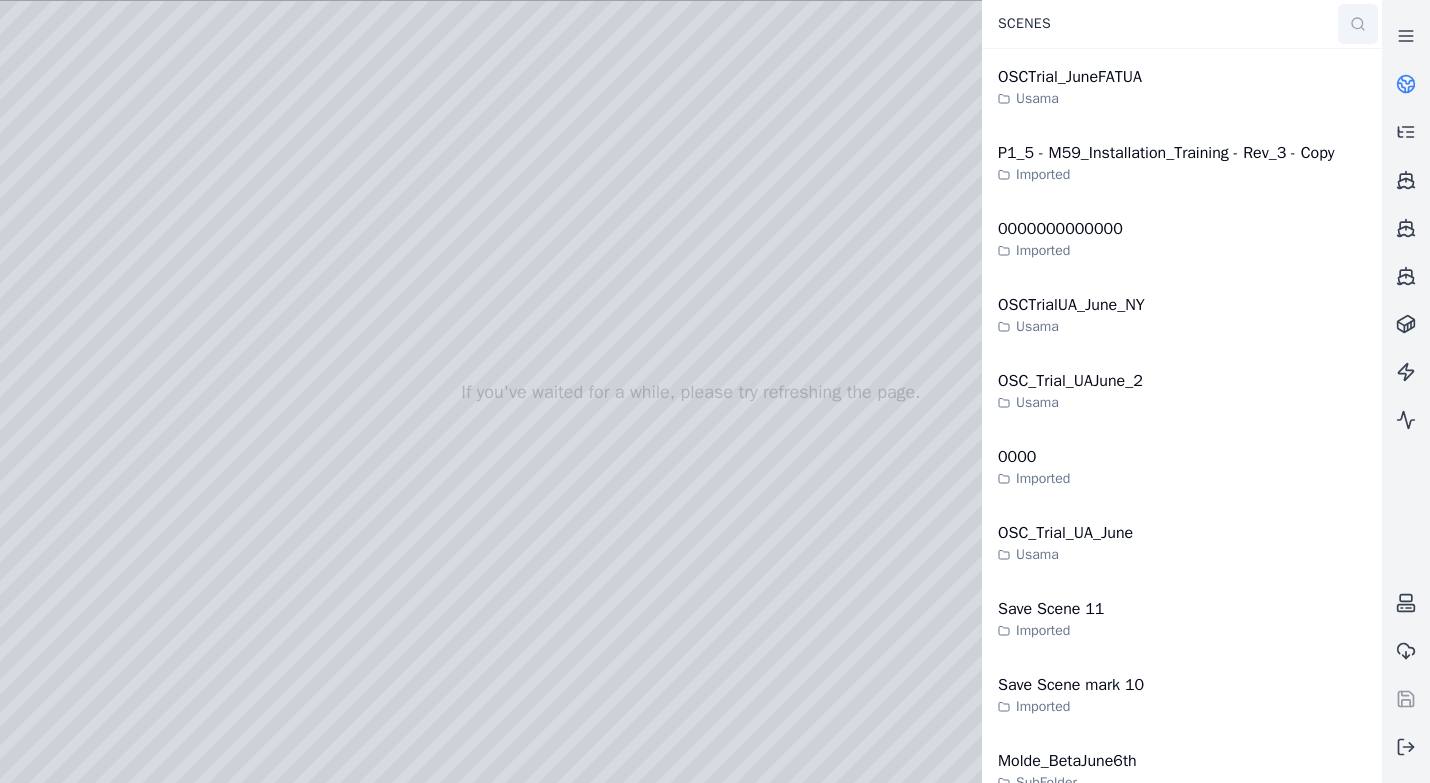 click at bounding box center [1358, 24] 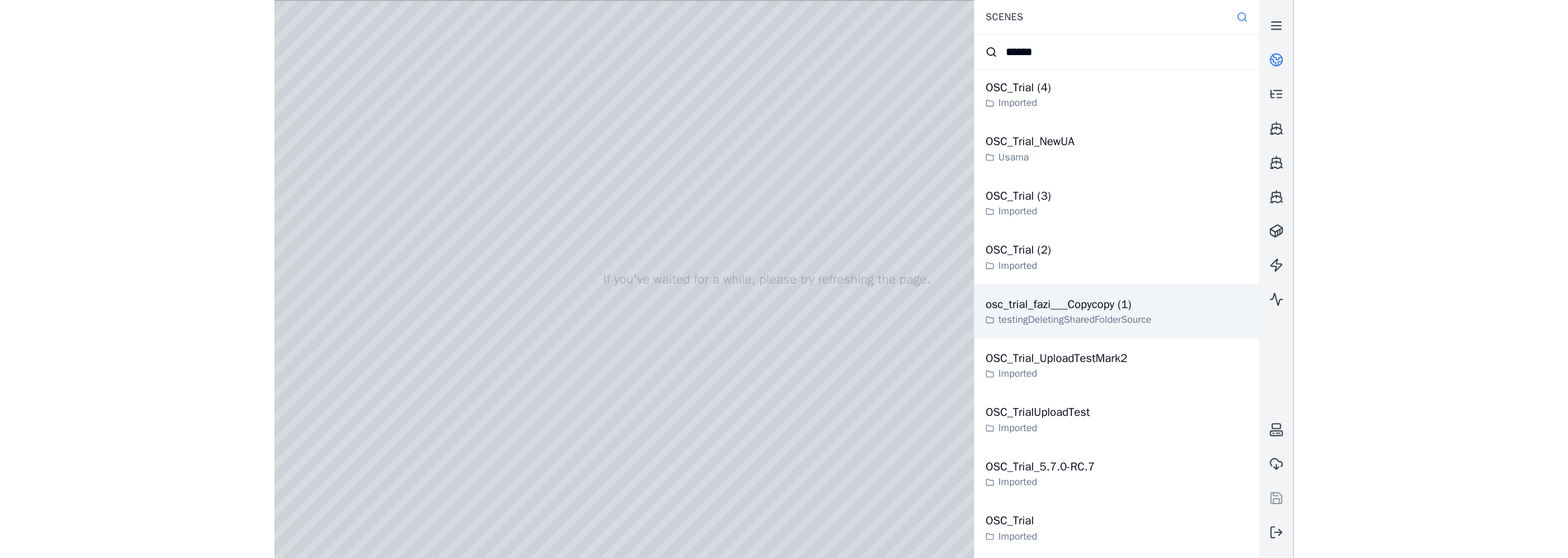 scroll, scrollTop: 429, scrollLeft: 0, axis: vertical 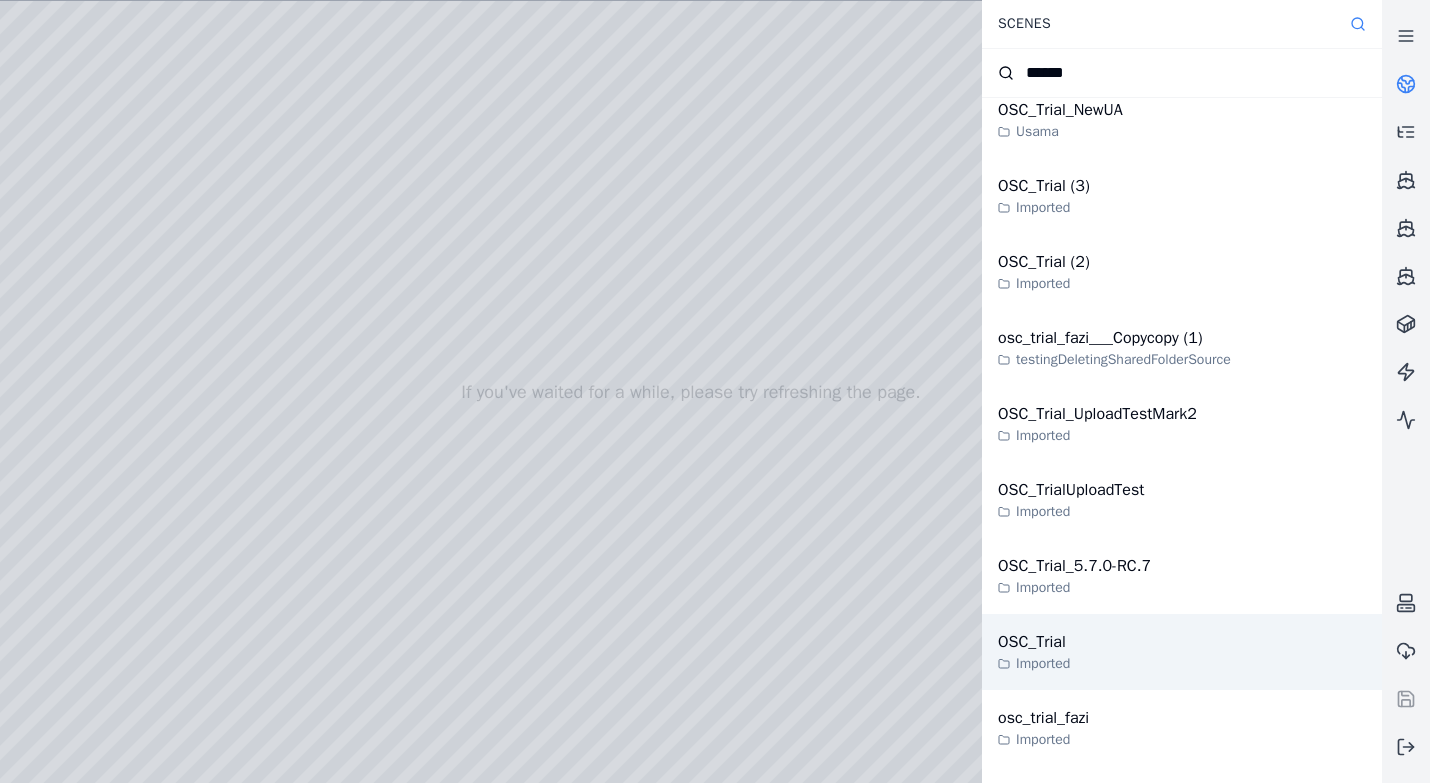 type on "******" 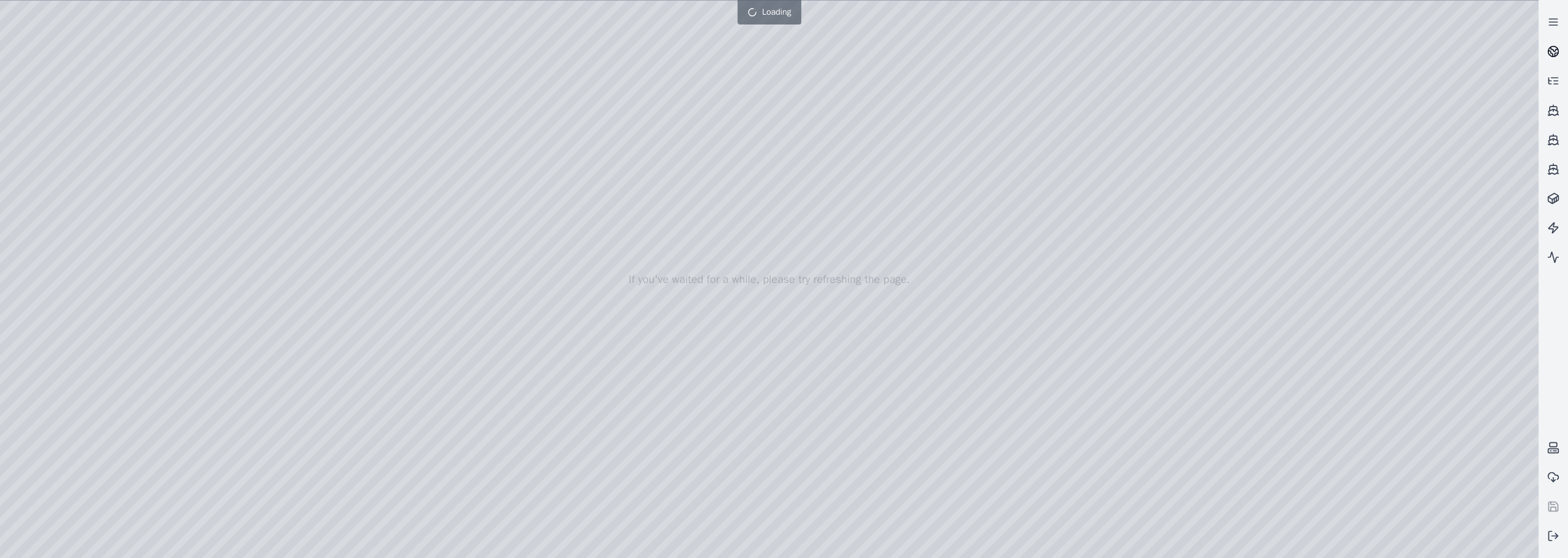click 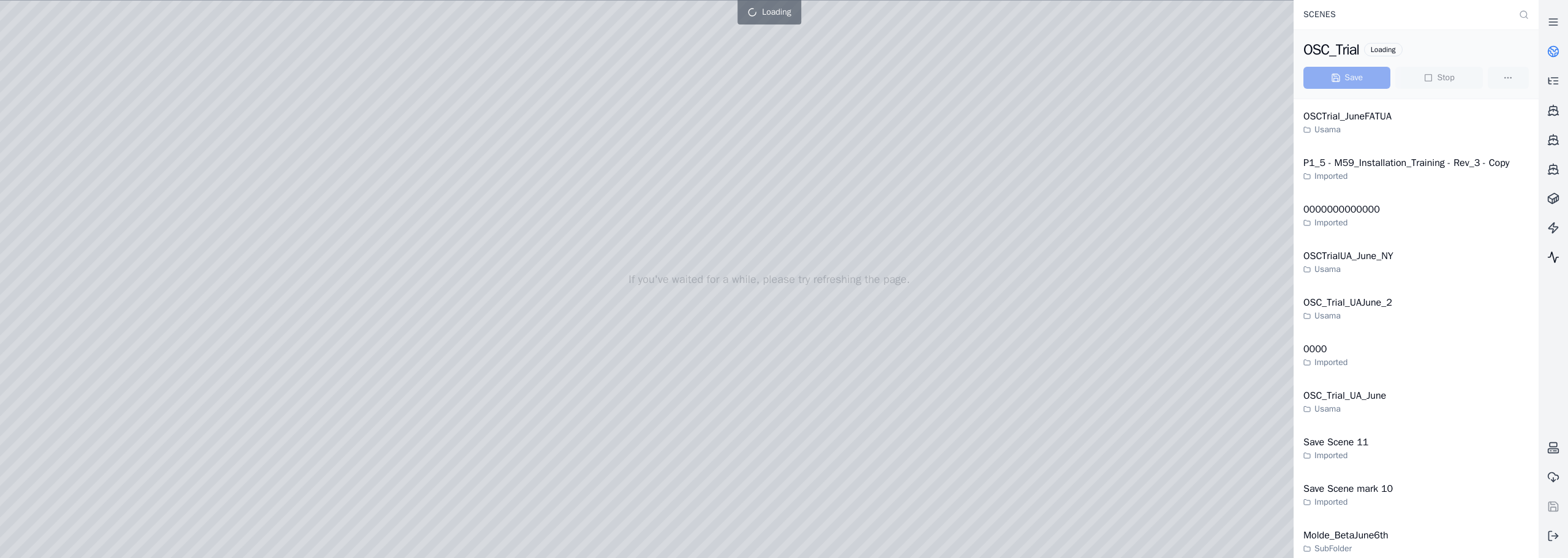 click at bounding box center (1553, 257) 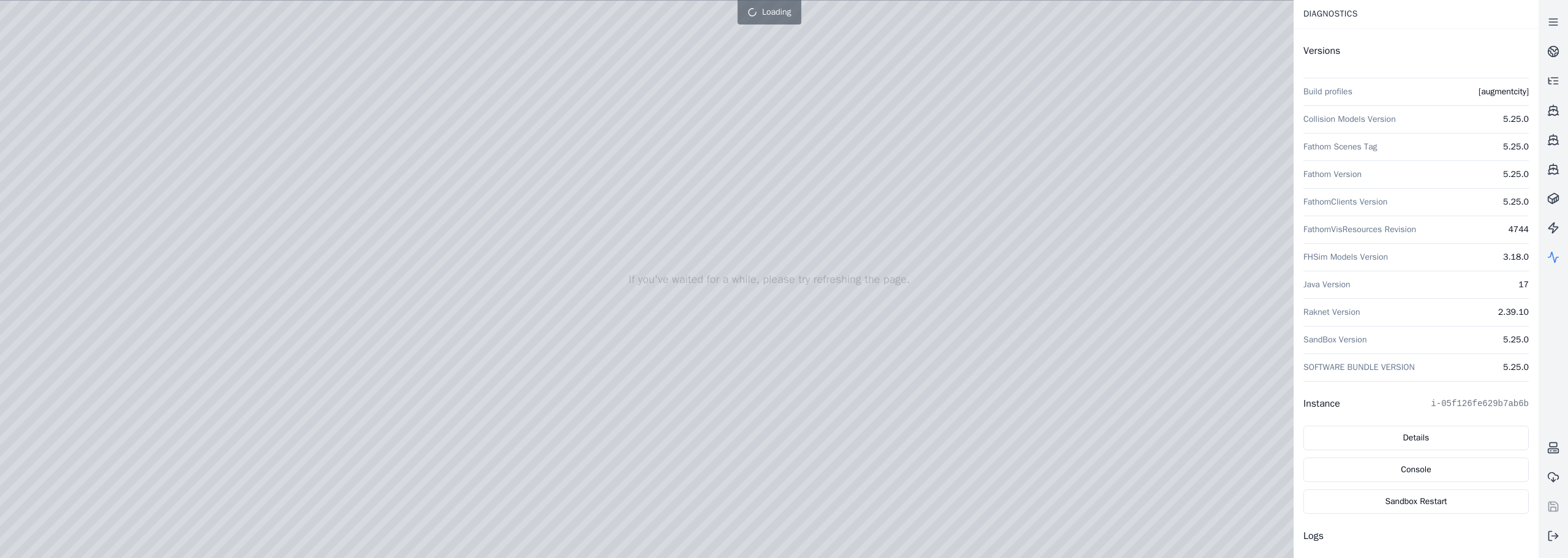 click at bounding box center (1553, 257) 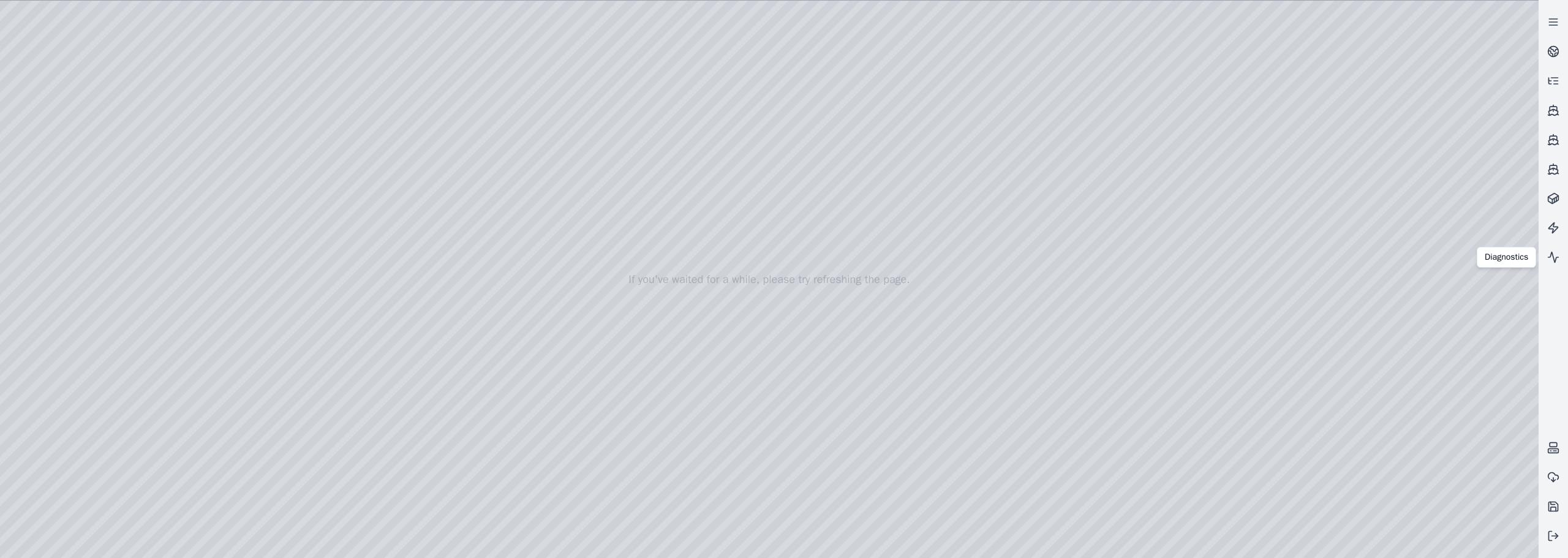 drag, startPoint x: 680, startPoint y: 247, endPoint x: 598, endPoint y: 300, distance: 97.63708 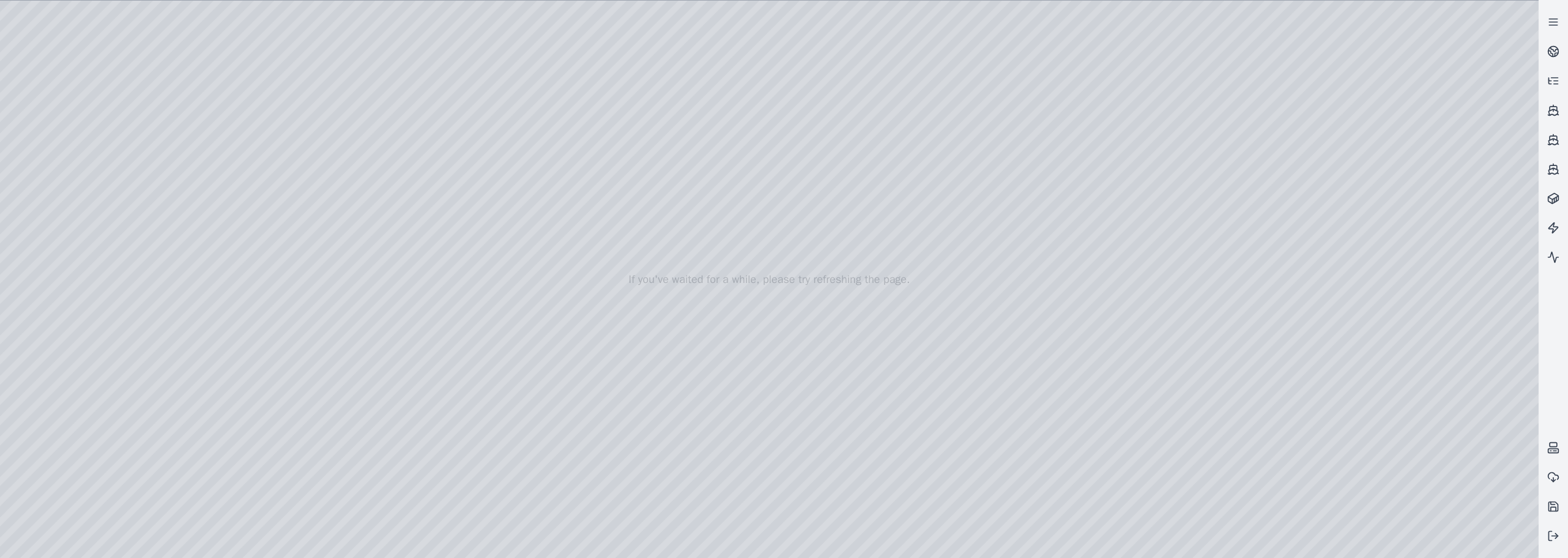 drag, startPoint x: 645, startPoint y: 277, endPoint x: 755, endPoint y: 233, distance: 118.47363 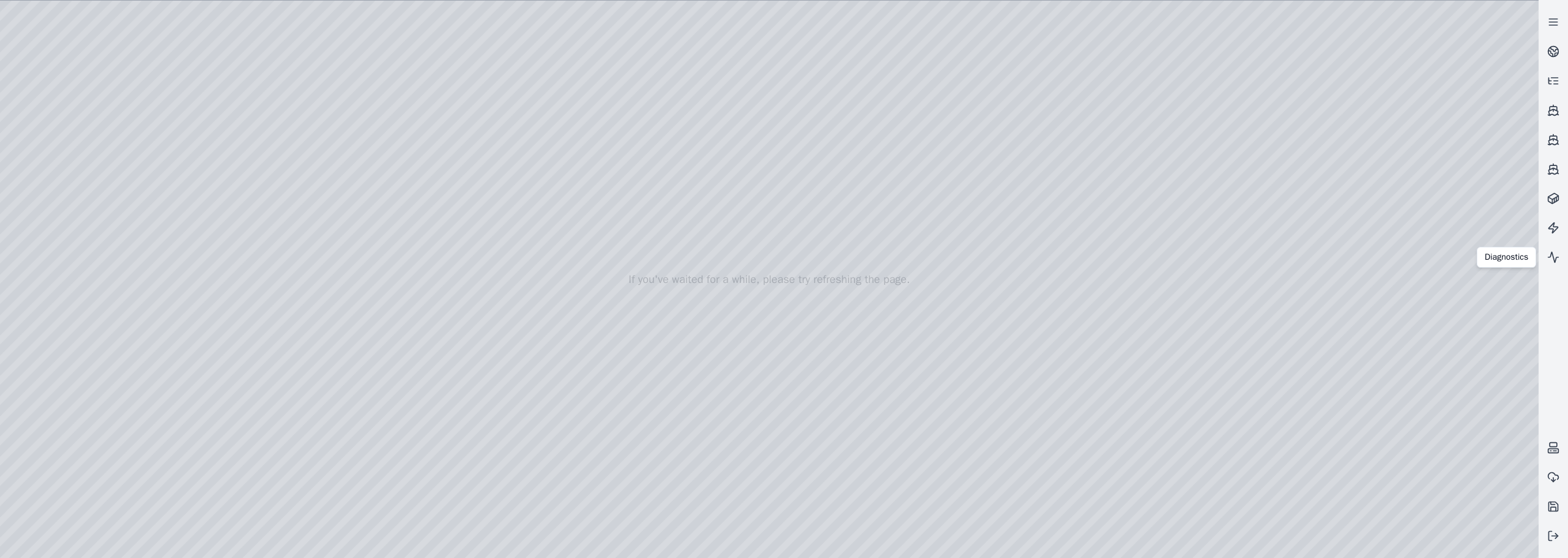click at bounding box center [769, 279] 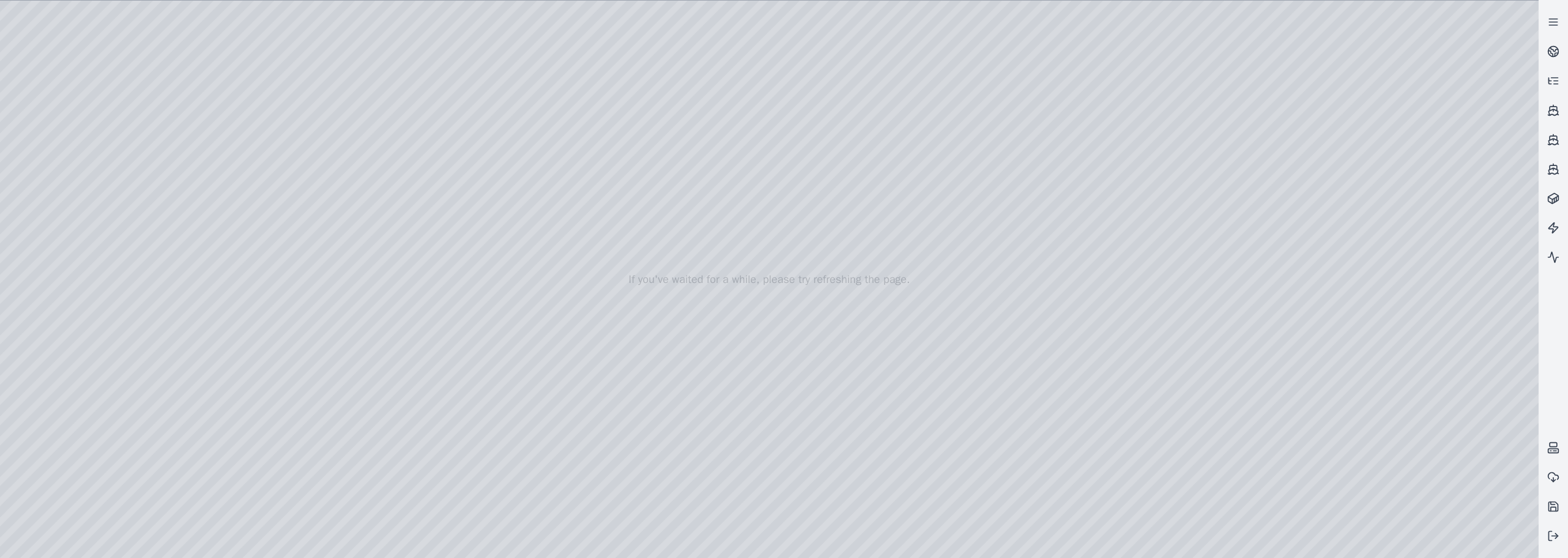 click at bounding box center (769, 279) 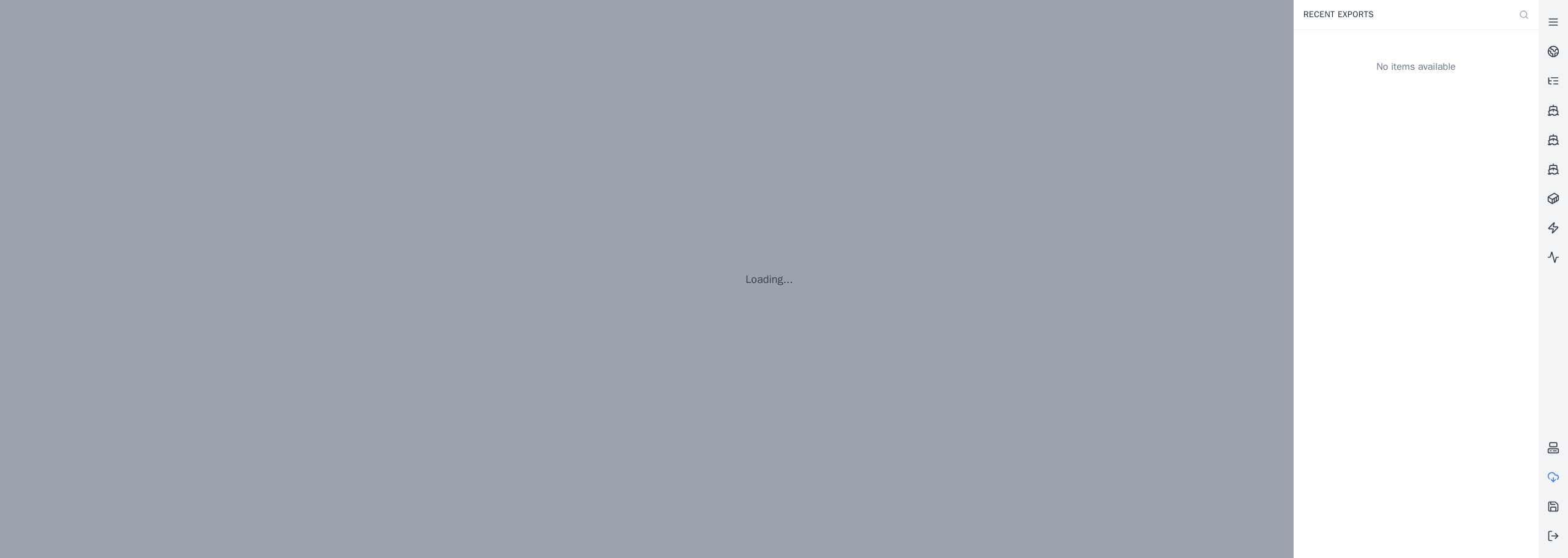 scroll, scrollTop: 0, scrollLeft: 0, axis: both 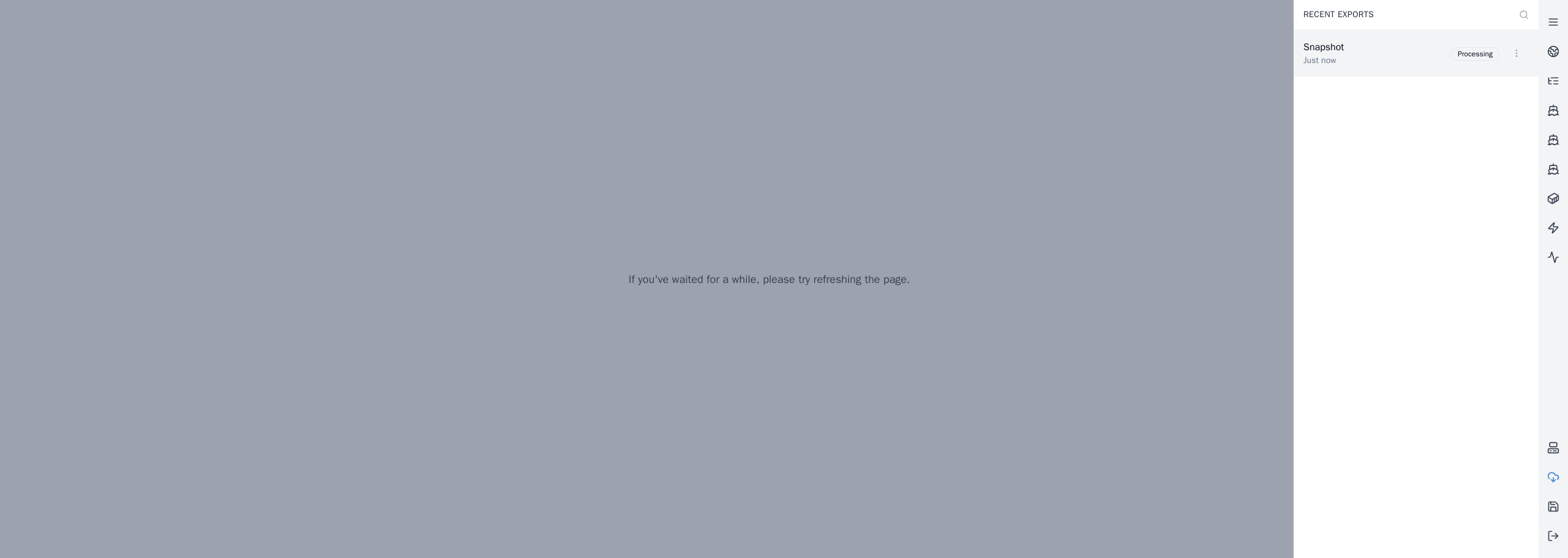 click on "Opt-in to analytics Would you like to help us improve our service by allowing us to collect analytics data about how you use our application? This data helps us understand usage patterns, troubleshoot issues, and make your experience better. For more information about what is collected and how it is used, please refer to our  Privacy Policy . Accept Decline If you've waited for a while, please try refreshing the page. Recent Exports Snapshot Just now Processing" at bounding box center (784, 279) 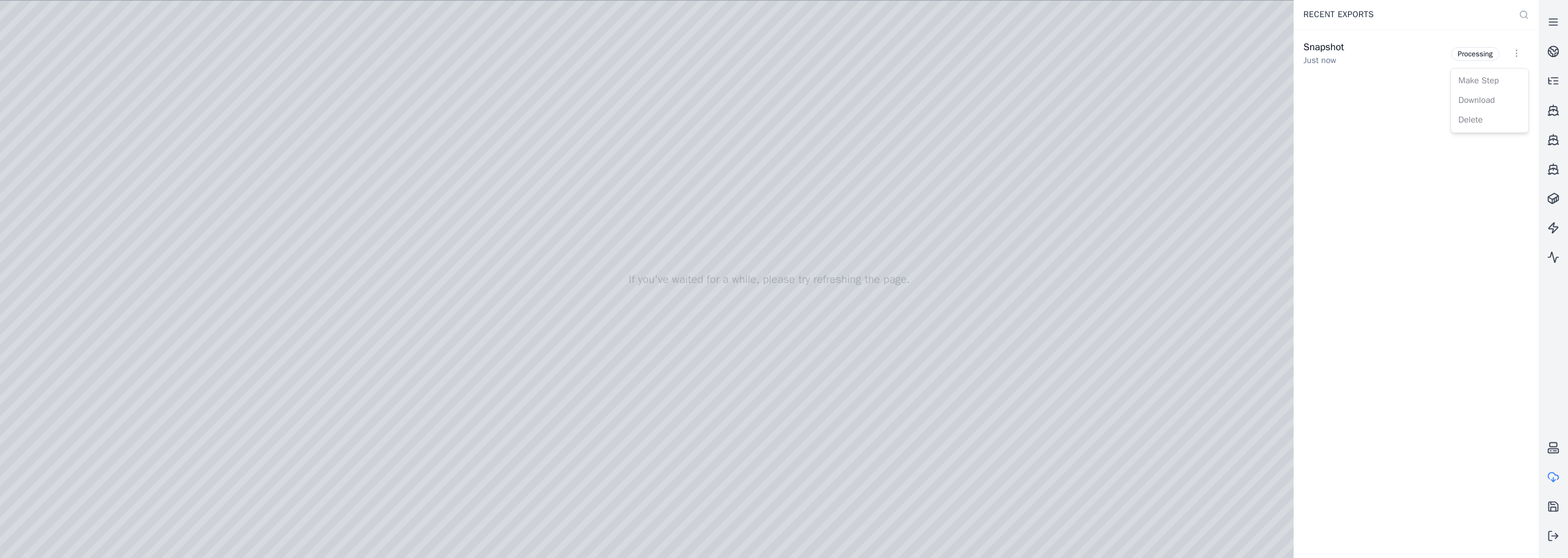 click on "Opt-in to analytics Would you like to help us improve our service by allowing us to collect analytics data about how you use our application? This data helps us understand usage patterns, troubleshoot issues, and make your experience better. For more information about what is collected and how it is used, please refer to our  Privacy Policy . Accept Decline If you've waited for a while, please try refreshing the page. Recent Exports Snapshot Just now Processing
Make Step Download Delete" at bounding box center [784, 279] 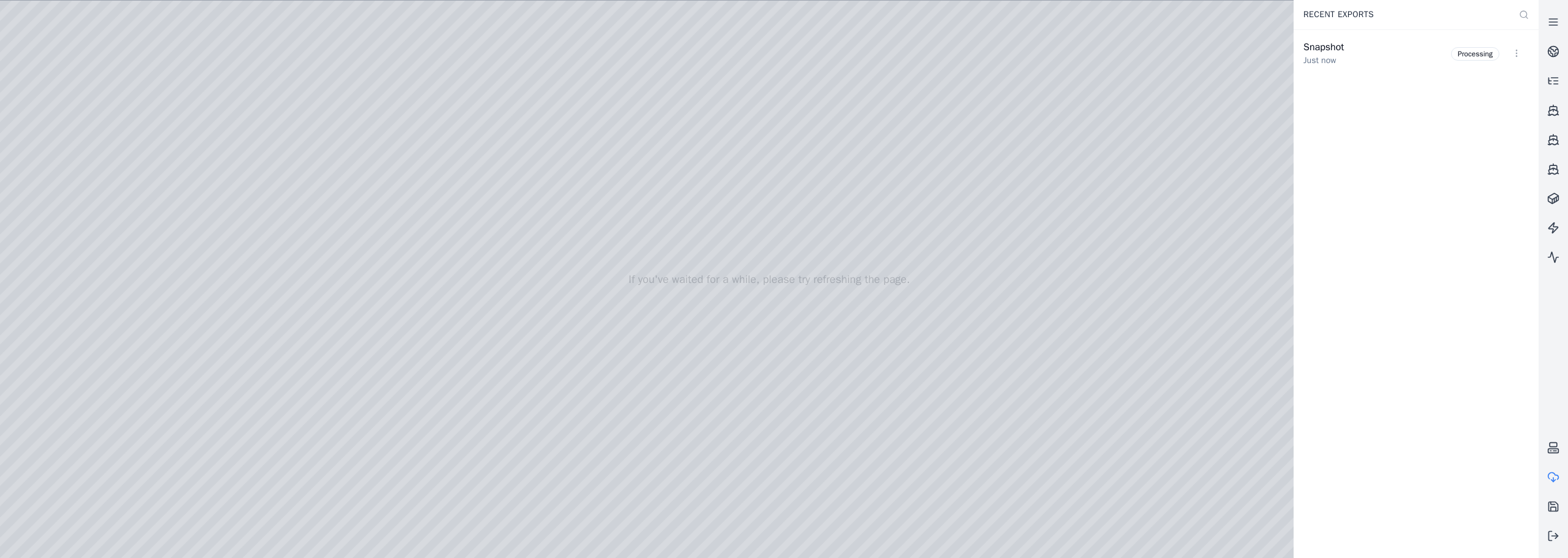 type 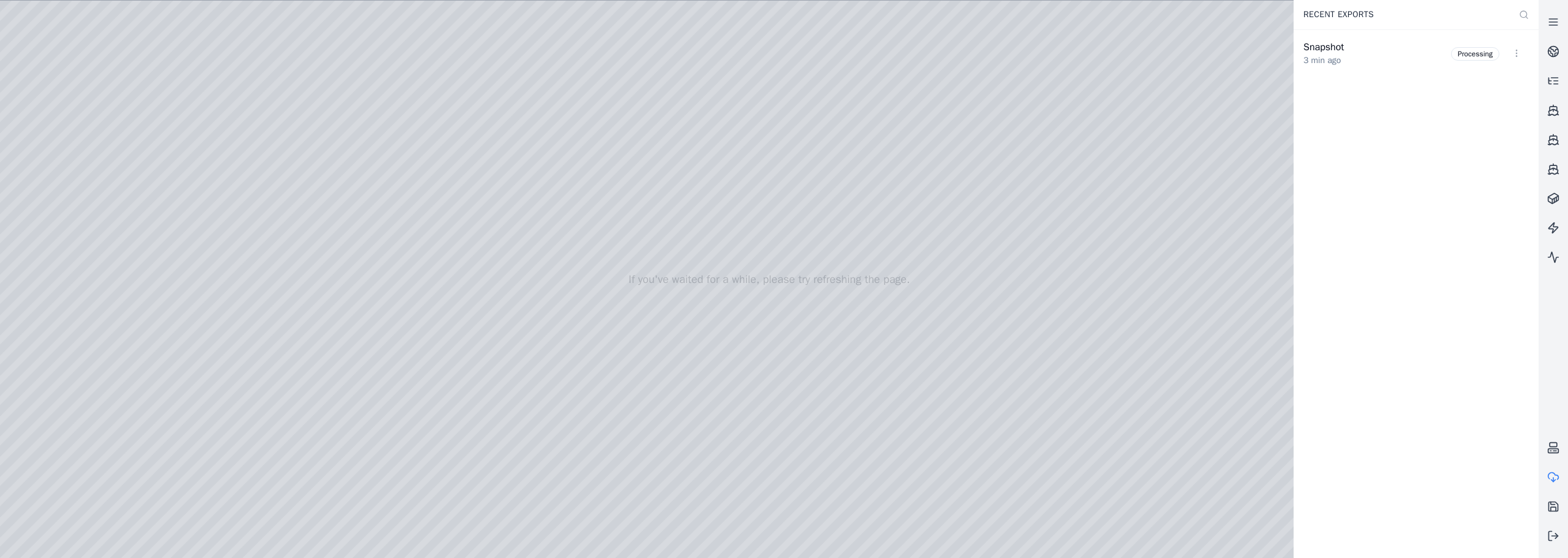 click at bounding box center [769, 279] 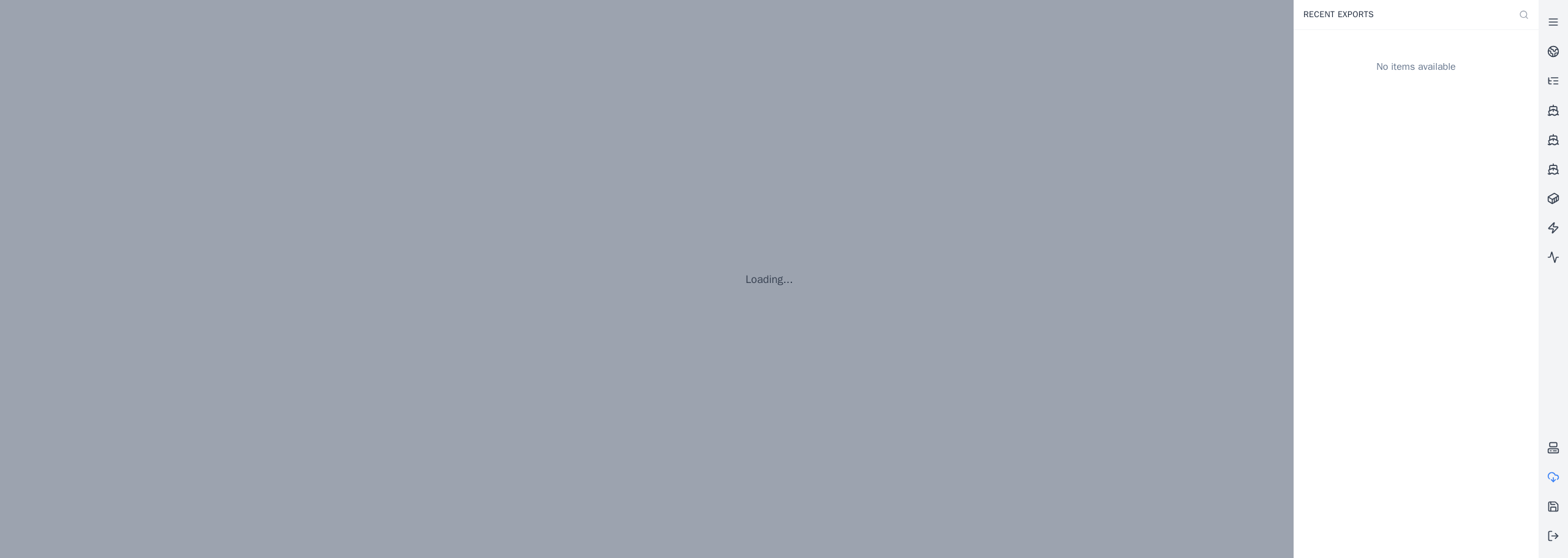 scroll, scrollTop: 0, scrollLeft: 0, axis: both 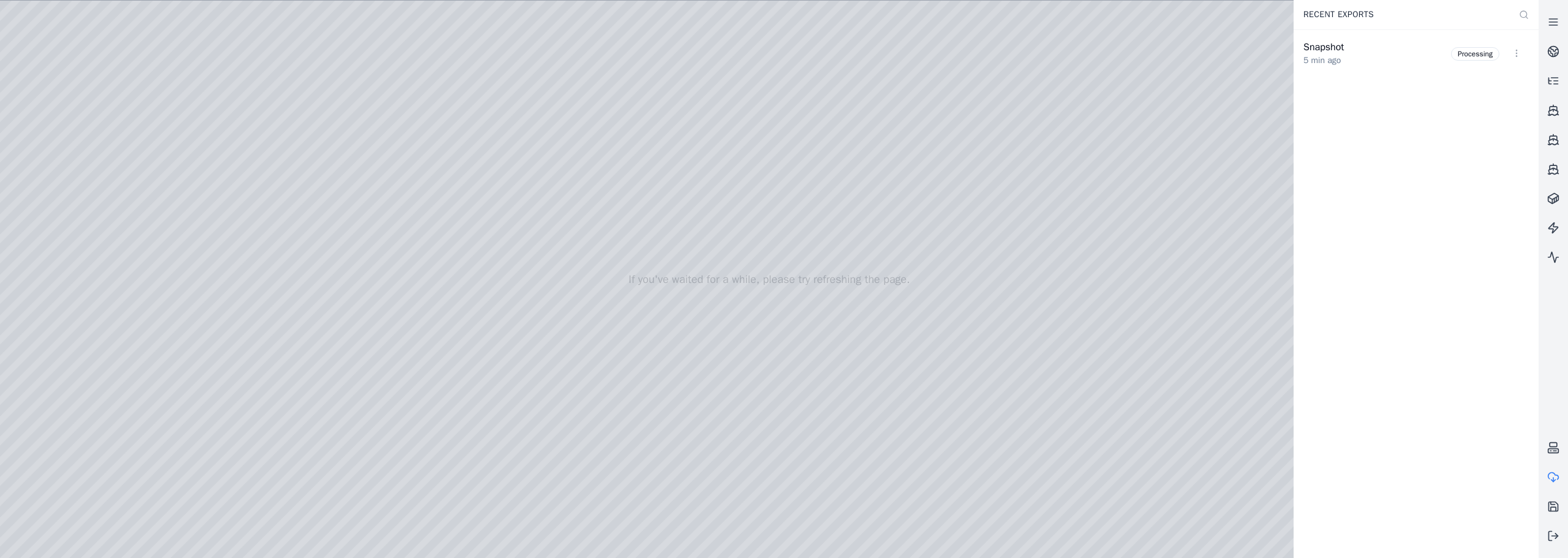 click at bounding box center [769, 279] 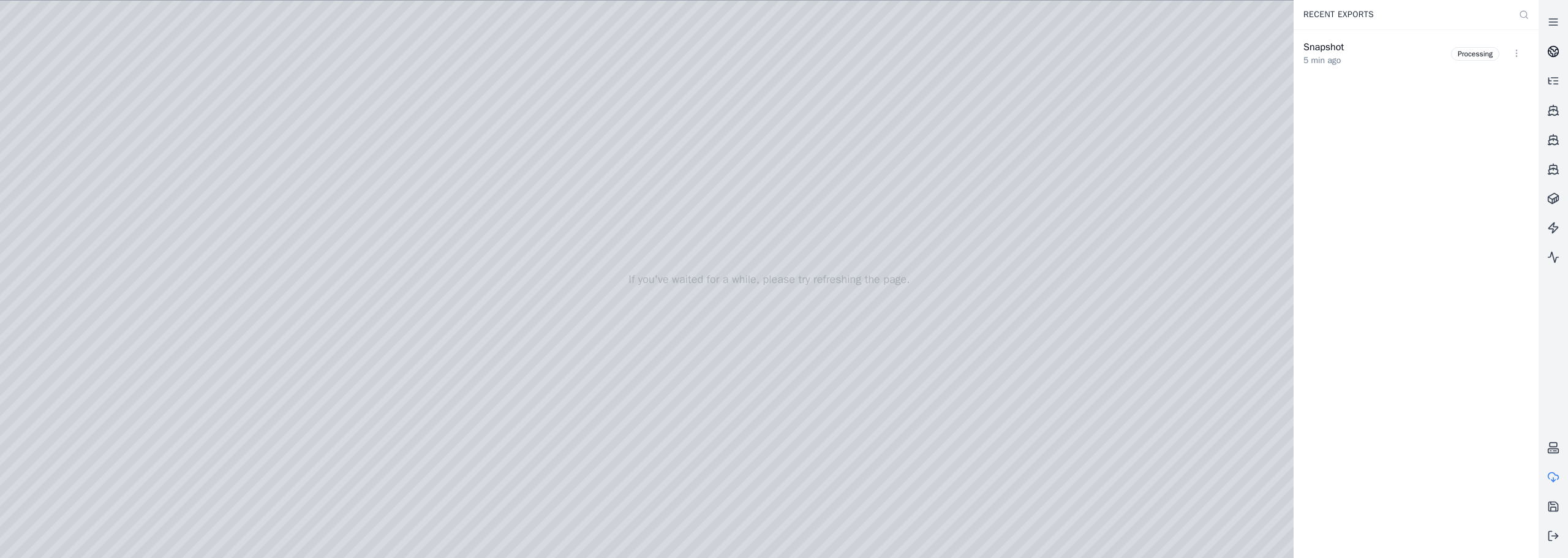 click 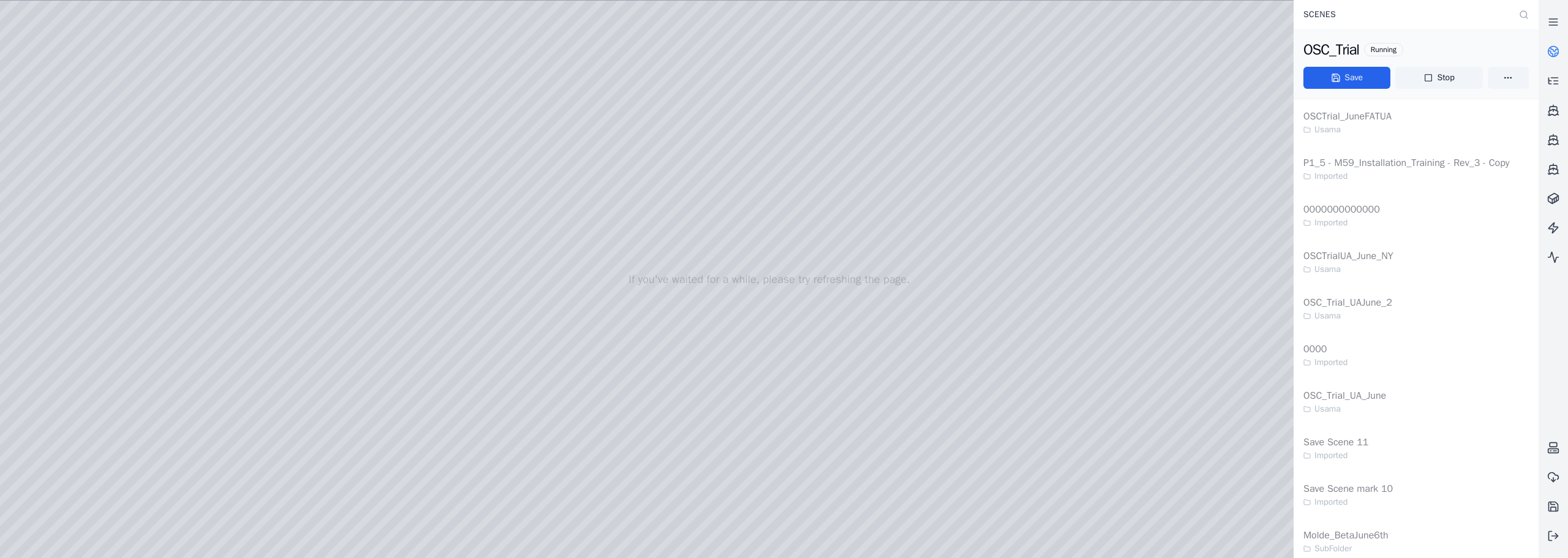 click 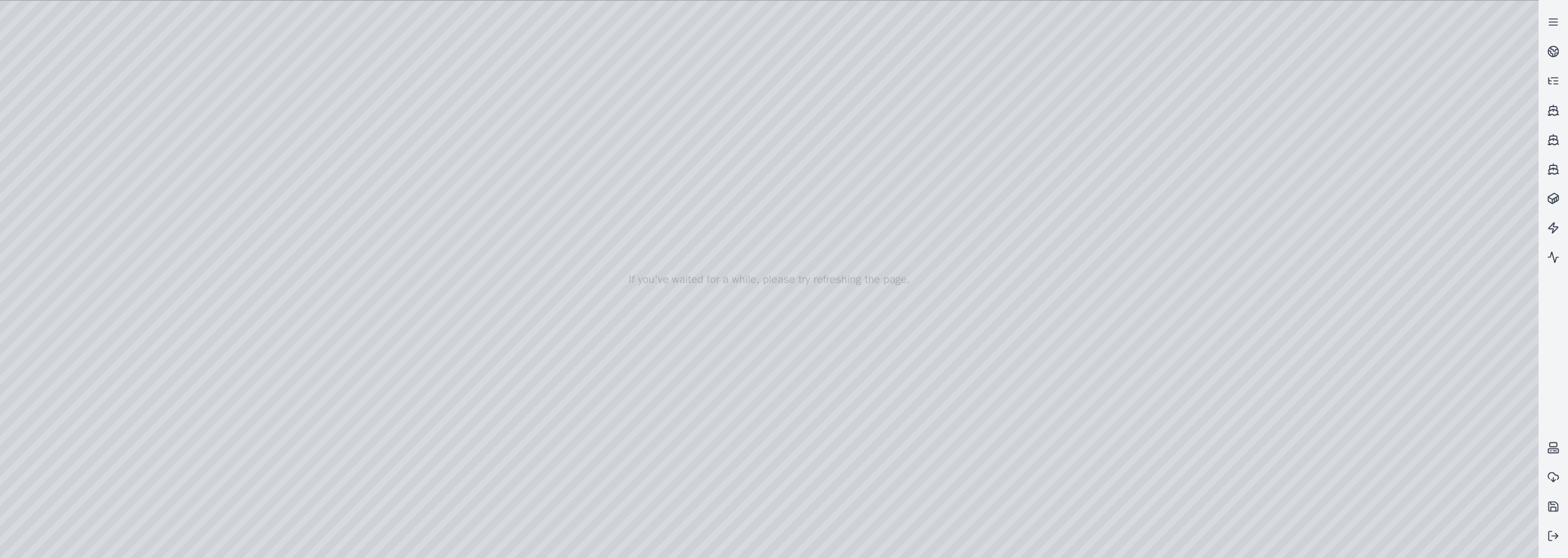 click at bounding box center [769, 279] 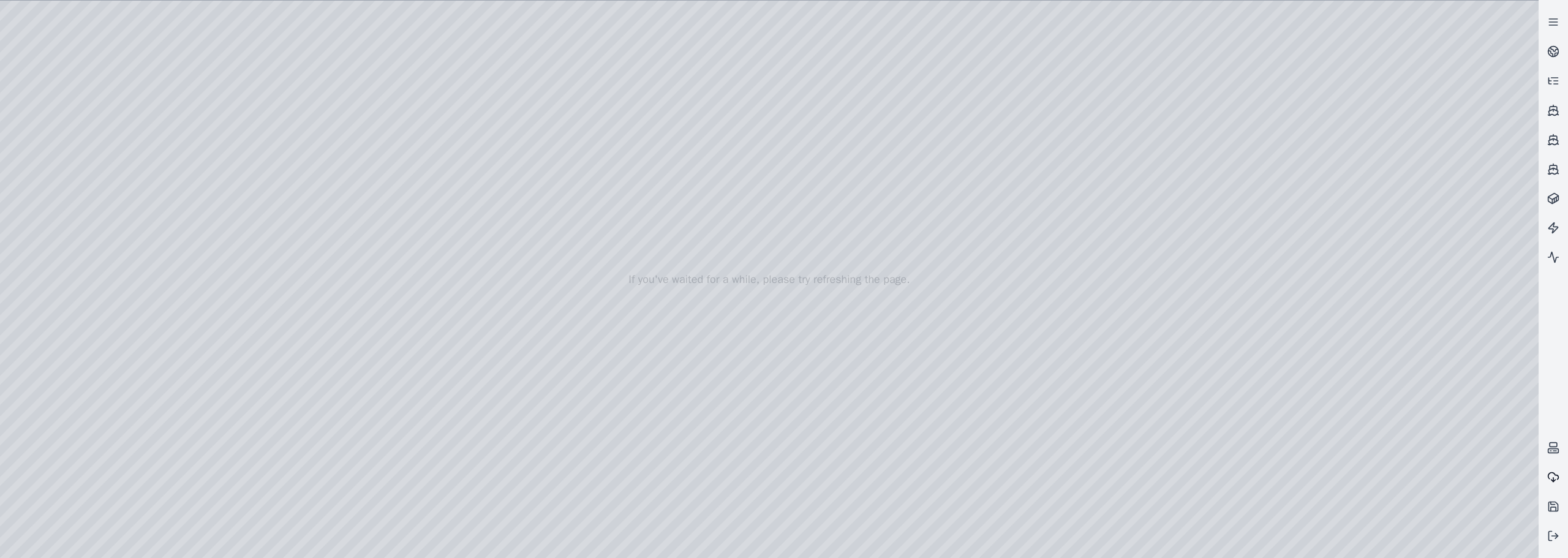 click 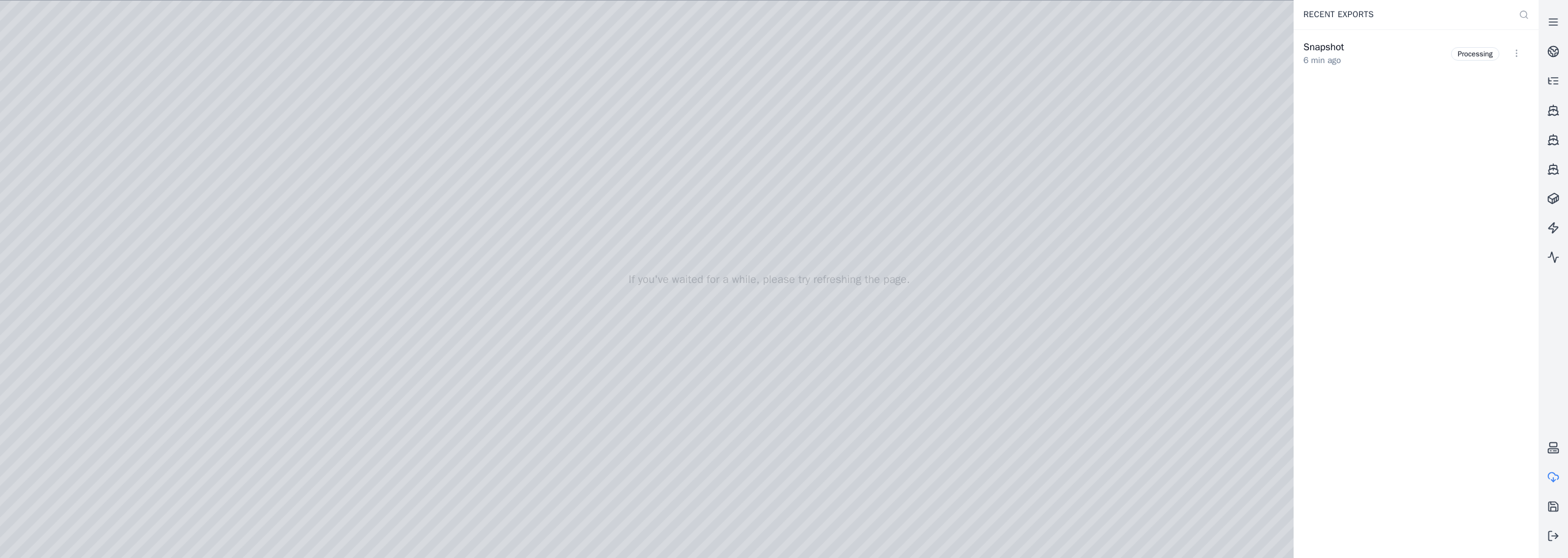 drag, startPoint x: 588, startPoint y: 282, endPoint x: 902, endPoint y: 296, distance: 314.3119 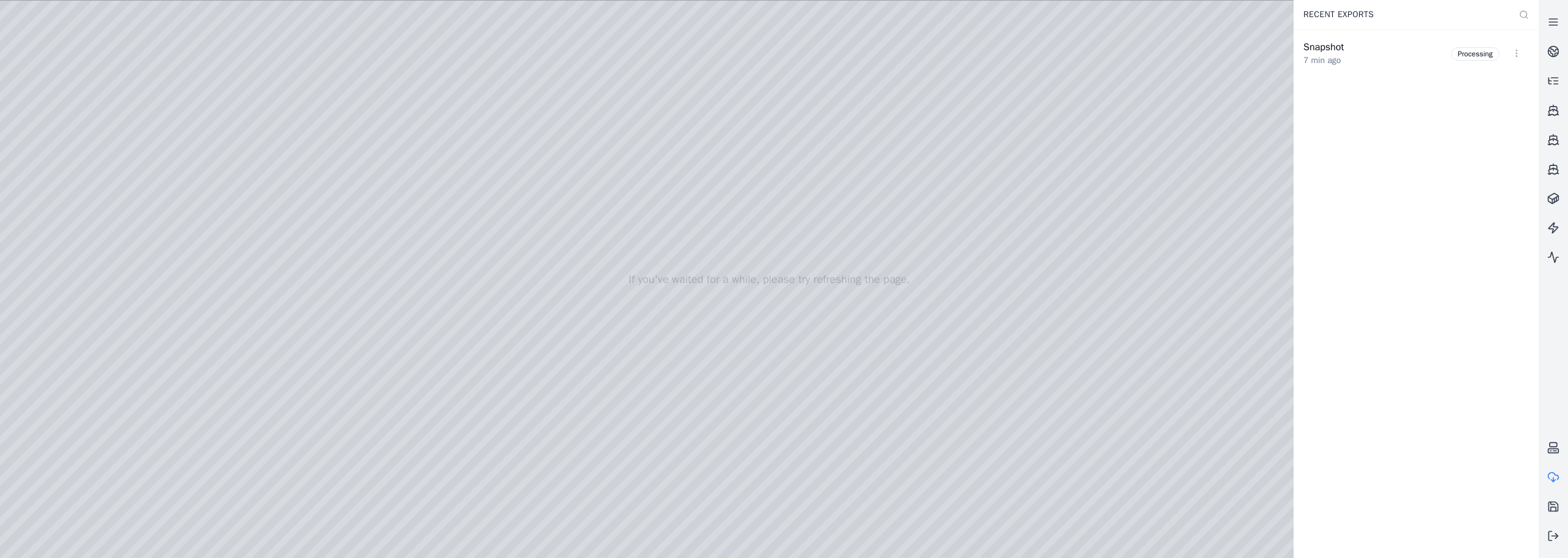 click at bounding box center [769, 279] 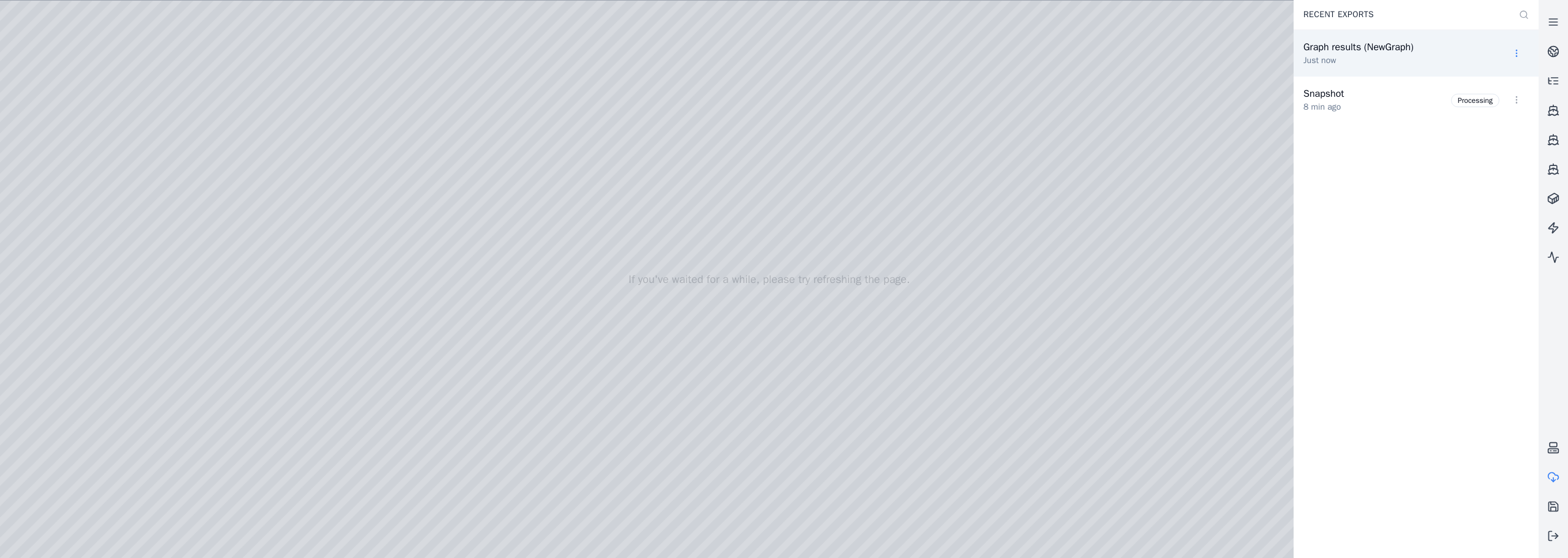click on "Opt-in to analytics Would you like to help us improve our service by allowing us to collect analytics data about how you use our application? This data helps us understand usage patterns, troubleshoot issues, and make your experience better. For more information about what is collected and how it is used, please refer to our  Privacy Policy . Accept Decline If you've waited for a while, please try refreshing the page. Recent Exports Graph results (NewGraph) Just now Snapshot 8 min ago Processing" at bounding box center [784, 279] 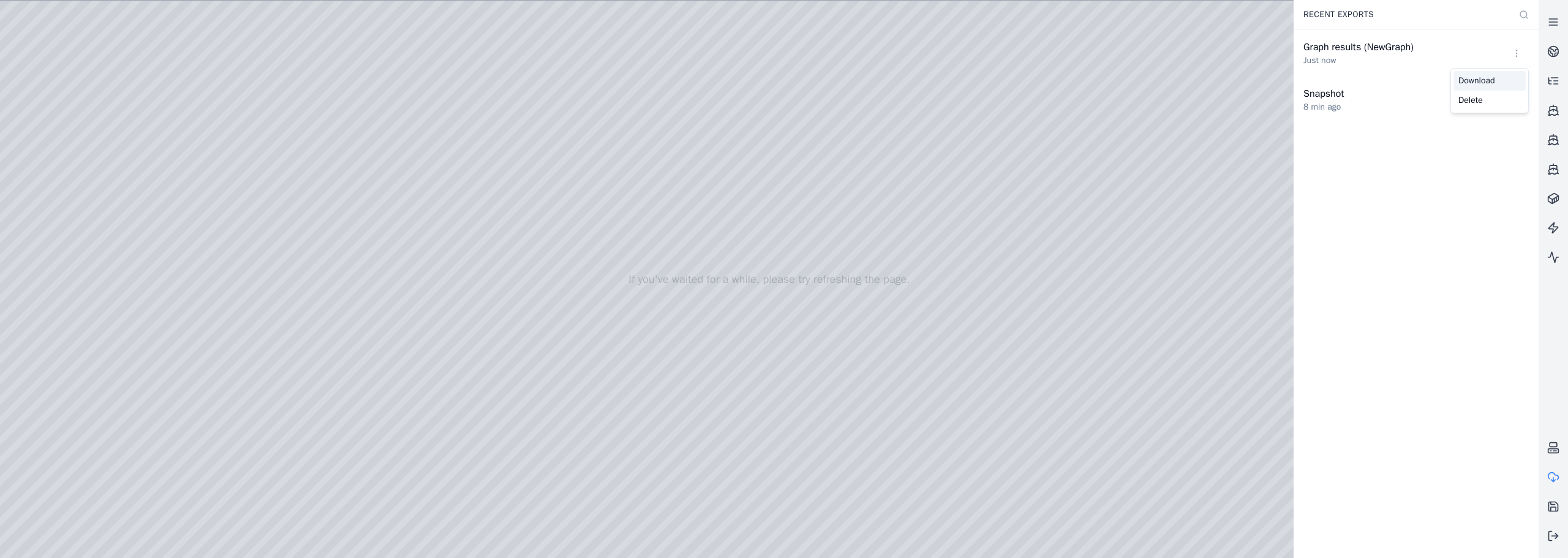 click on "Download" at bounding box center (1490, 81) 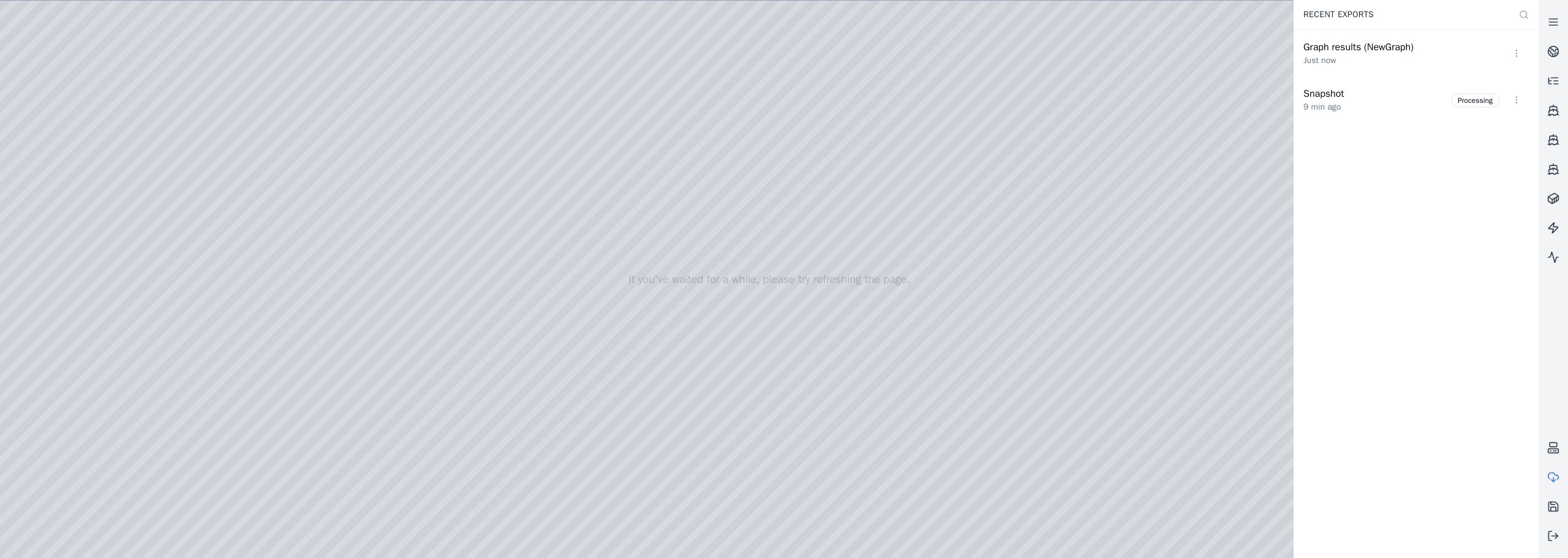 click at bounding box center [769, 279] 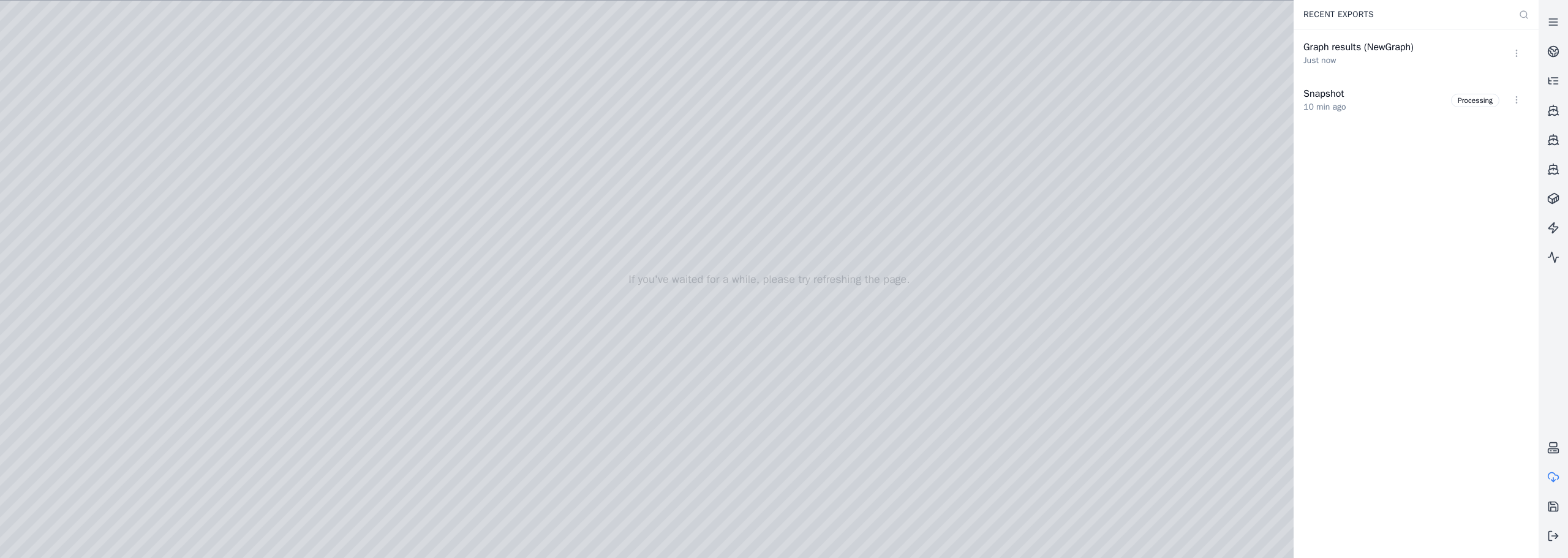 click at bounding box center (769, 279) 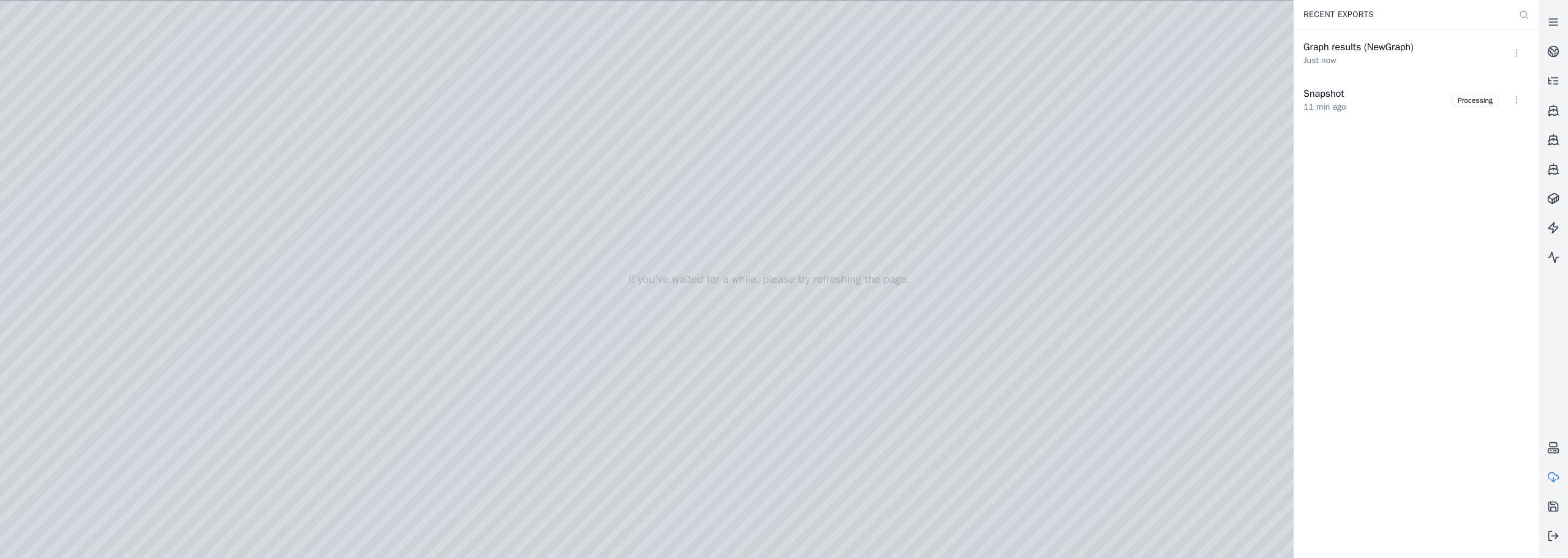 drag, startPoint x: 835, startPoint y: 237, endPoint x: 739, endPoint y: 255, distance: 97.67292 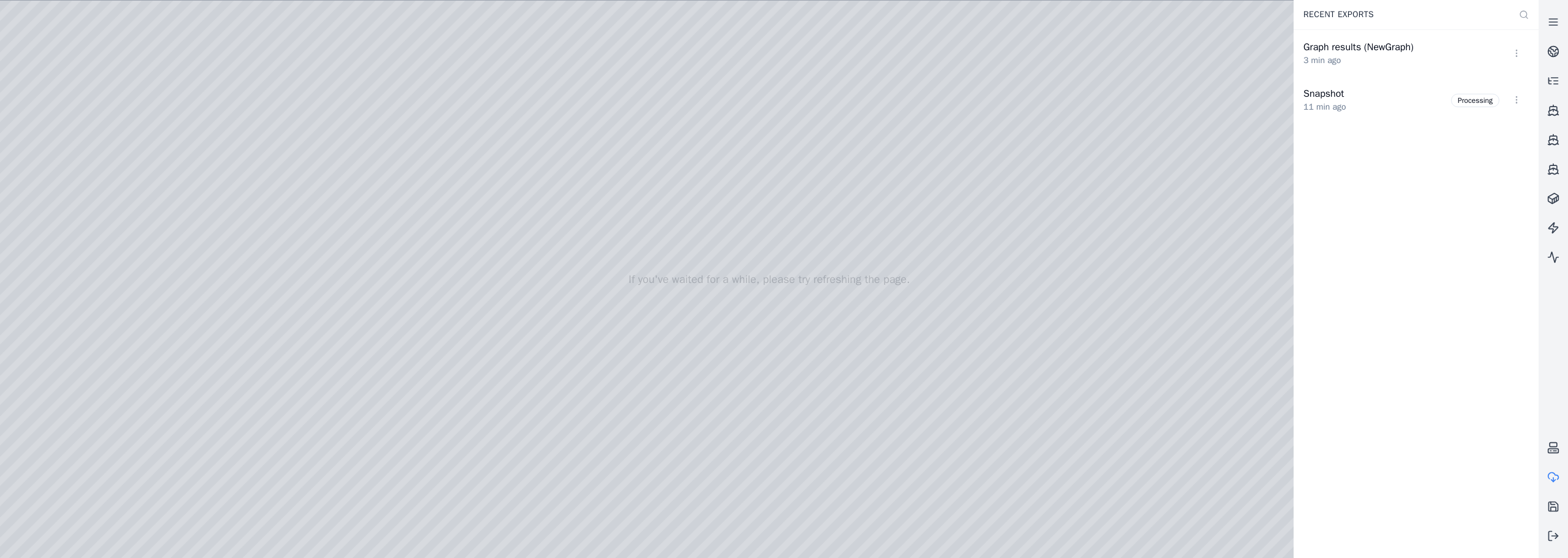 click at bounding box center [769, 279] 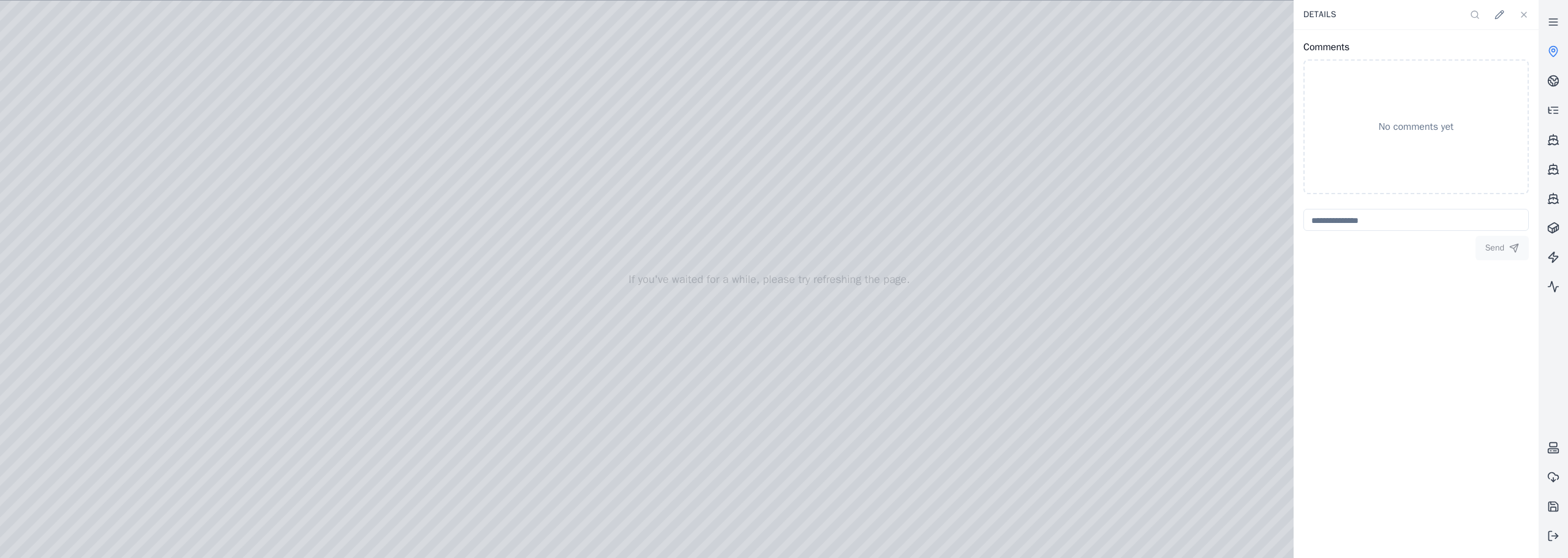click at bounding box center (769, 279) 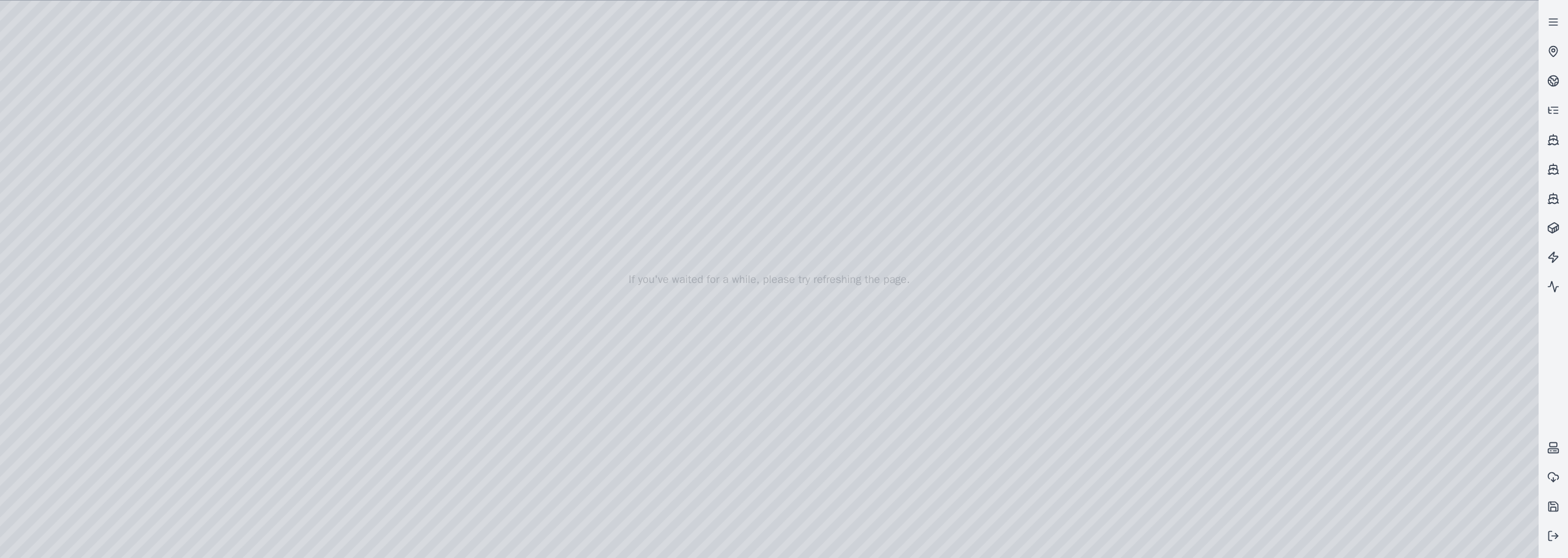 click at bounding box center [769, 279] 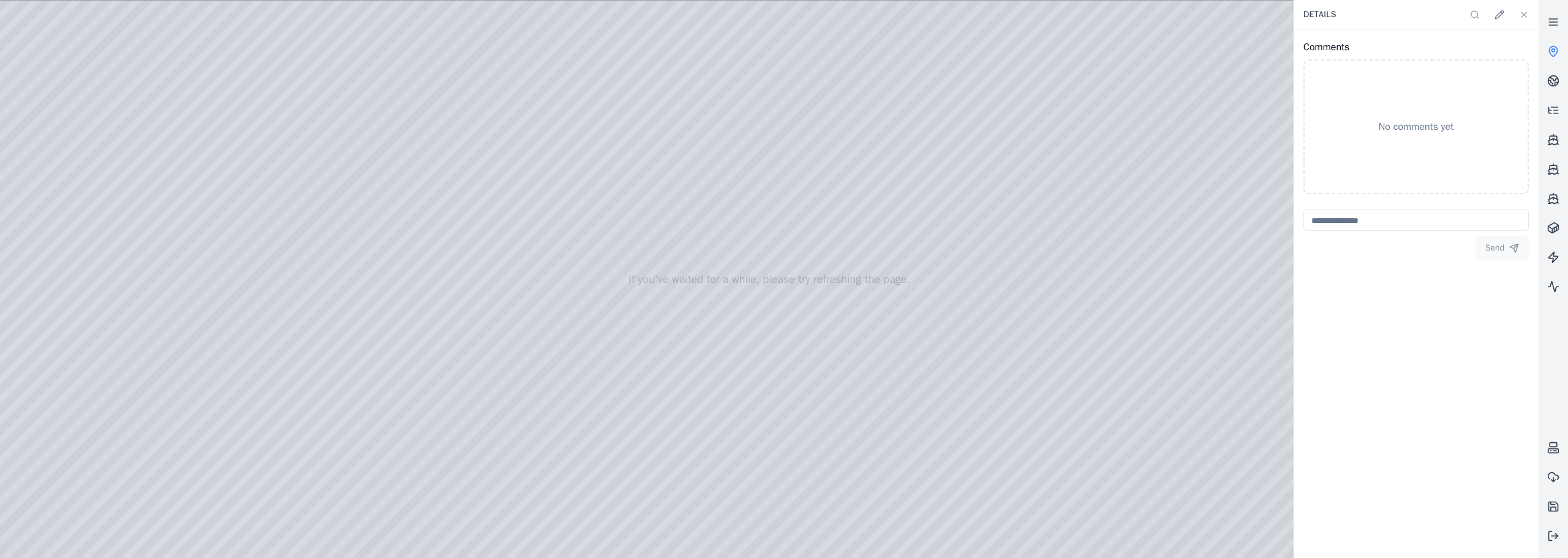 drag, startPoint x: 929, startPoint y: 188, endPoint x: 845, endPoint y: 190, distance: 84.02381 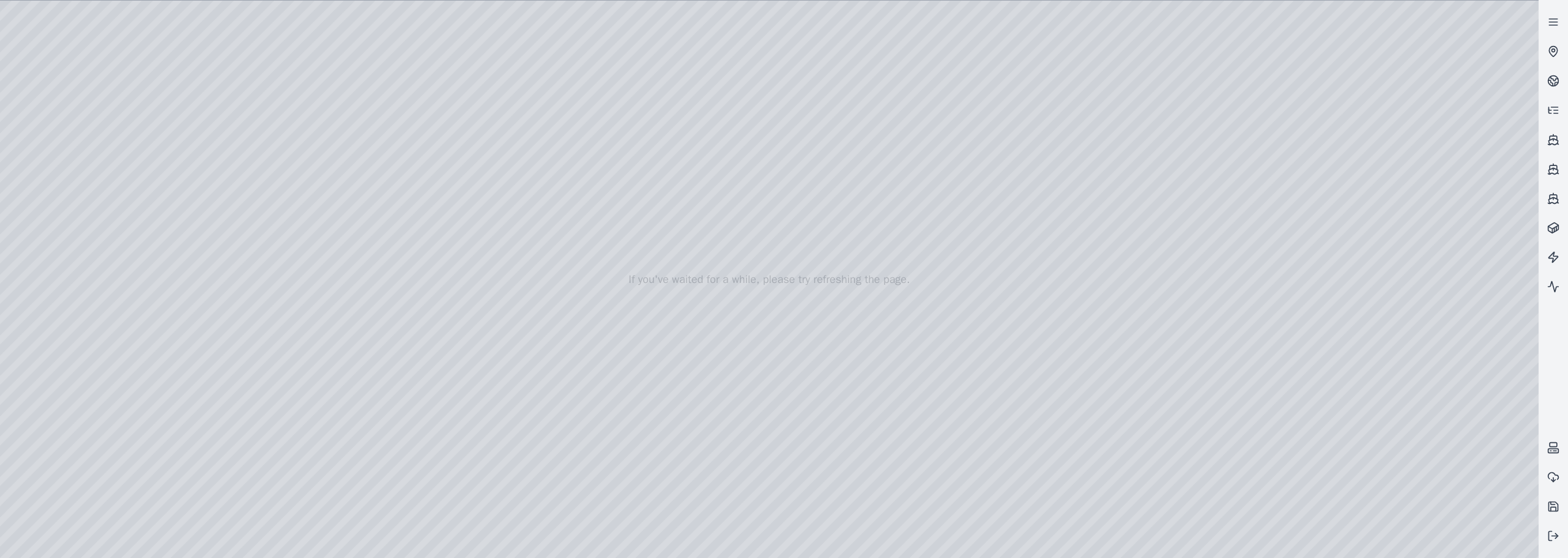 click at bounding box center (769, 279) 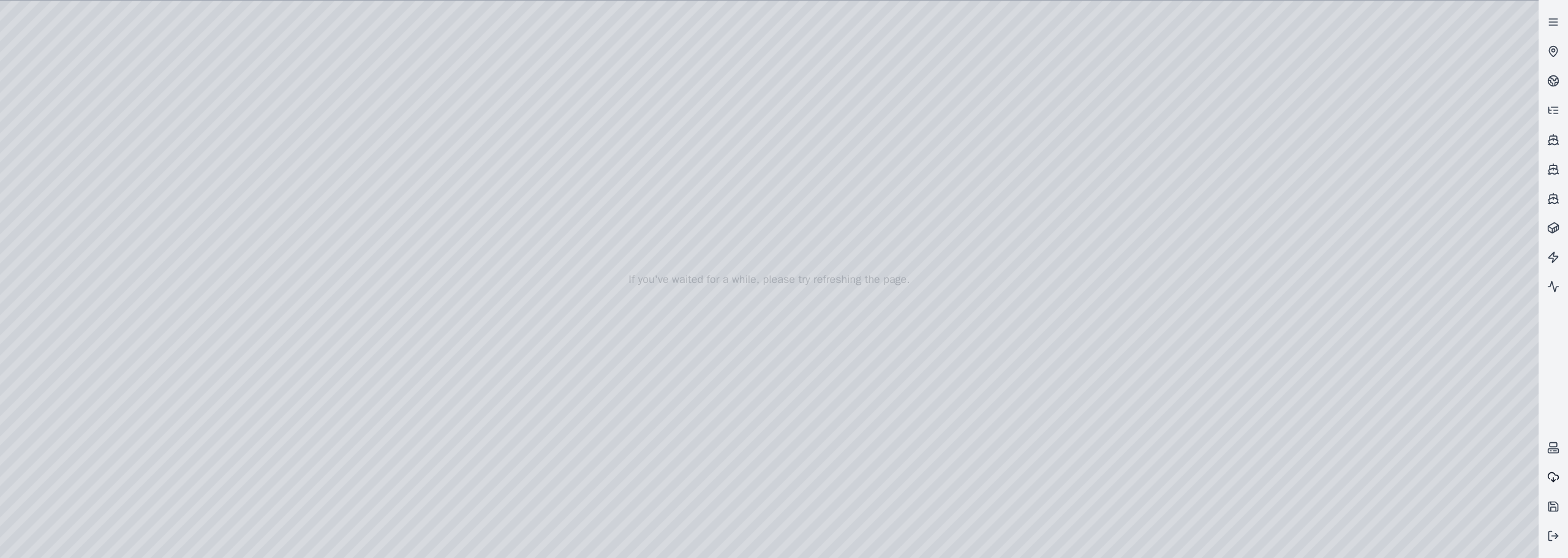 click 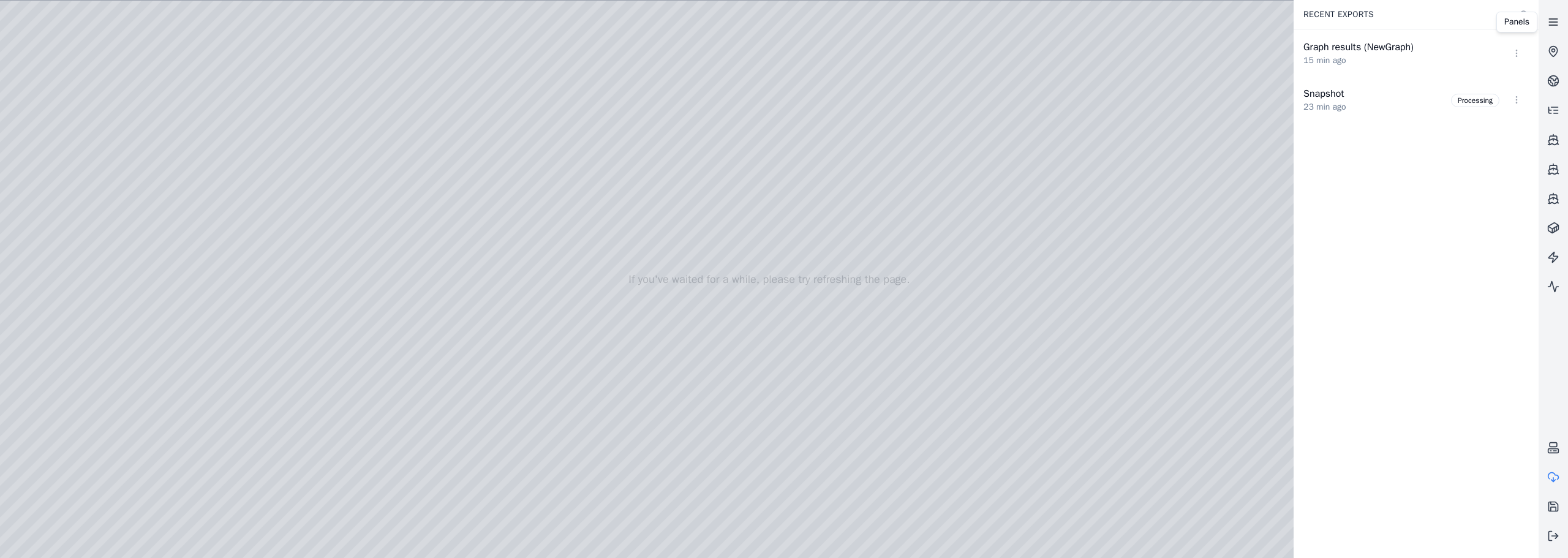 click 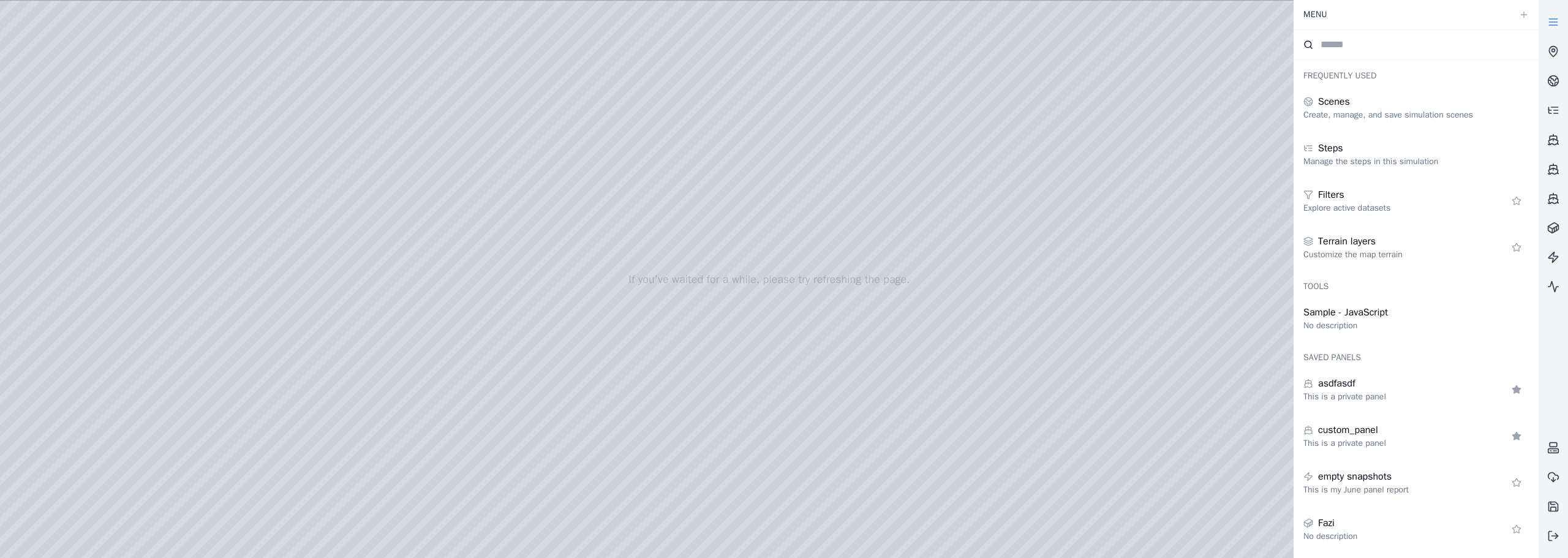 click 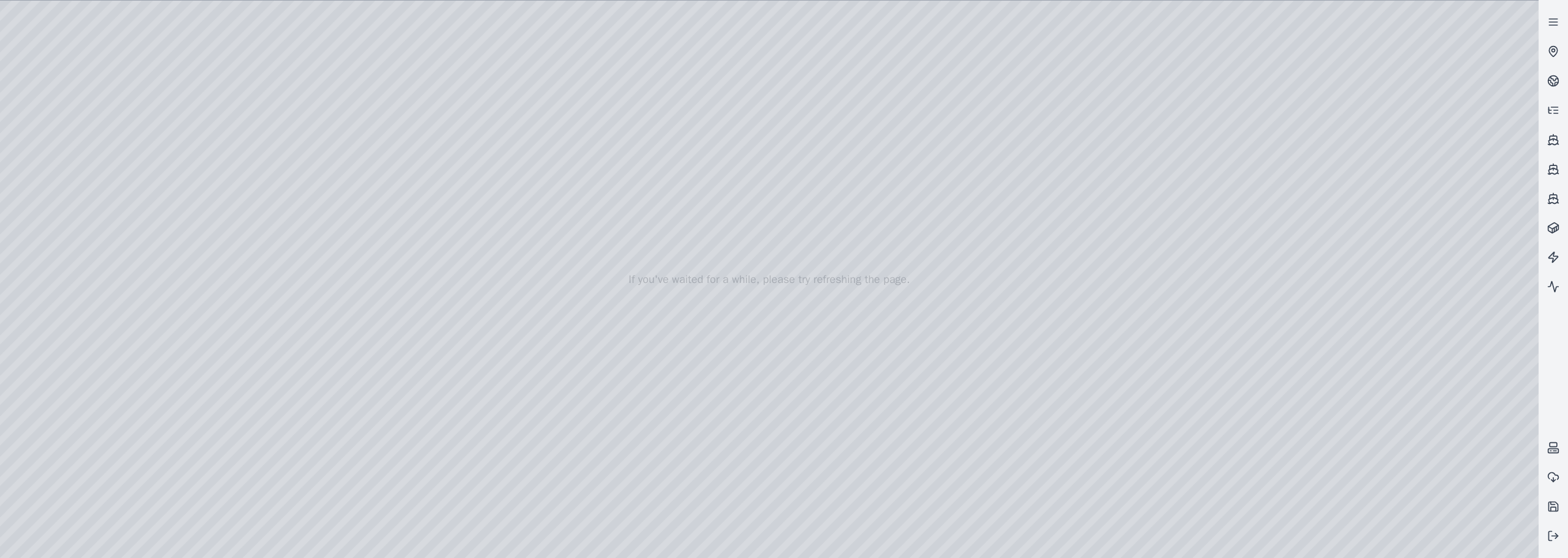 click at bounding box center (769, 279) 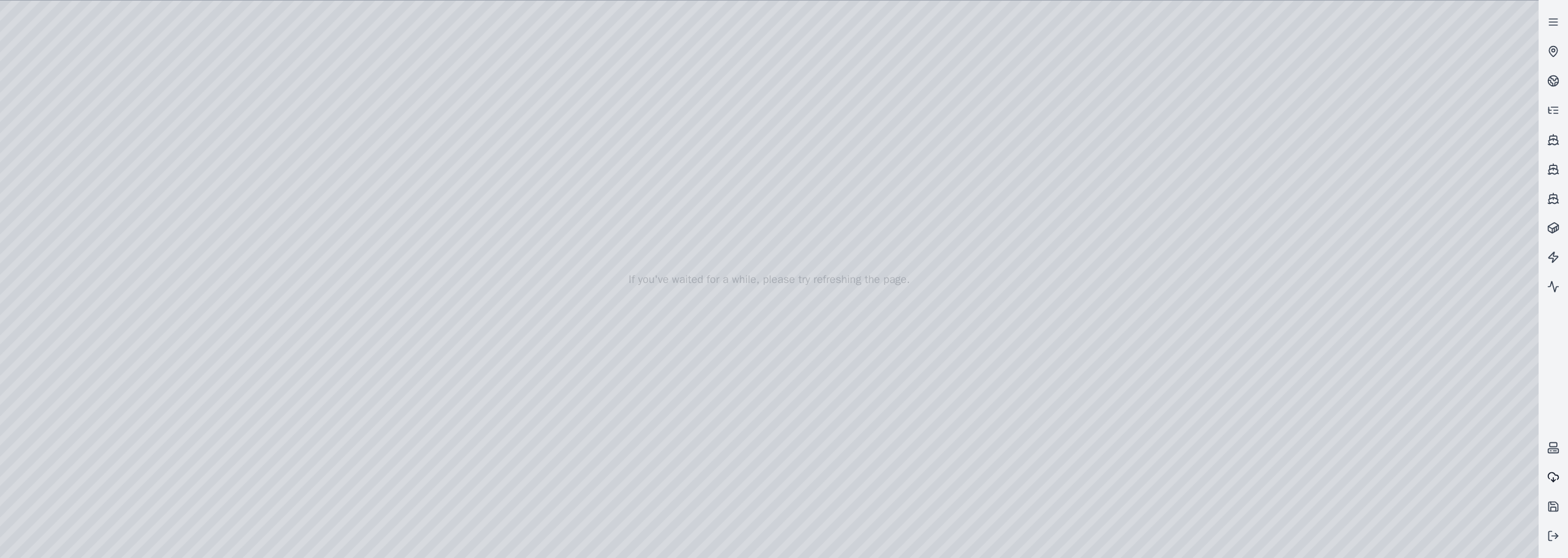 click 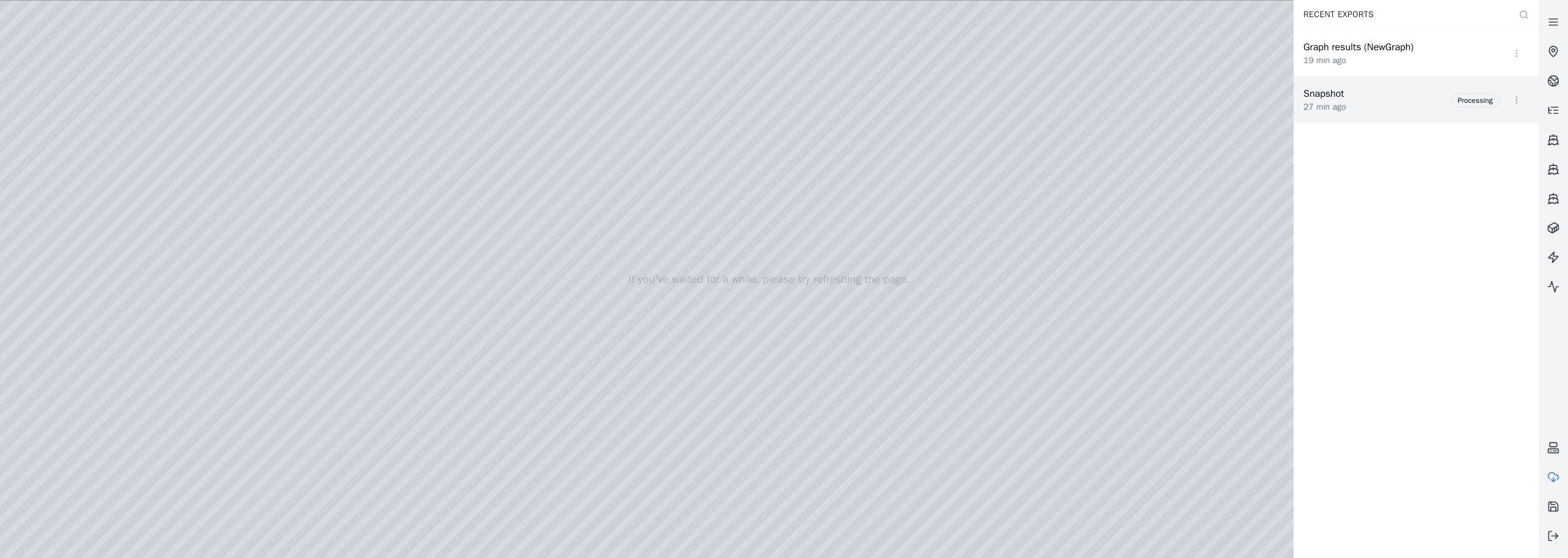 click on "Opt-in to analytics Would you like to help us improve our service by allowing us to collect analytics data about how you use our application? This data helps us understand usage patterns, troubleshoot issues, and make your experience better. For more information about what is collected and how it is used, please refer to our  Privacy Policy . Accept Decline If you've waited for a while, please try refreshing the page. Recent Exports Graph results (NewGraph) 19 min ago Snapshot 27 min ago Processing" at bounding box center (784, 279) 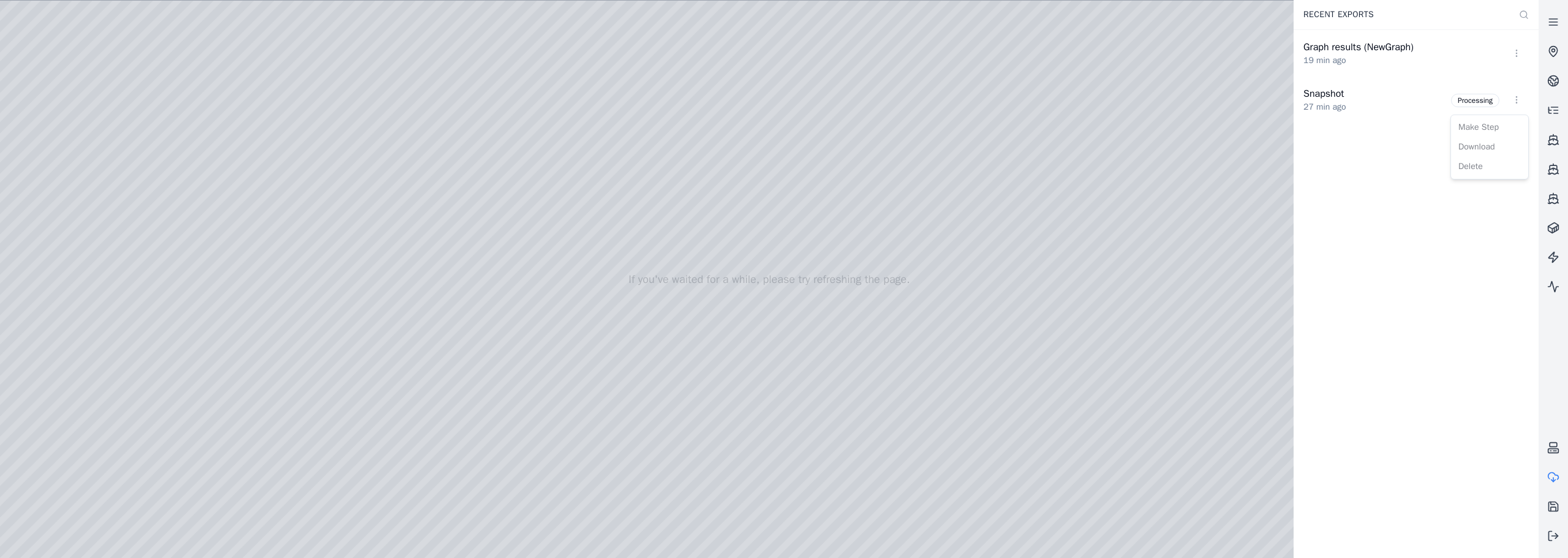 drag, startPoint x: 1409, startPoint y: 173, endPoint x: 1384, endPoint y: 171, distance: 25.07987 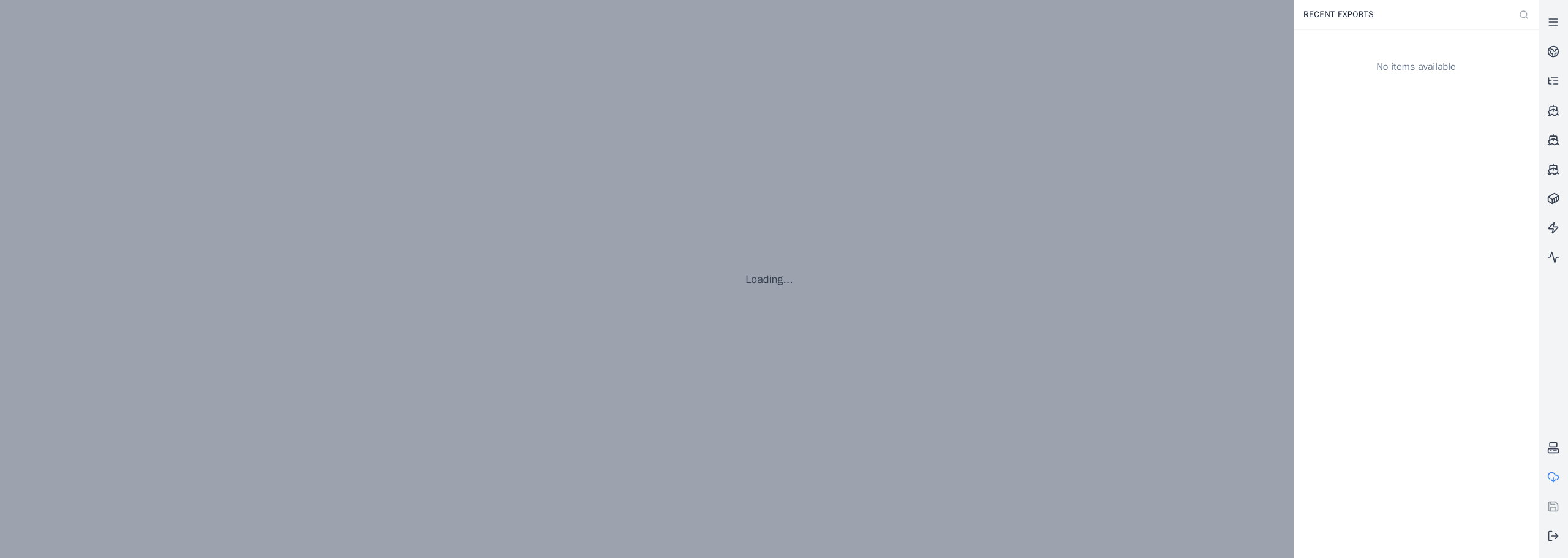 scroll, scrollTop: 0, scrollLeft: 0, axis: both 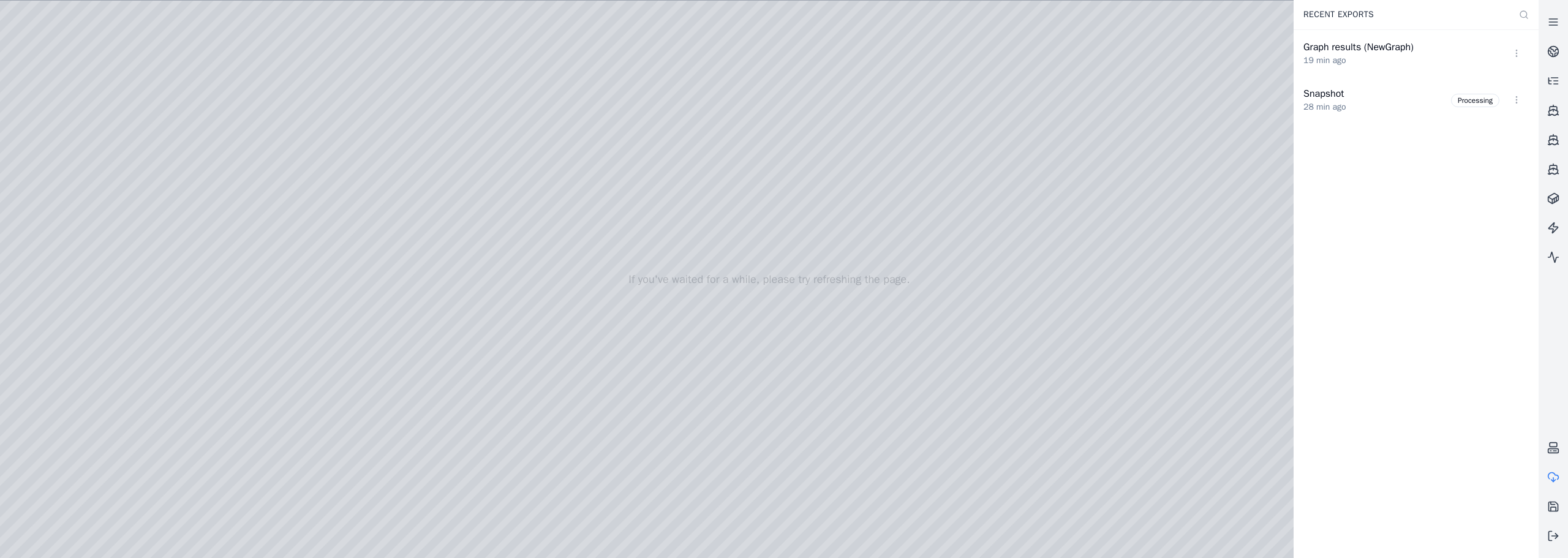 click at bounding box center (769, 279) 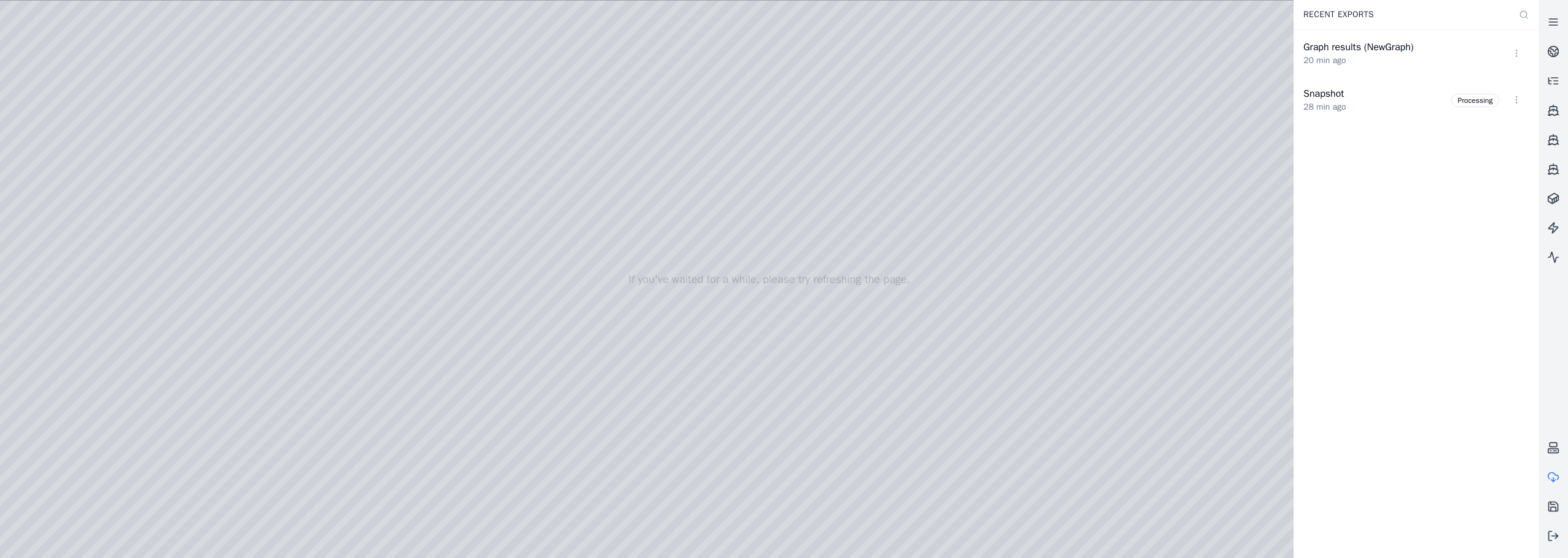 click at bounding box center (769, 279) 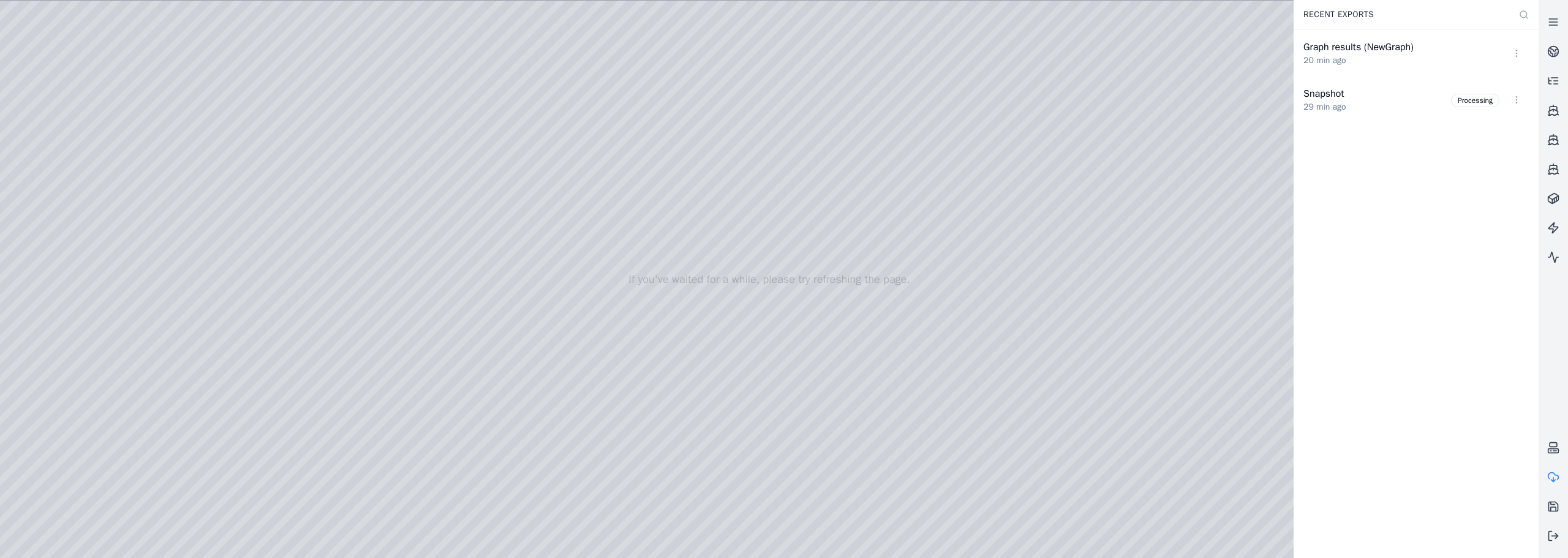 drag, startPoint x: 790, startPoint y: 78, endPoint x: 905, endPoint y: 73, distance: 115.1086 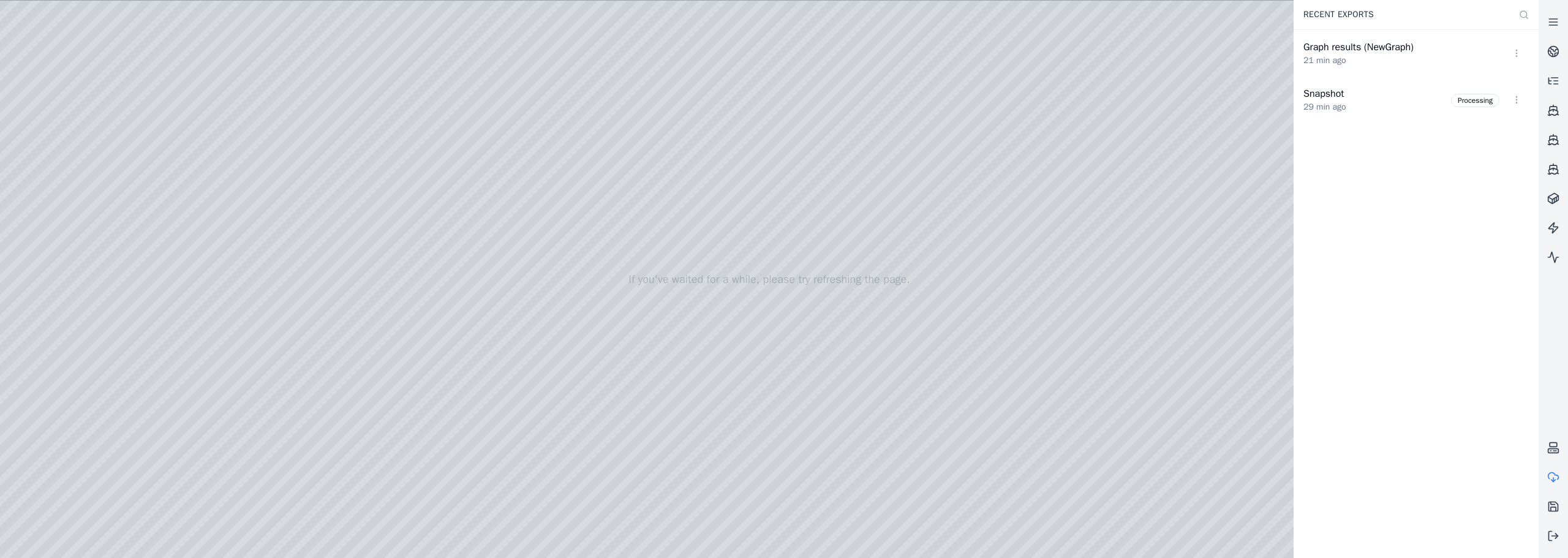 drag, startPoint x: 607, startPoint y: 80, endPoint x: 641, endPoint y: 33, distance: 58.00862 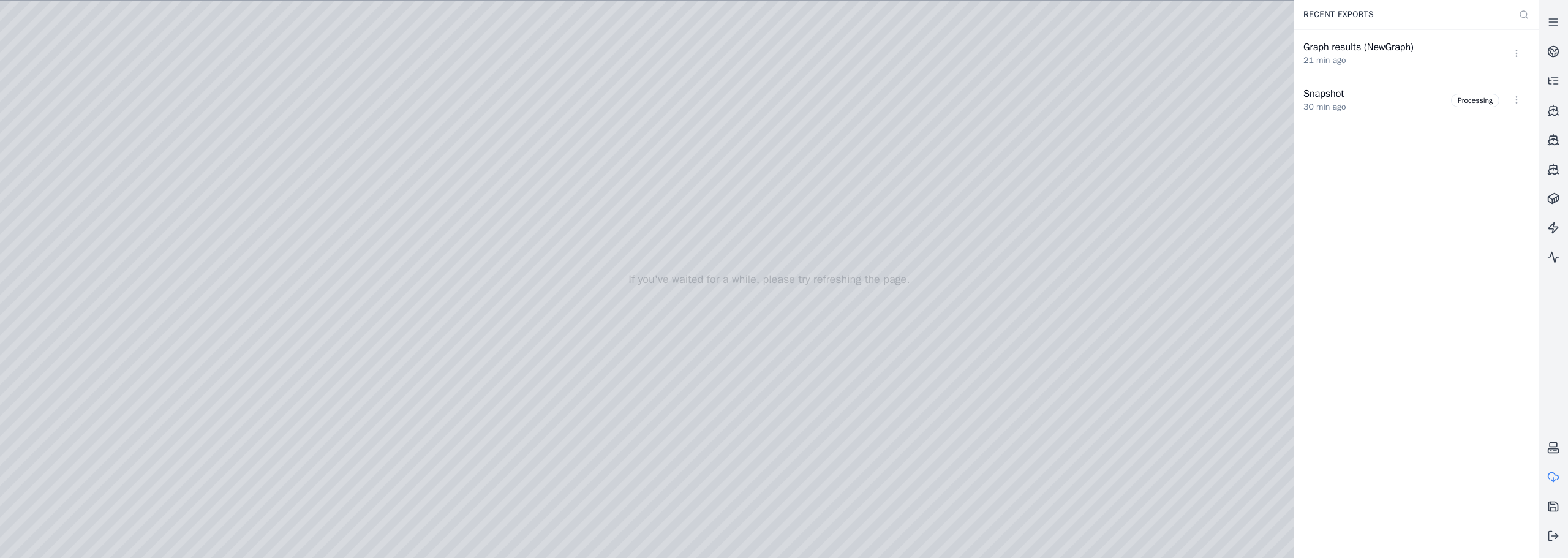 click at bounding box center (769, 279) 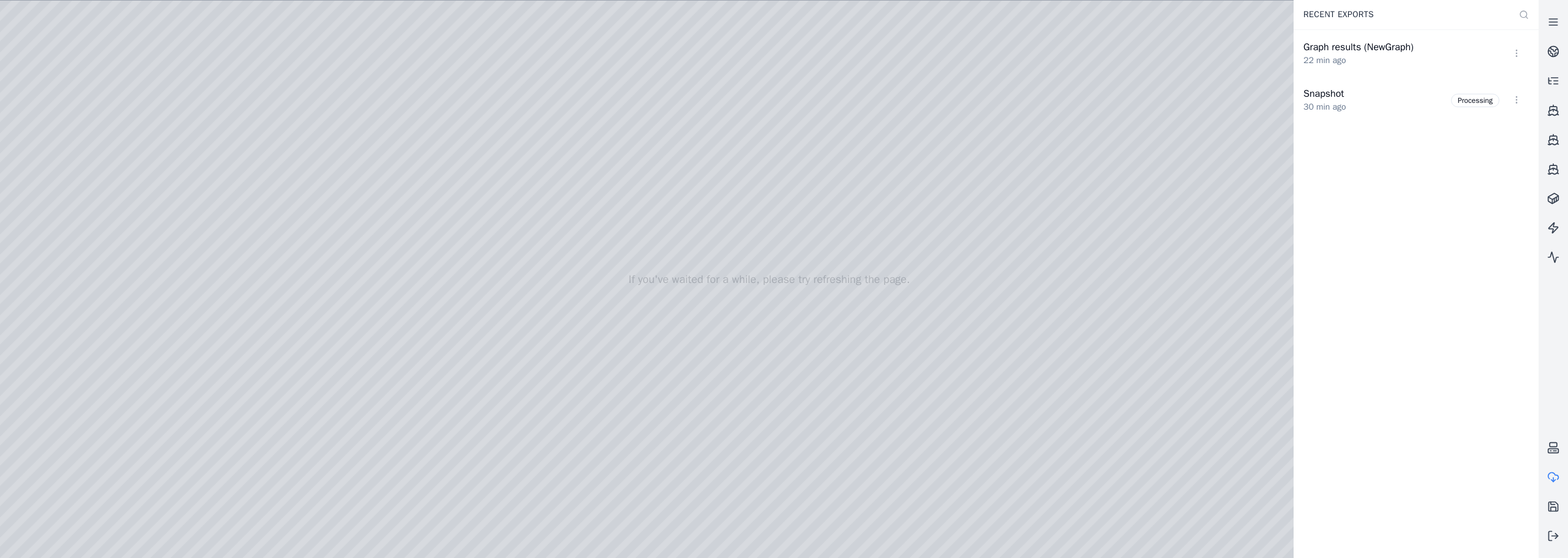 drag, startPoint x: 491, startPoint y: 140, endPoint x: 574, endPoint y: 102, distance: 91.28527 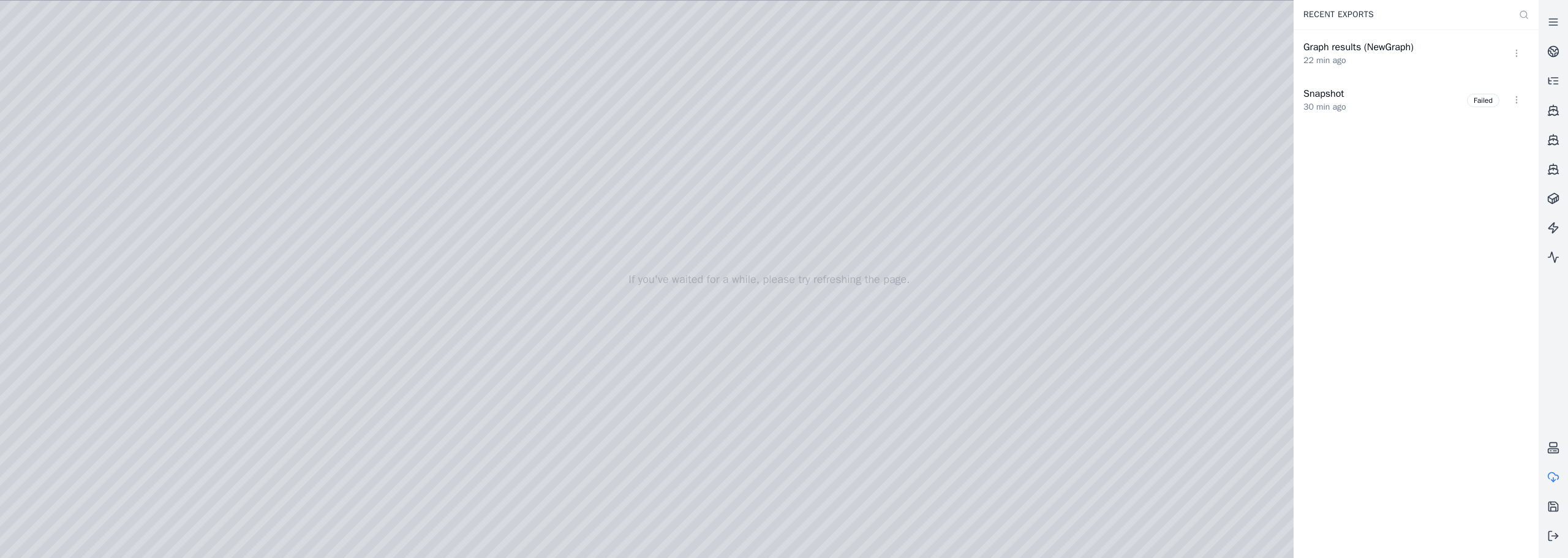 drag, startPoint x: 77, startPoint y: 159, endPoint x: 77, endPoint y: 169, distance: 10 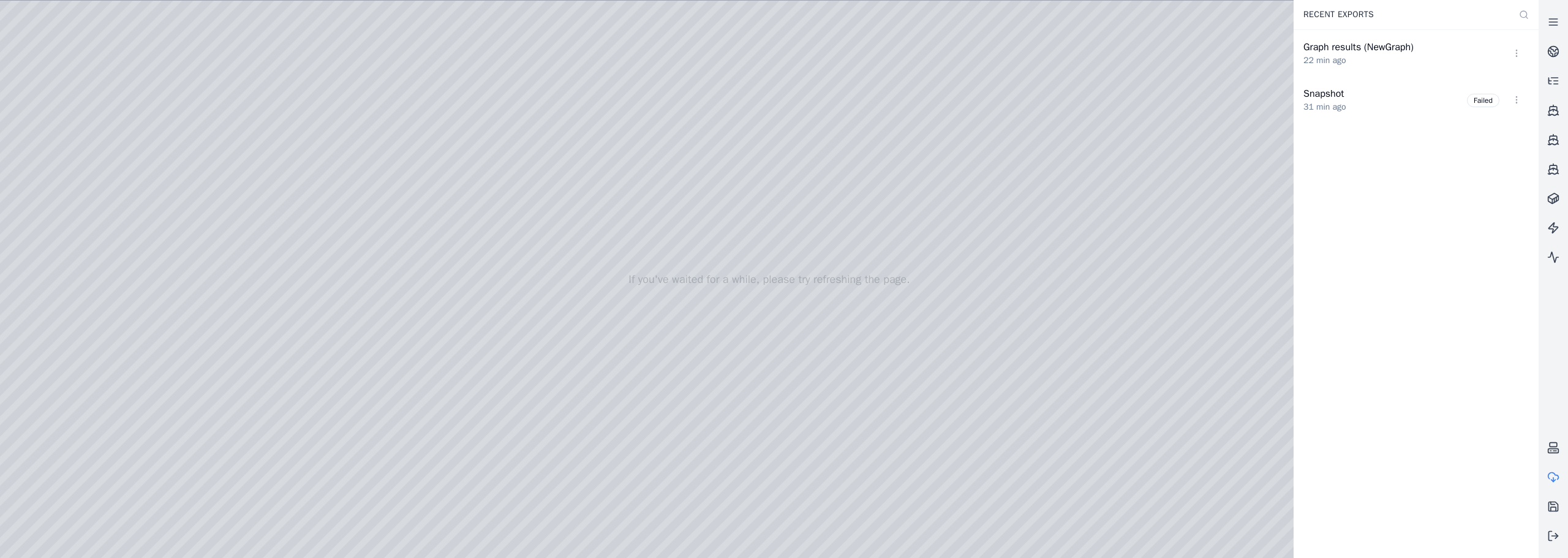 click at bounding box center (769, 279) 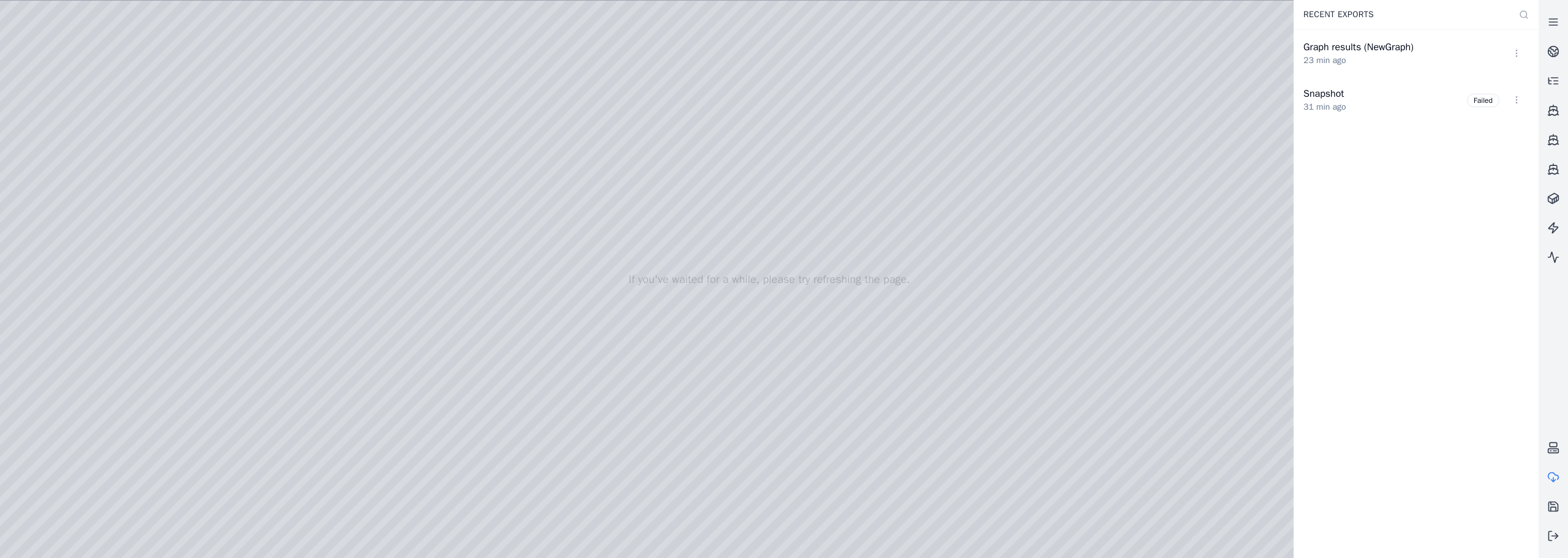 click at bounding box center (769, 279) 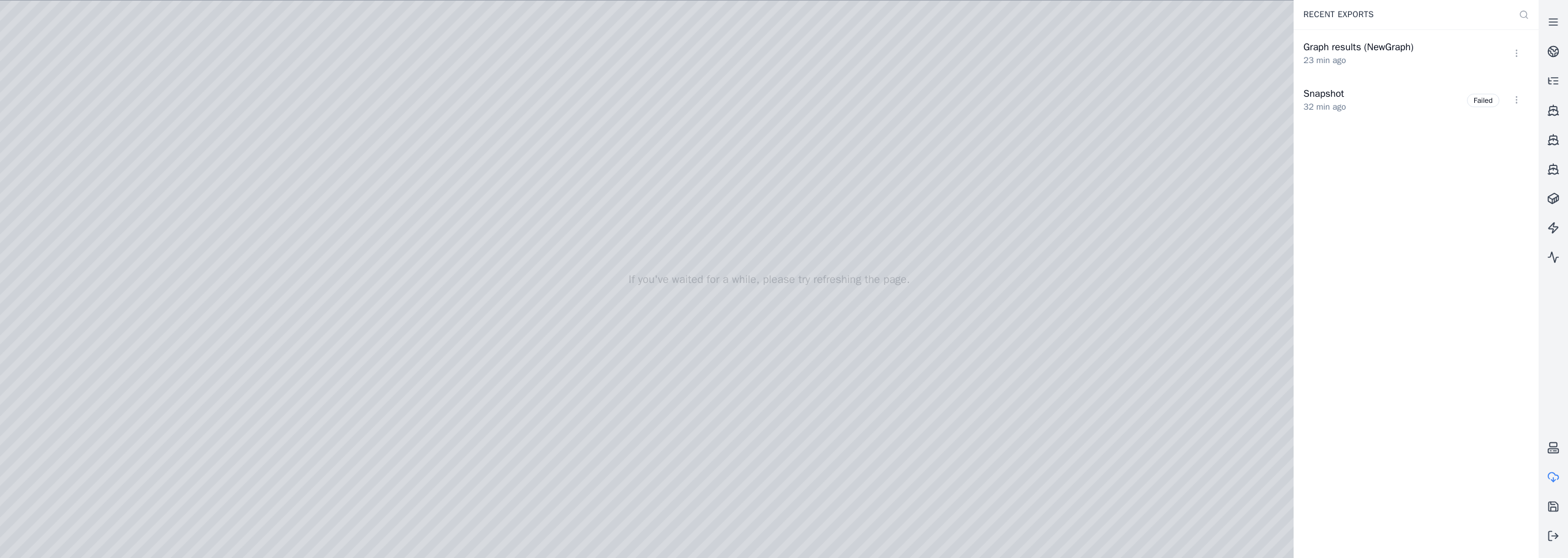 drag, startPoint x: 793, startPoint y: 237, endPoint x: 747, endPoint y: 283, distance: 65.05382 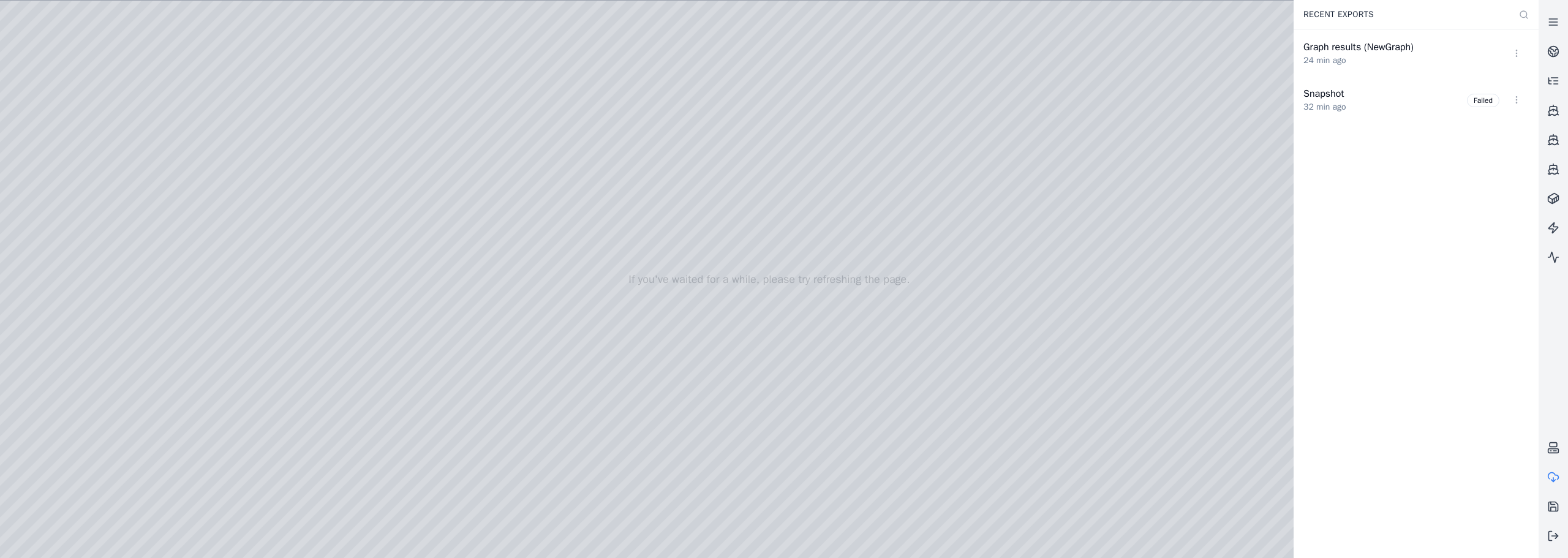 drag, startPoint x: 861, startPoint y: 94, endPoint x: 802, endPoint y: 92, distance: 59.033889 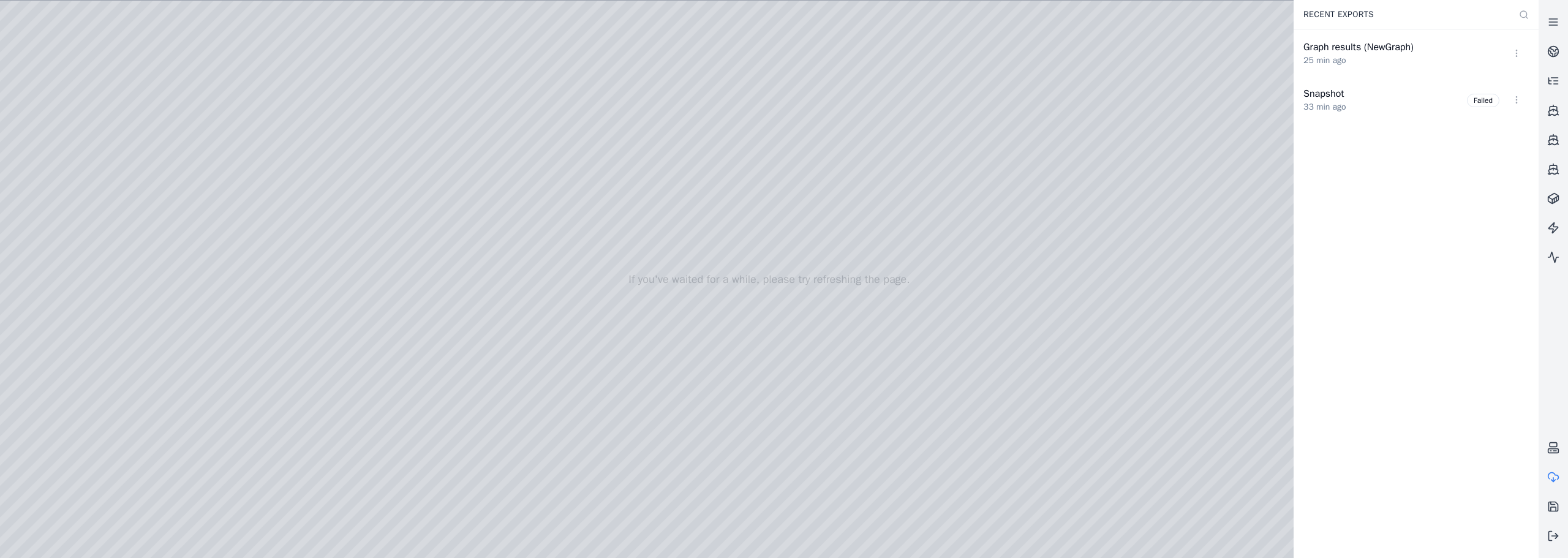 click at bounding box center (769, 279) 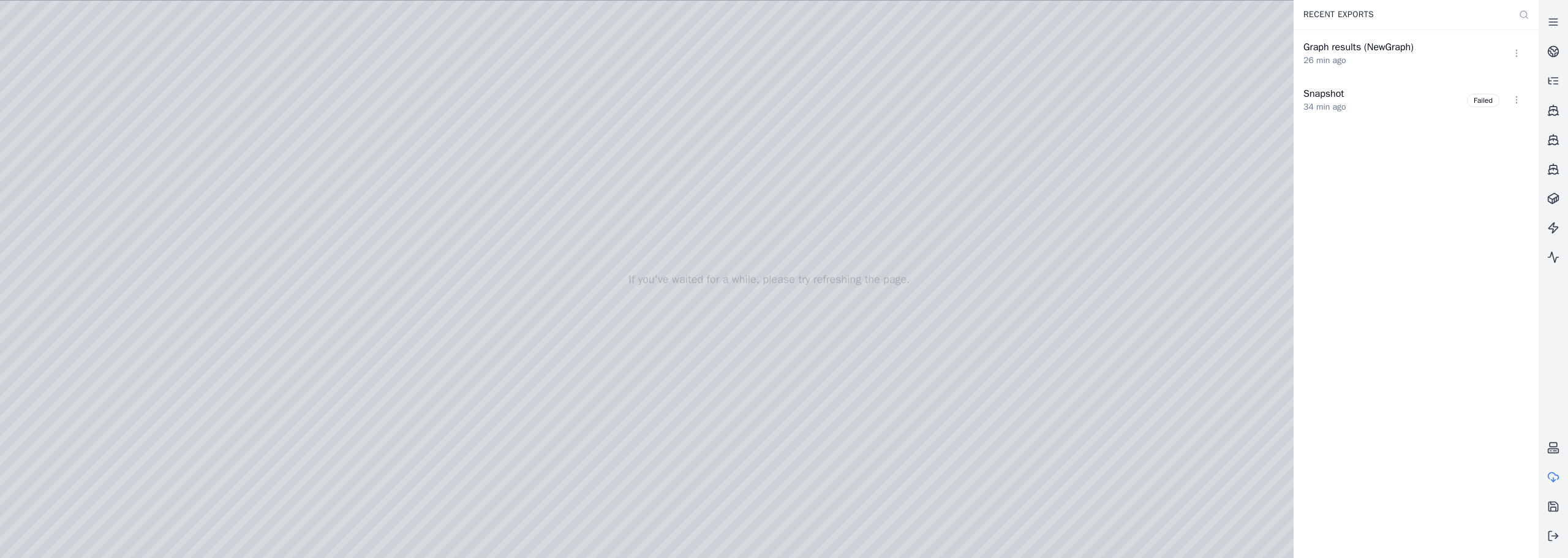 drag, startPoint x: 518, startPoint y: 293, endPoint x: 484, endPoint y: 288, distance: 34.365681 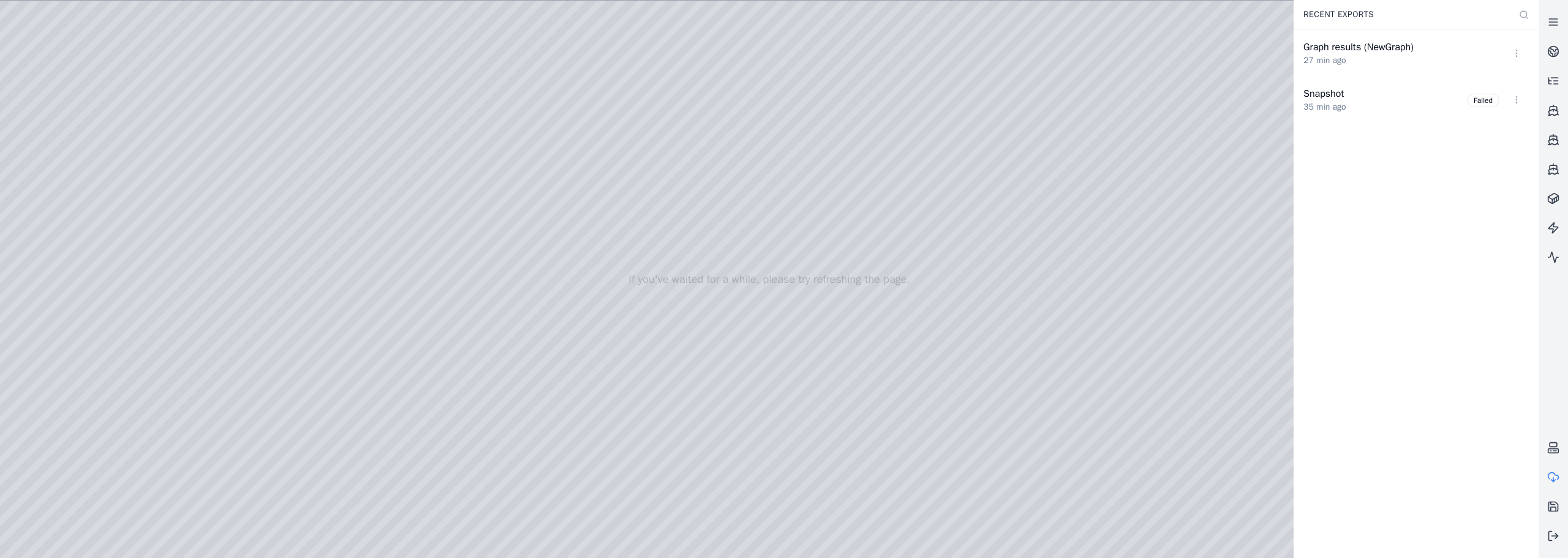 click at bounding box center (769, 279) 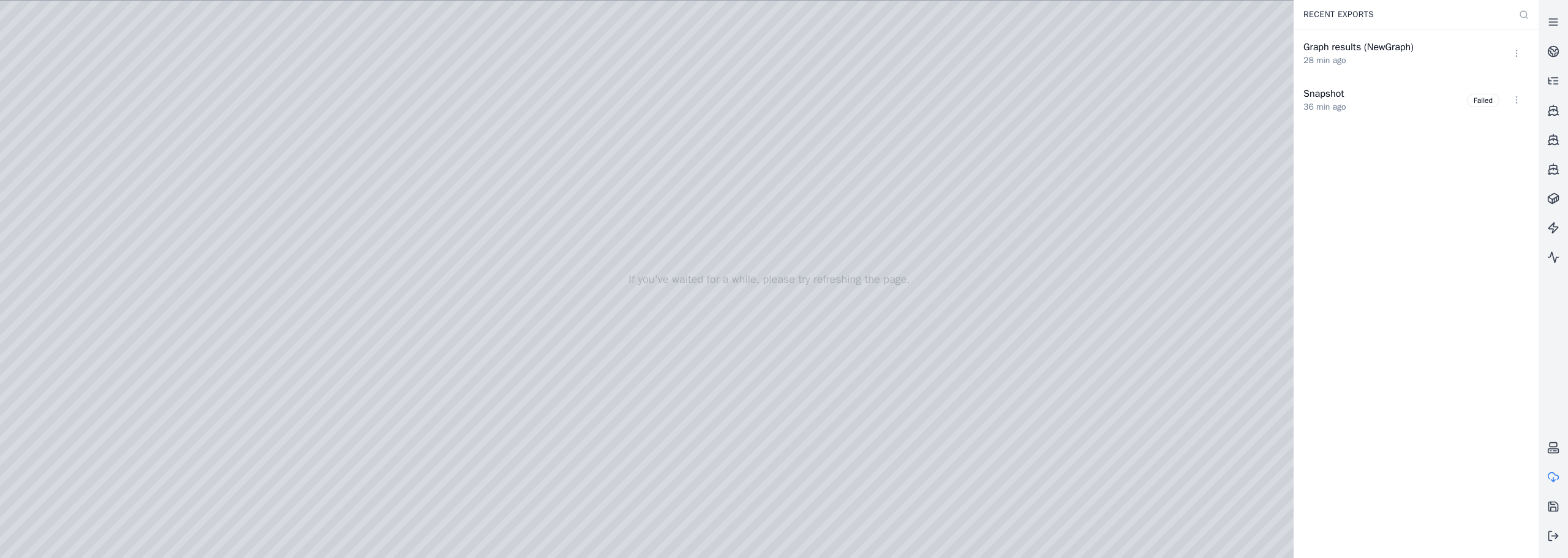 click at bounding box center [769, 279] 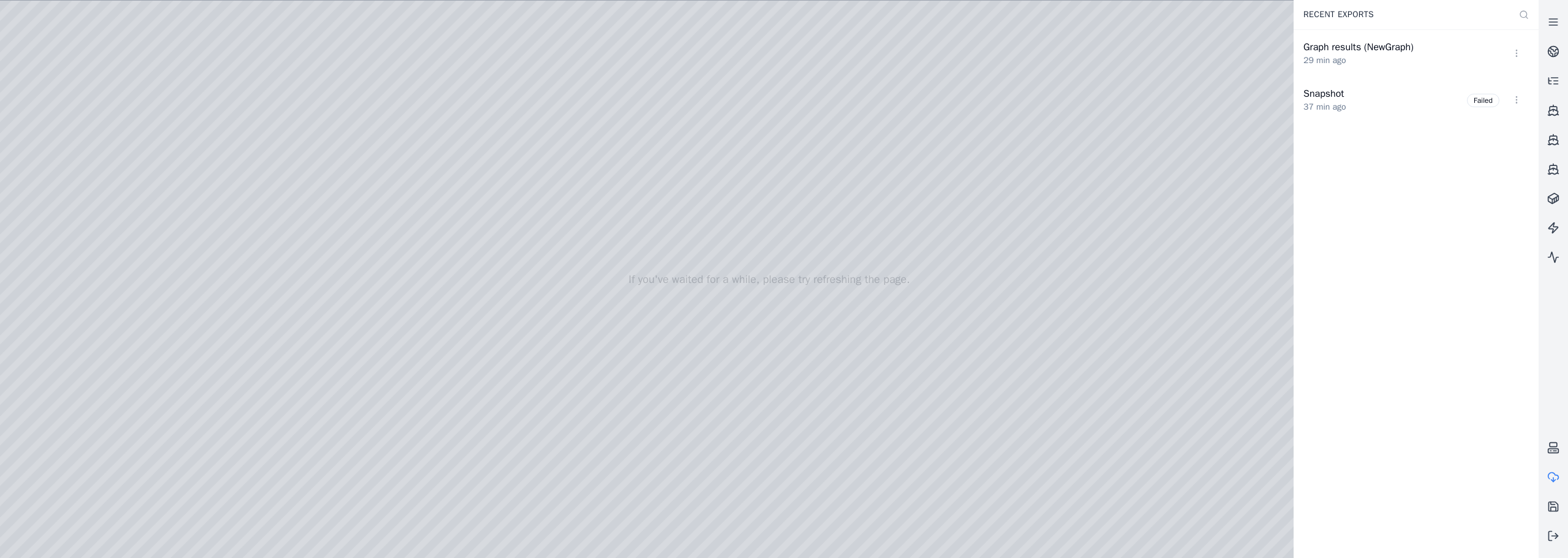 click at bounding box center (769, 279) 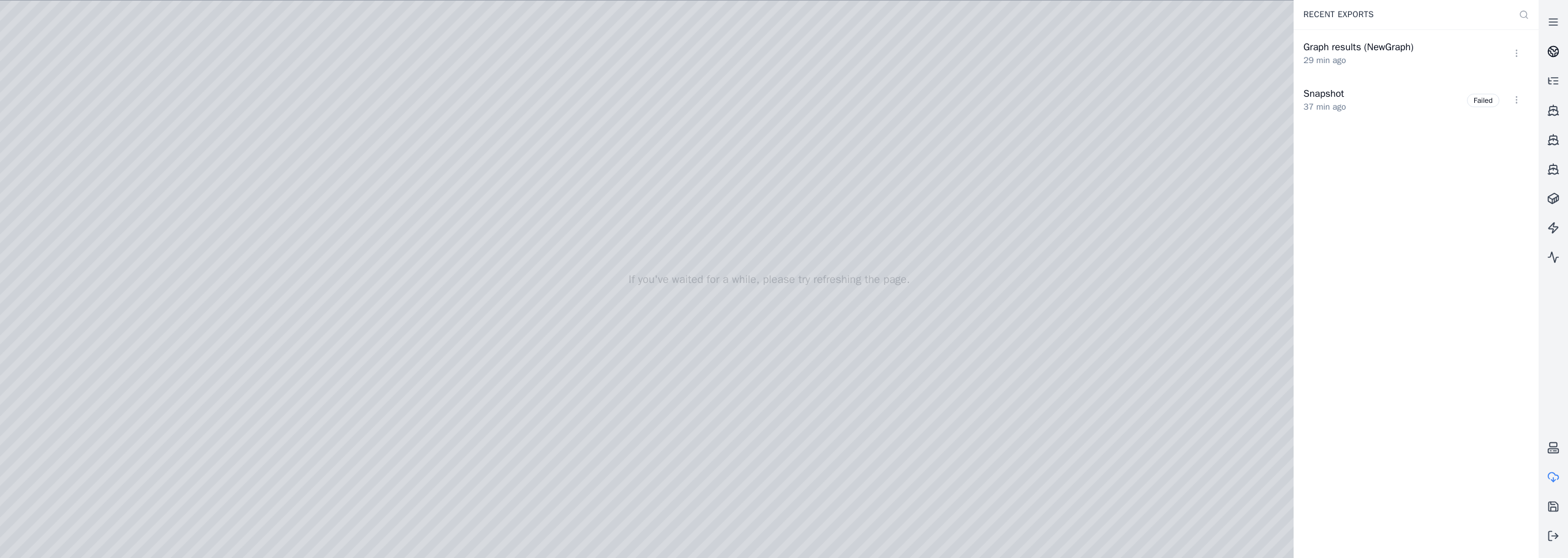 click at bounding box center [1553, 51] 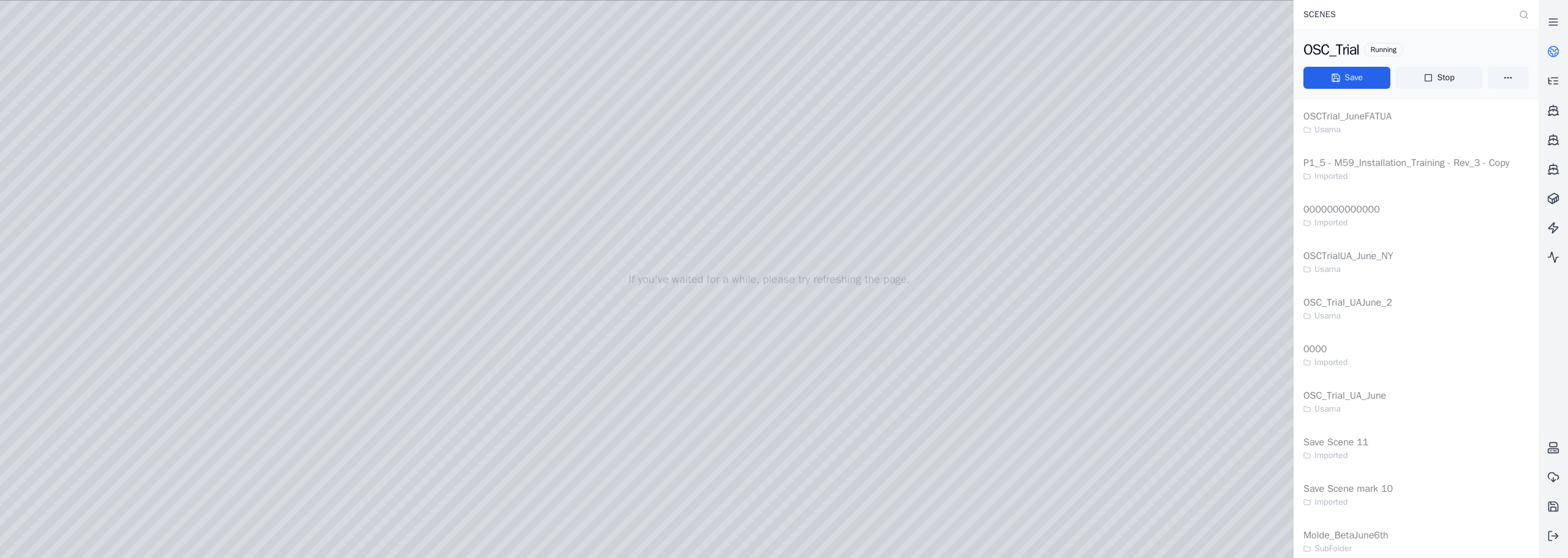 click at bounding box center [1553, 51] 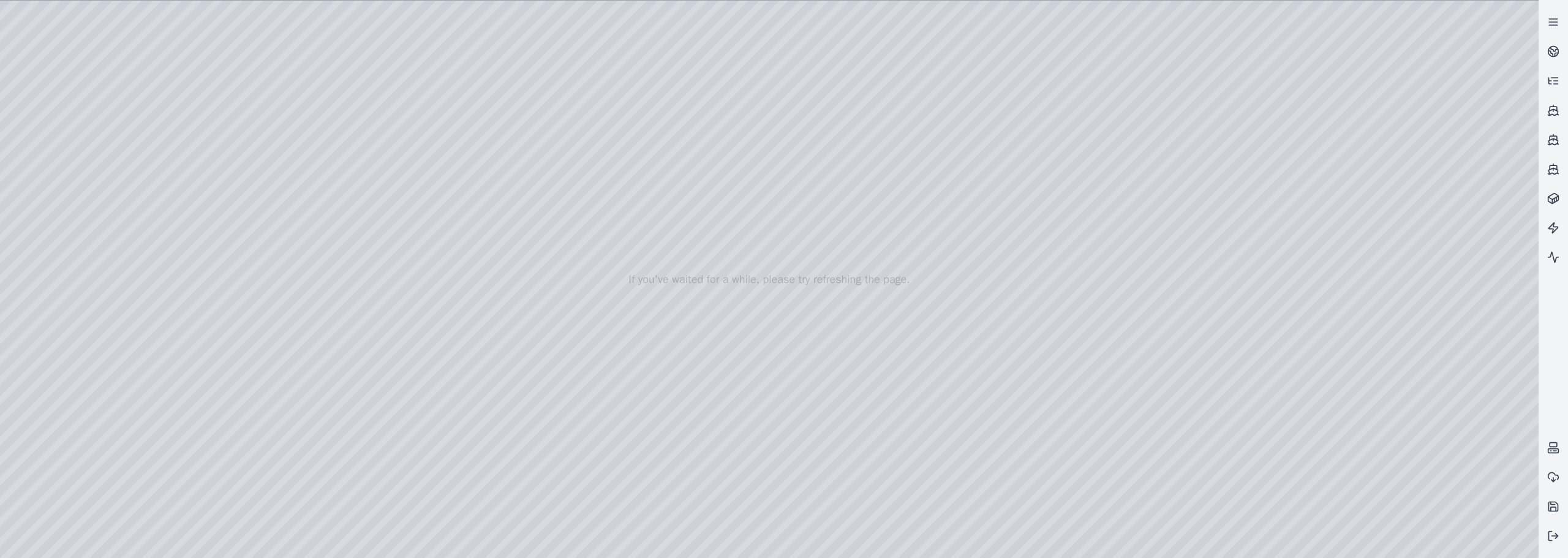 click at bounding box center [769, 279] 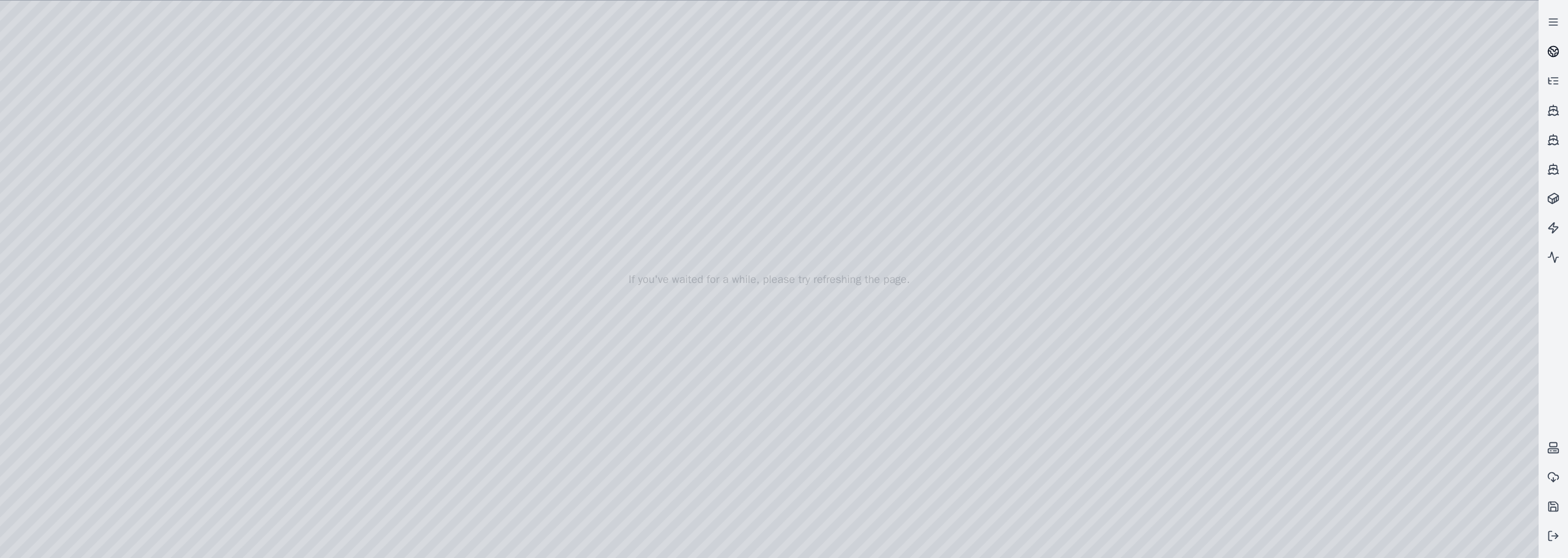 click 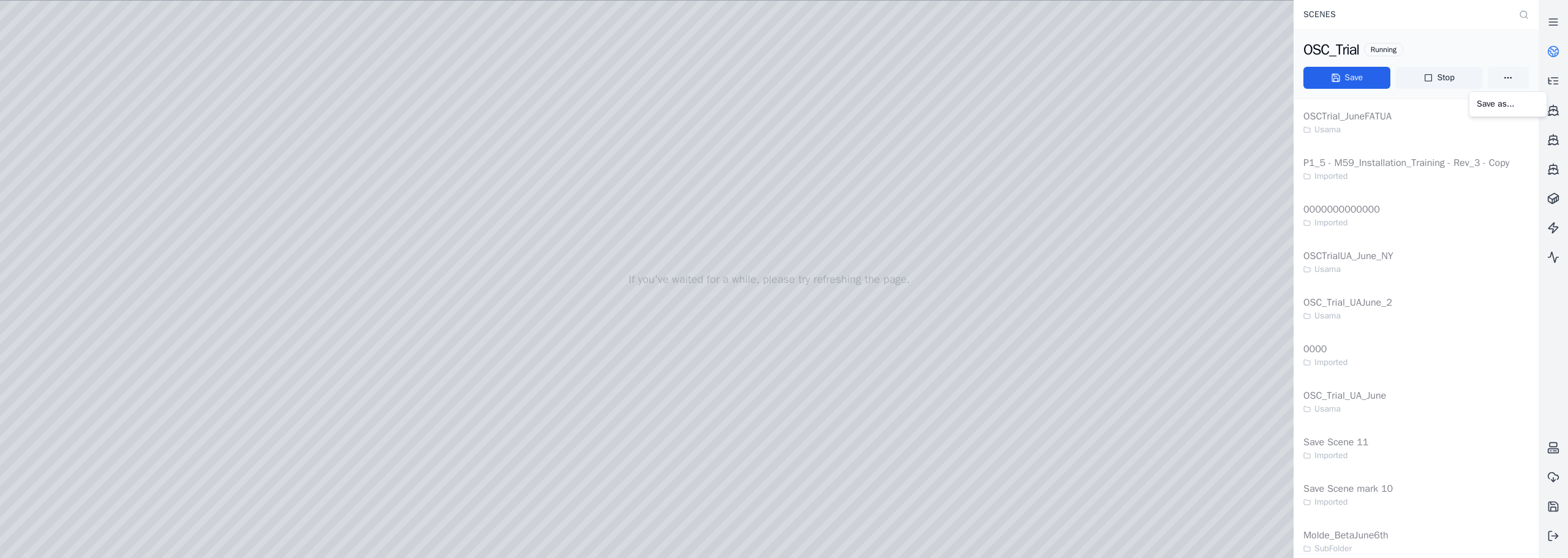 click on "Opt-in to analytics Would you like to help us improve our service by allowing us to collect analytics data about how you use our application? This data helps us understand usage patterns, troubleshoot issues, and make your experience better. For more information about what is collected and how it is used, please refer to our  Privacy Policy . Accept Decline If you've waited for a while, please try refreshing the page. Scenes OSC_Trial Running Save Stop OSCTrial_JuneFATUA Usama P1_5 - M59_Installation_Training - Rev_3 - Copy Imported 0000000000000 Imported OSCTrialUA_June_NY Usama OSC_Trial_UAJune_2 Usama 0000 Imported OSC_Trial_UA_June Usama Save Scene 11 Imported Save Scene mark 10 Imported Molde_BetaJune6th SubFolder 5.20.0 Imported Save Scene mark 9 Imported Save Scene mark 8 Imported Save Scene mark 7 Imported Save Scene mark 6 Imported Scarborough_MainScene Imported Save Scene mark 5 Imported Save Scene mark 4 Imported Save Scene mark 3 Imported Save Scene mark 2 Imported CC_TestUA Imported CCS a" at bounding box center [784, 279] 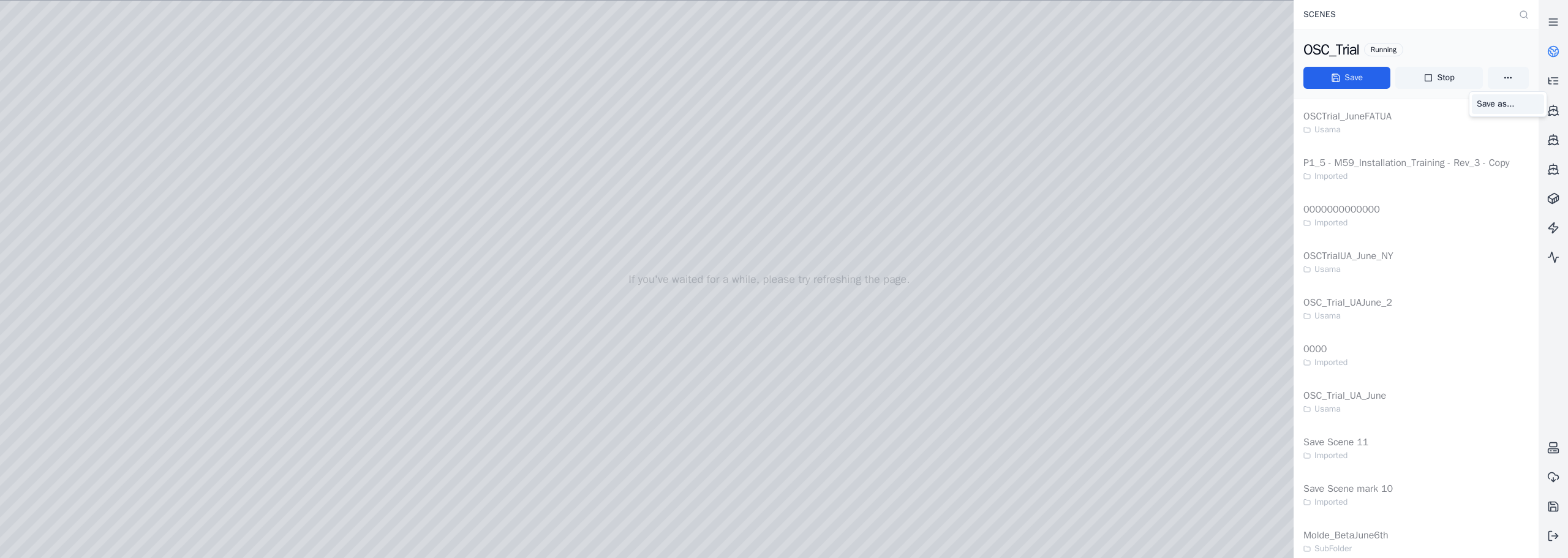 click on "Save as..." at bounding box center (1508, 104) 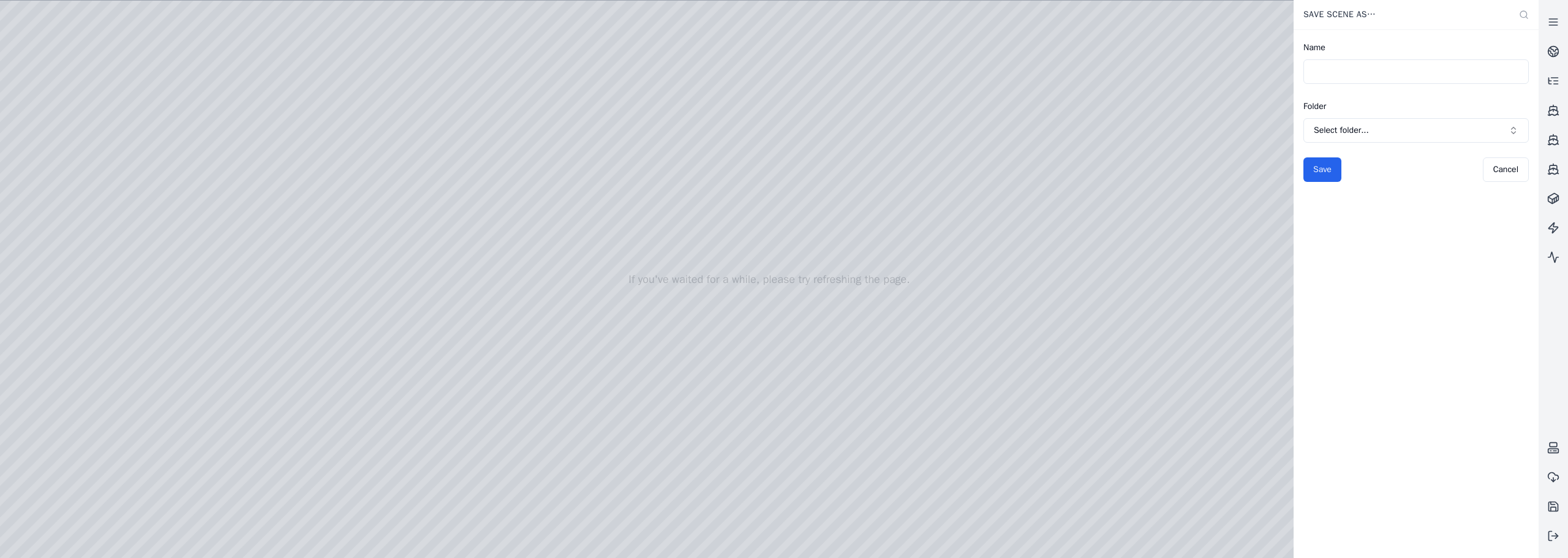 click on "Name" at bounding box center [1416, 72] 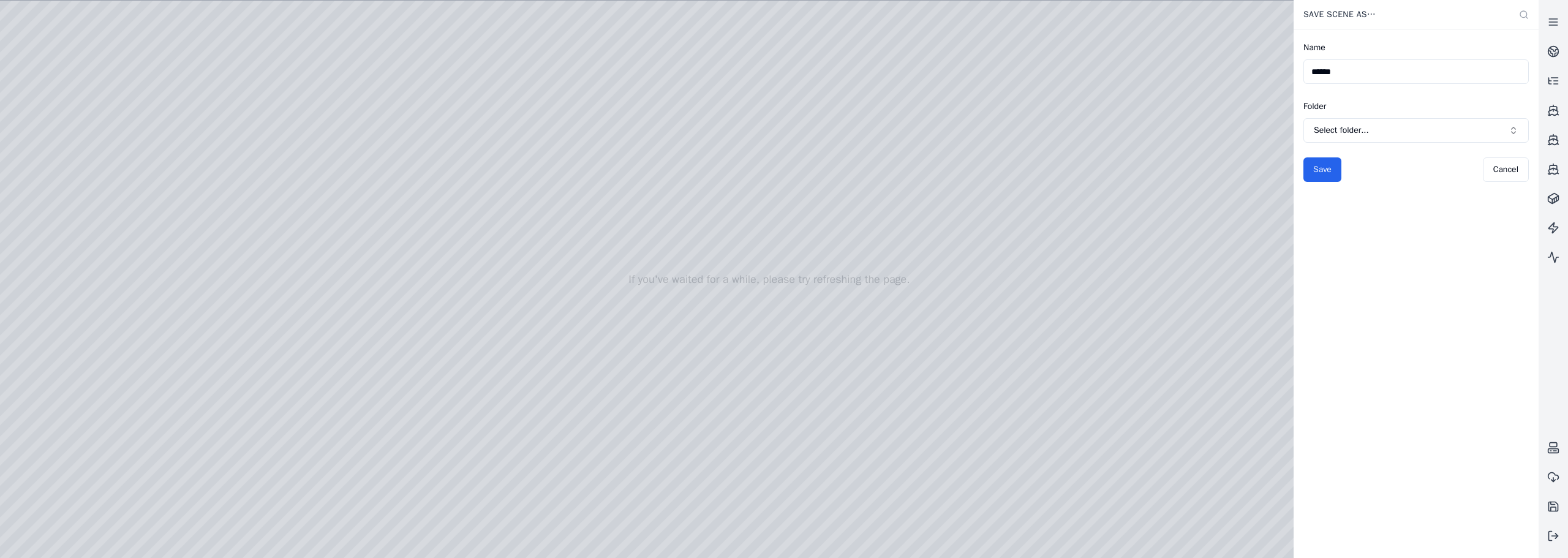 type on "******" 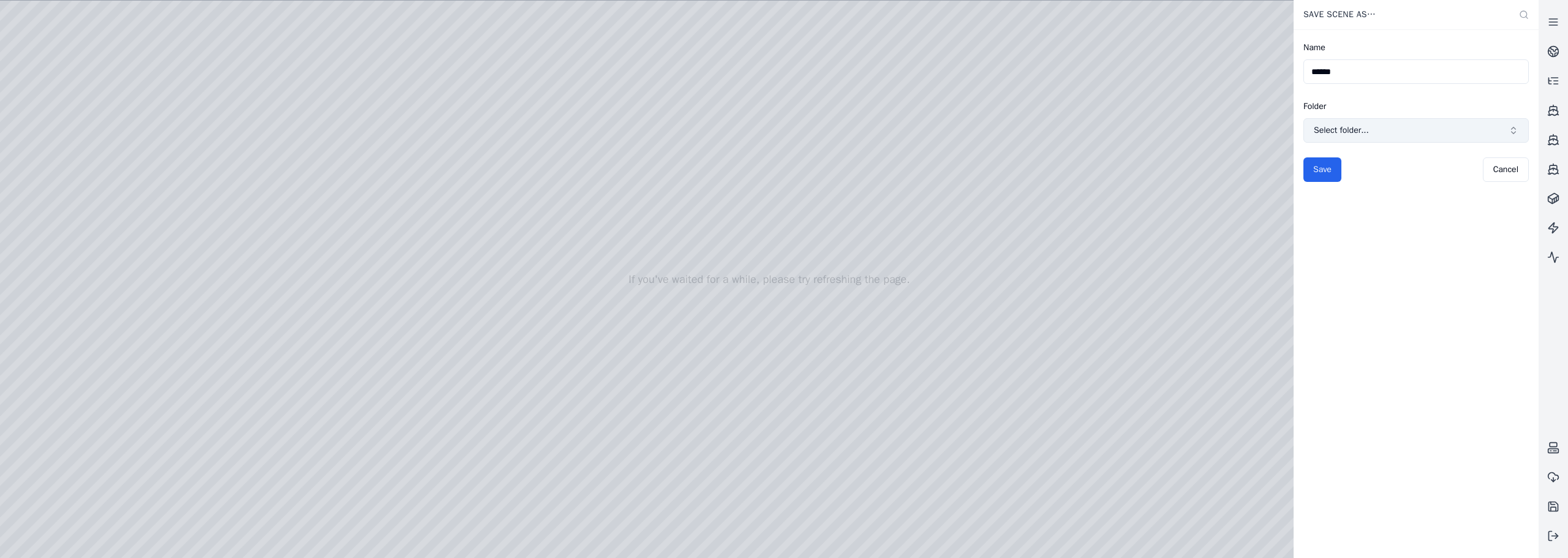 click on "Select folder..." at bounding box center [1409, 130] 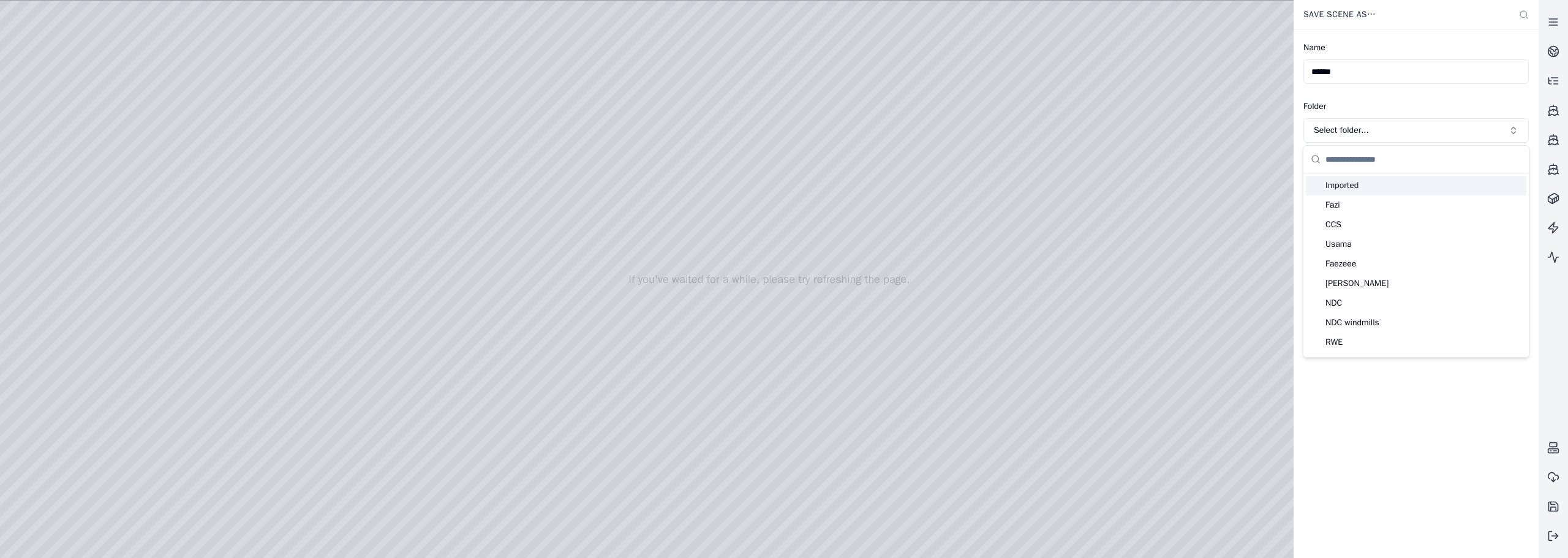 click on "Imported" at bounding box center [1423, 186] 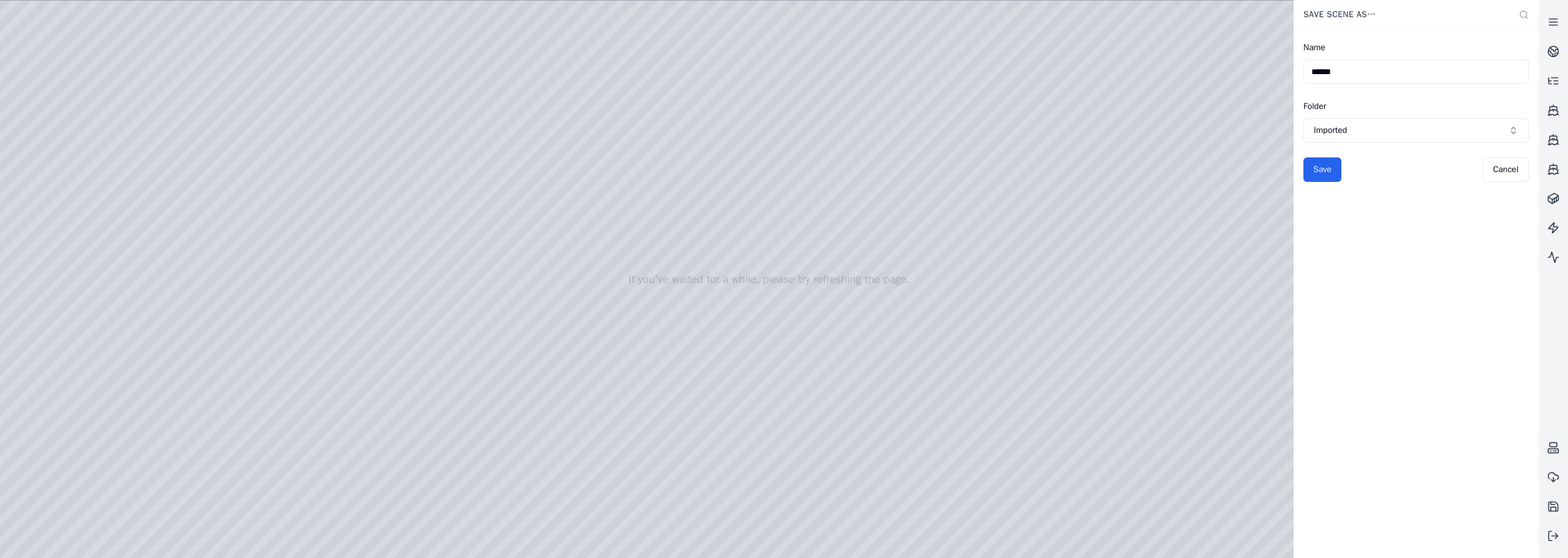 click on "Save Cancel" at bounding box center [1416, 170] 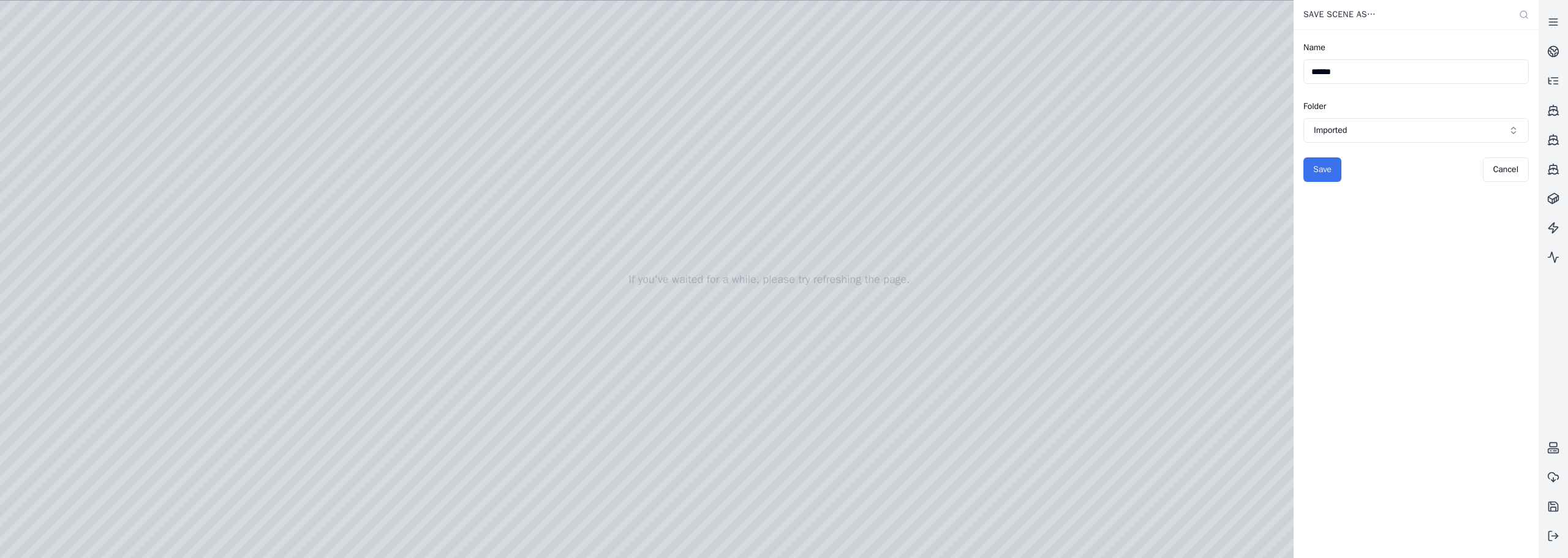 click on "Save" at bounding box center [1322, 170] 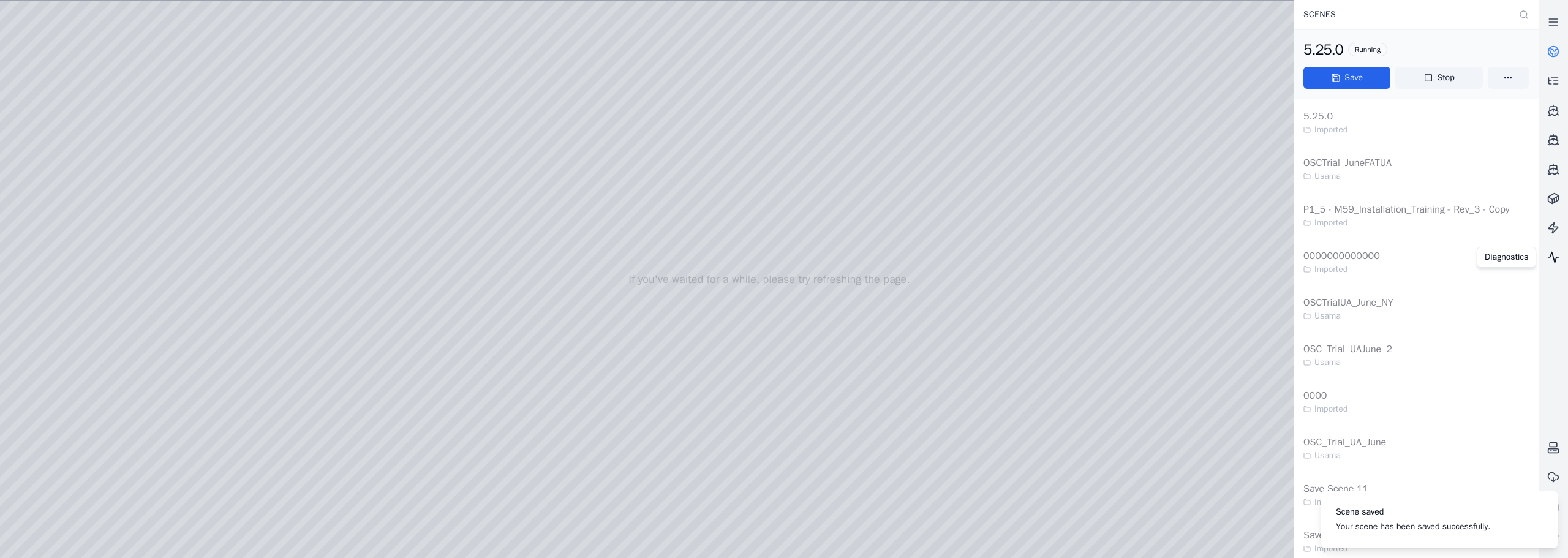 click 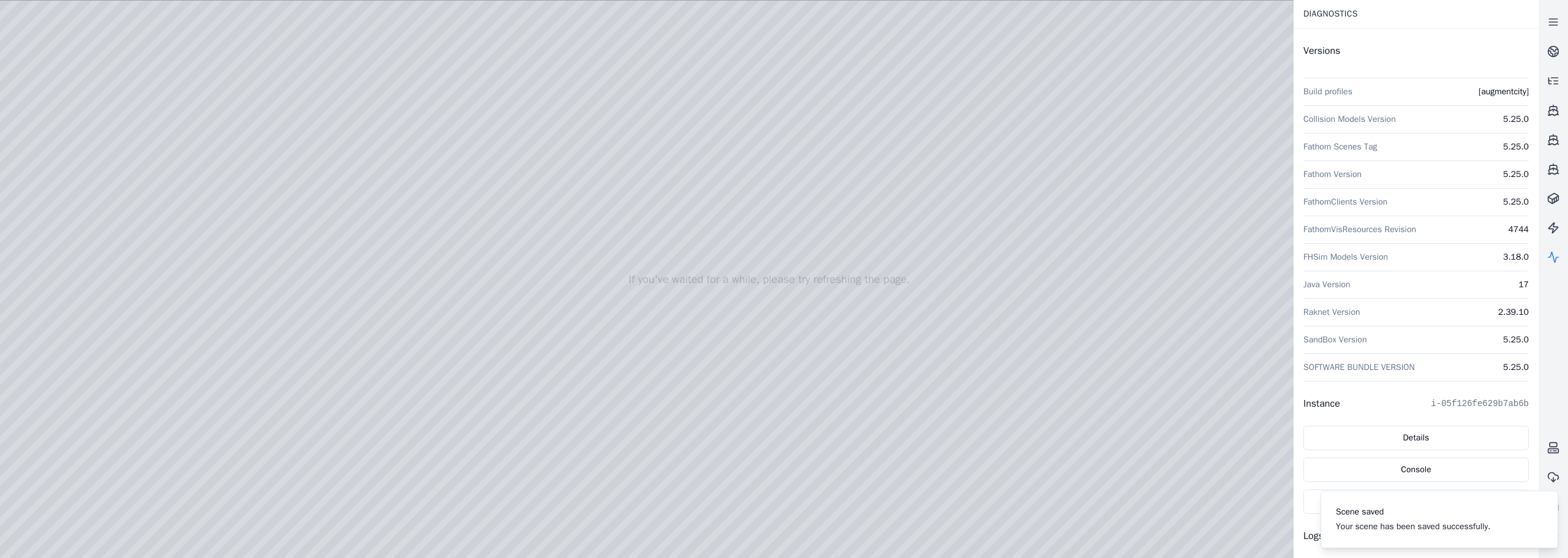 click 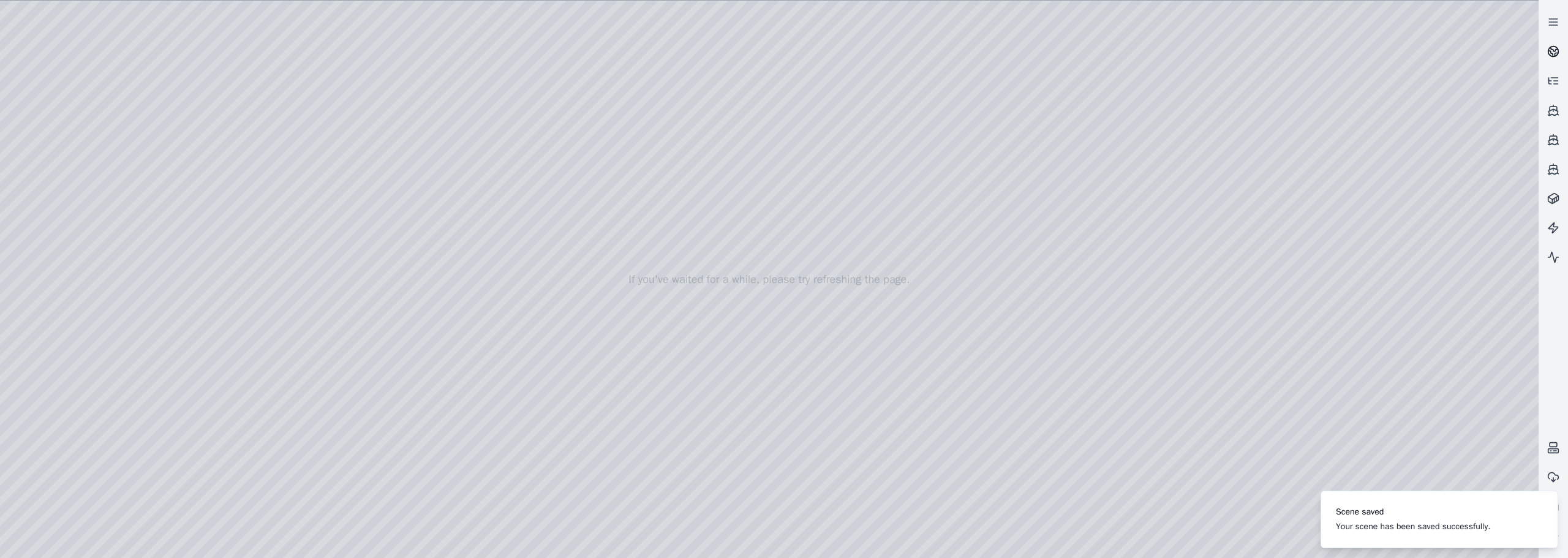 click 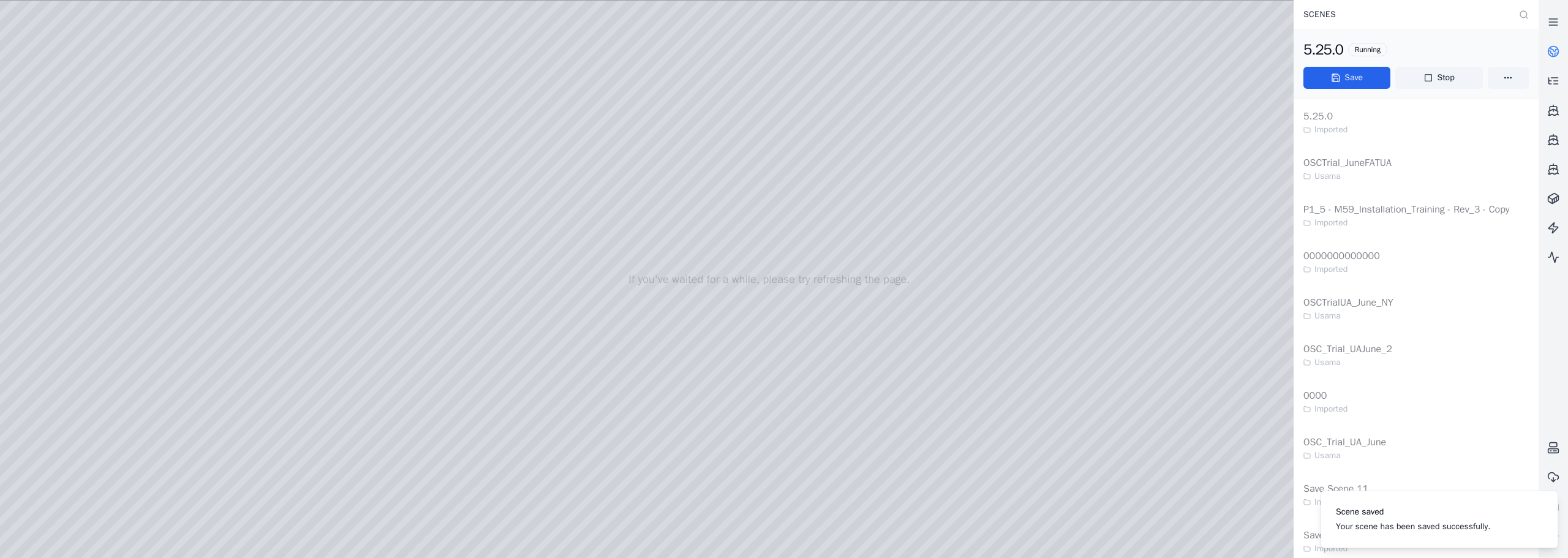 drag, startPoint x: 1432, startPoint y: 80, endPoint x: 832, endPoint y: 64, distance: 600.2133 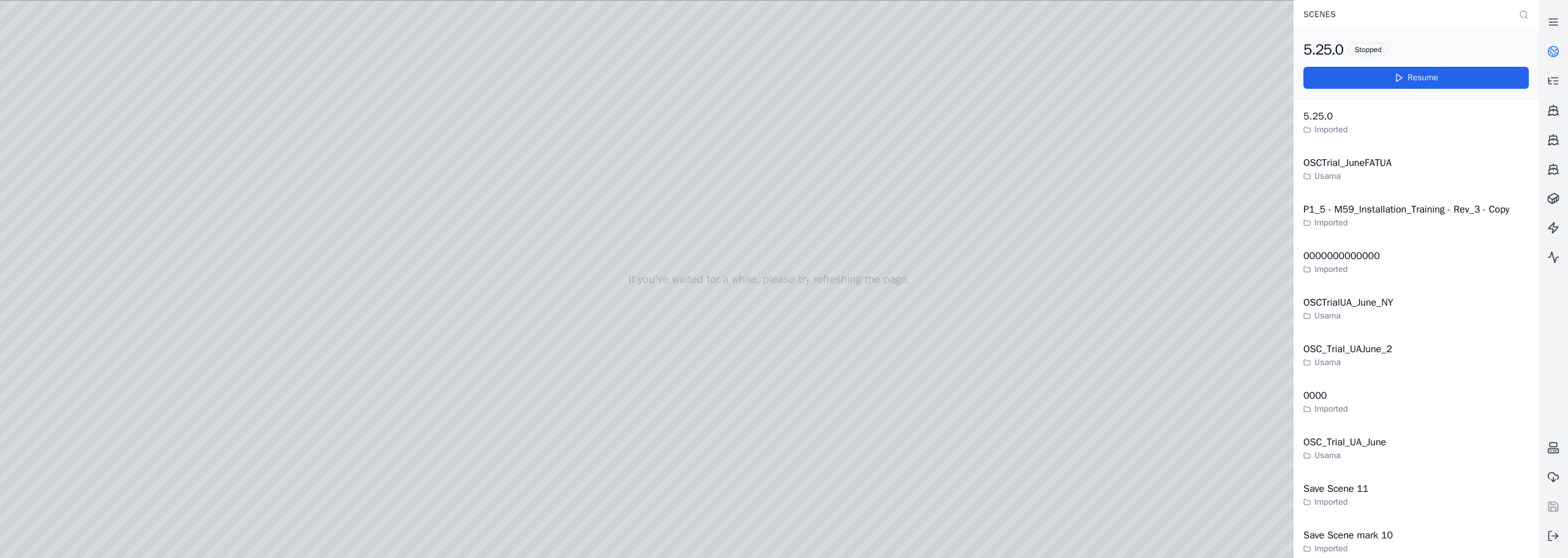 drag, startPoint x: 540, startPoint y: 228, endPoint x: 662, endPoint y: 203, distance: 124.53514 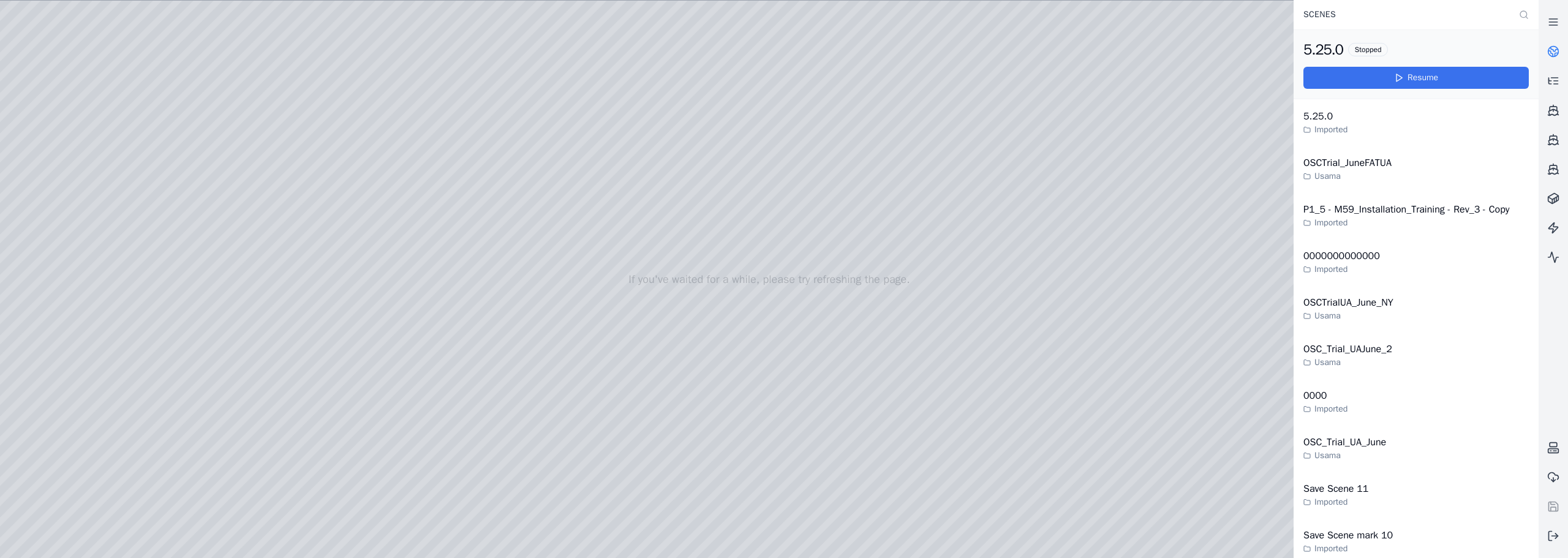 click on "Resume" at bounding box center [1416, 78] 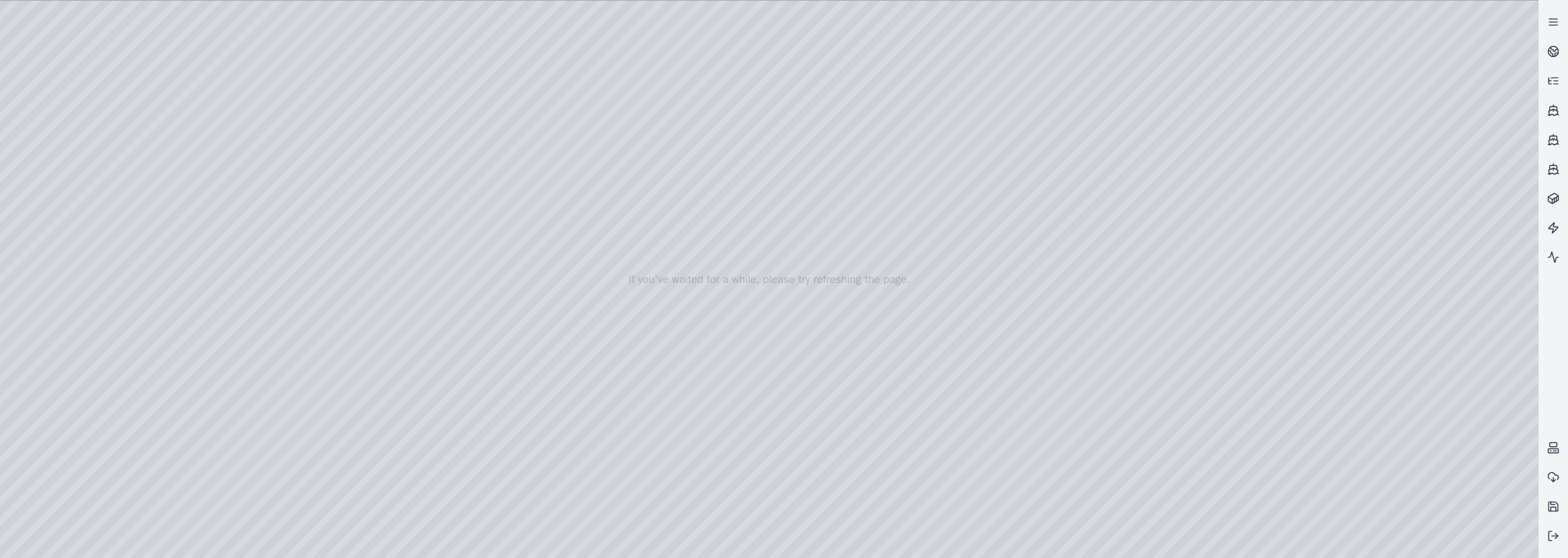 drag, startPoint x: 736, startPoint y: 431, endPoint x: 663, endPoint y: 444, distance: 74.1485 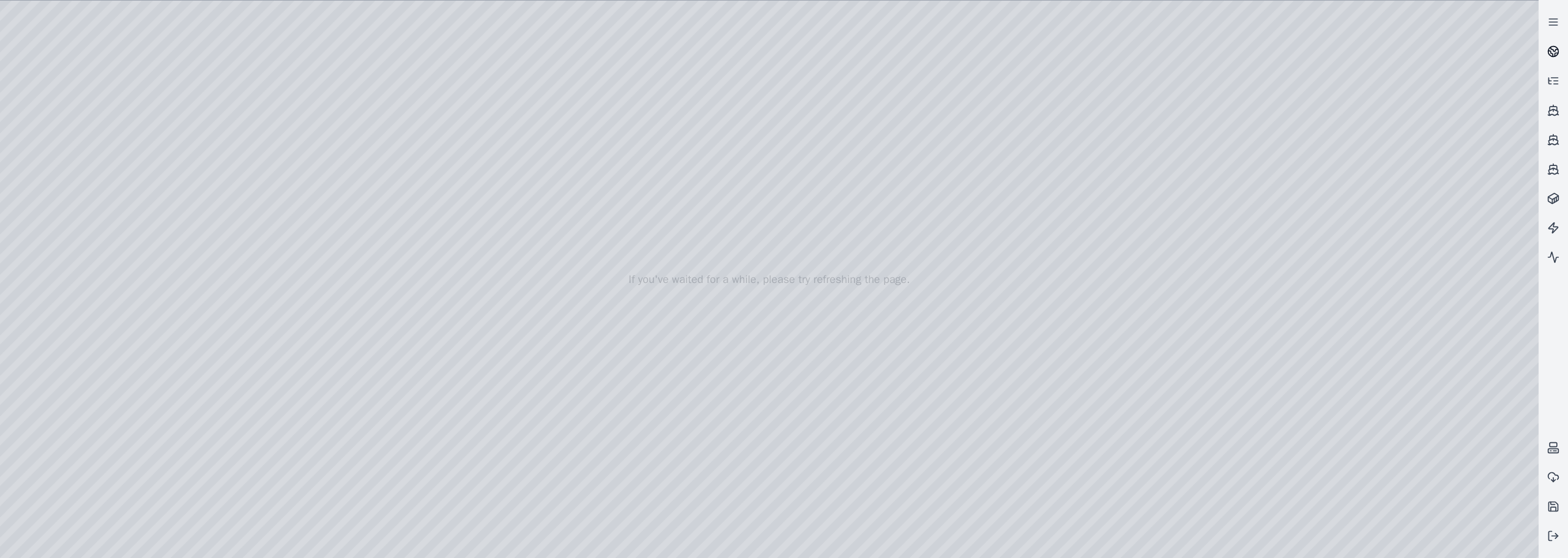 click at bounding box center (1553, 51) 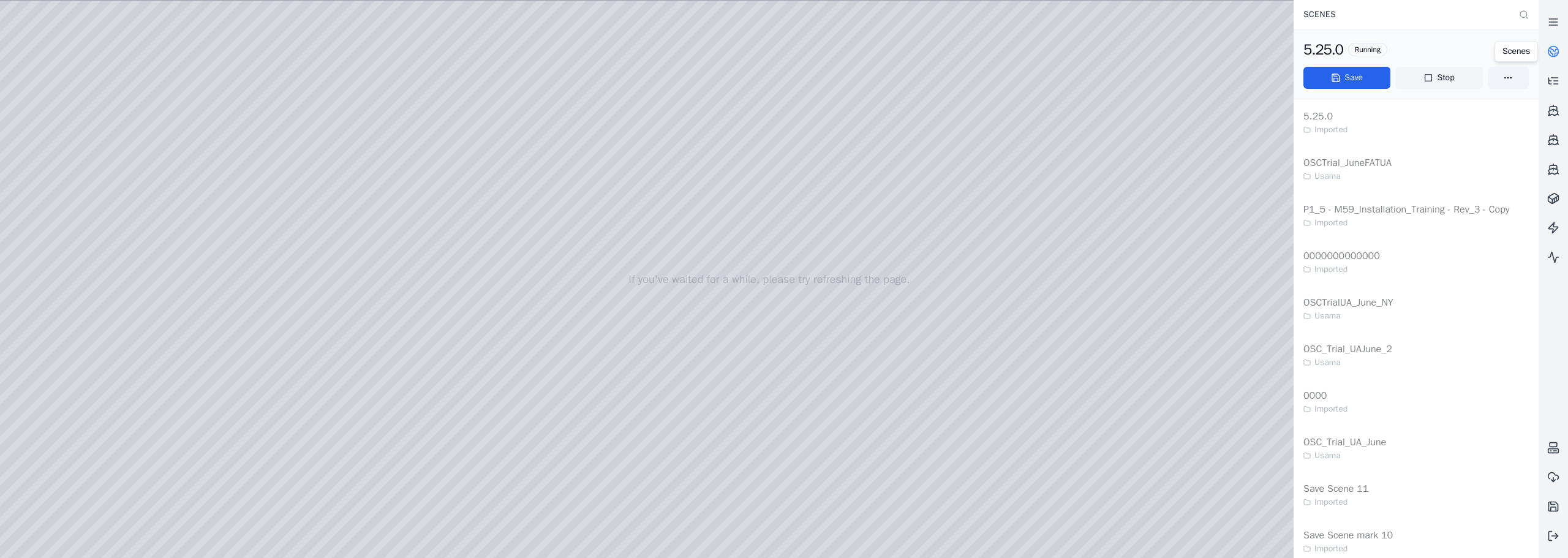 click on "Stop" at bounding box center [1439, 78] 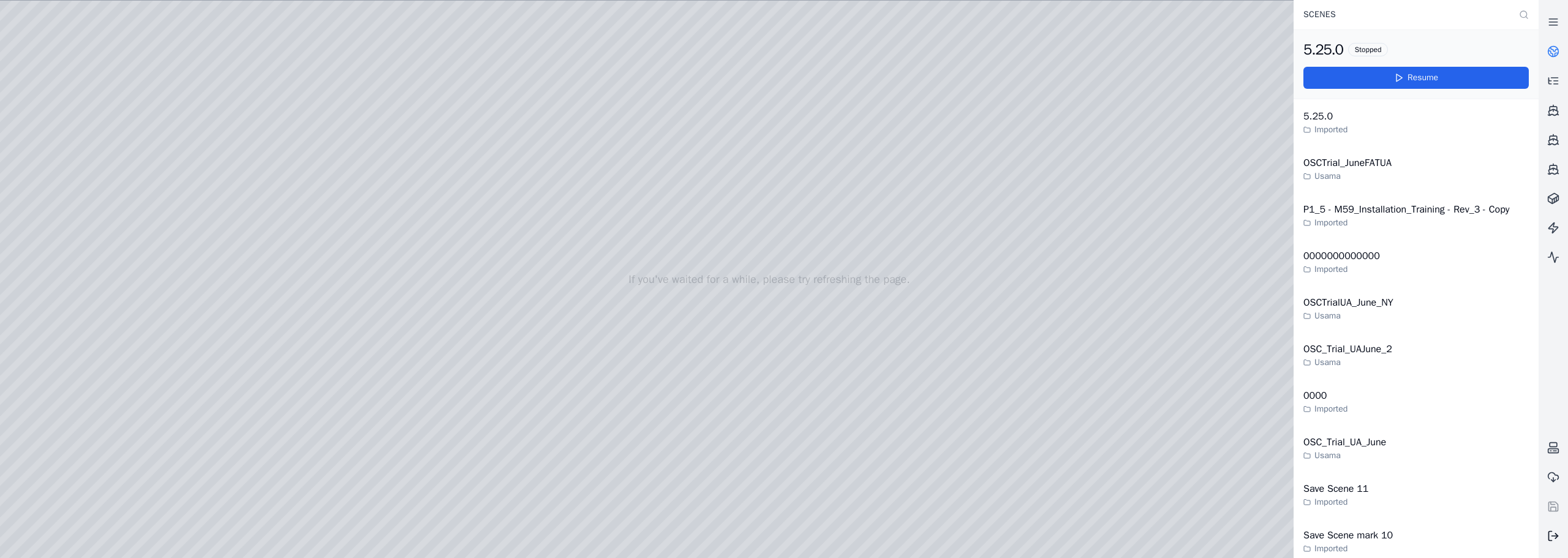 click 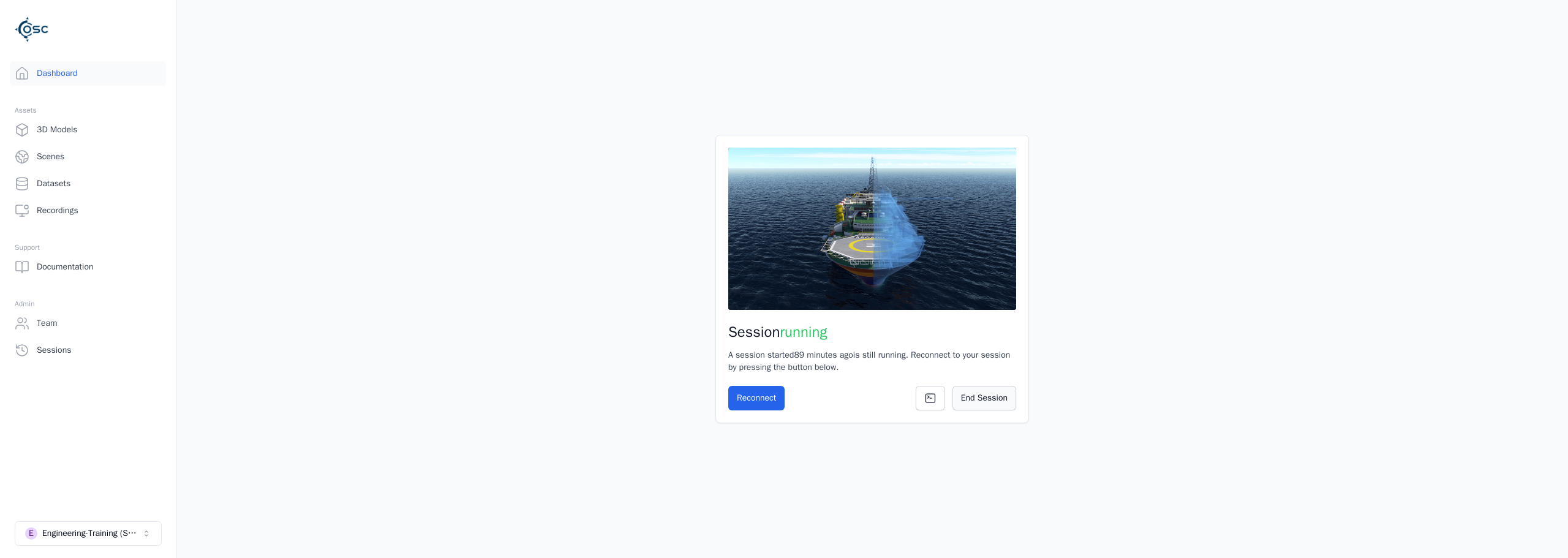 click on "End Session" at bounding box center (984, 398) 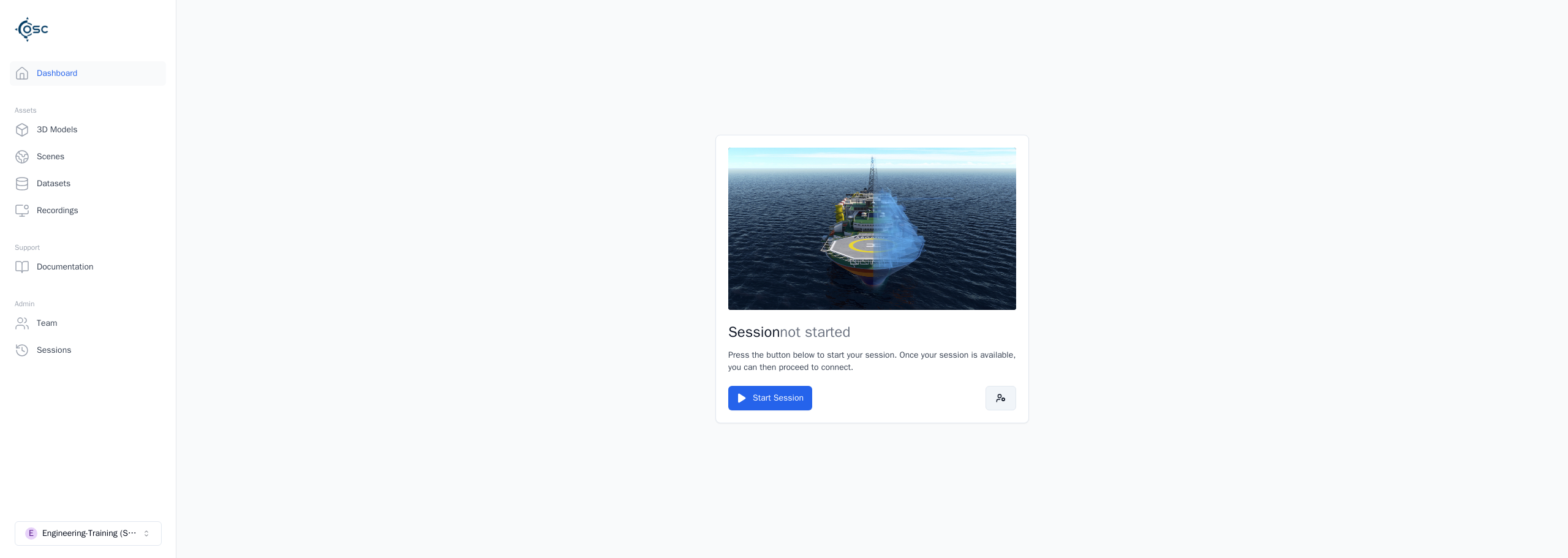 click 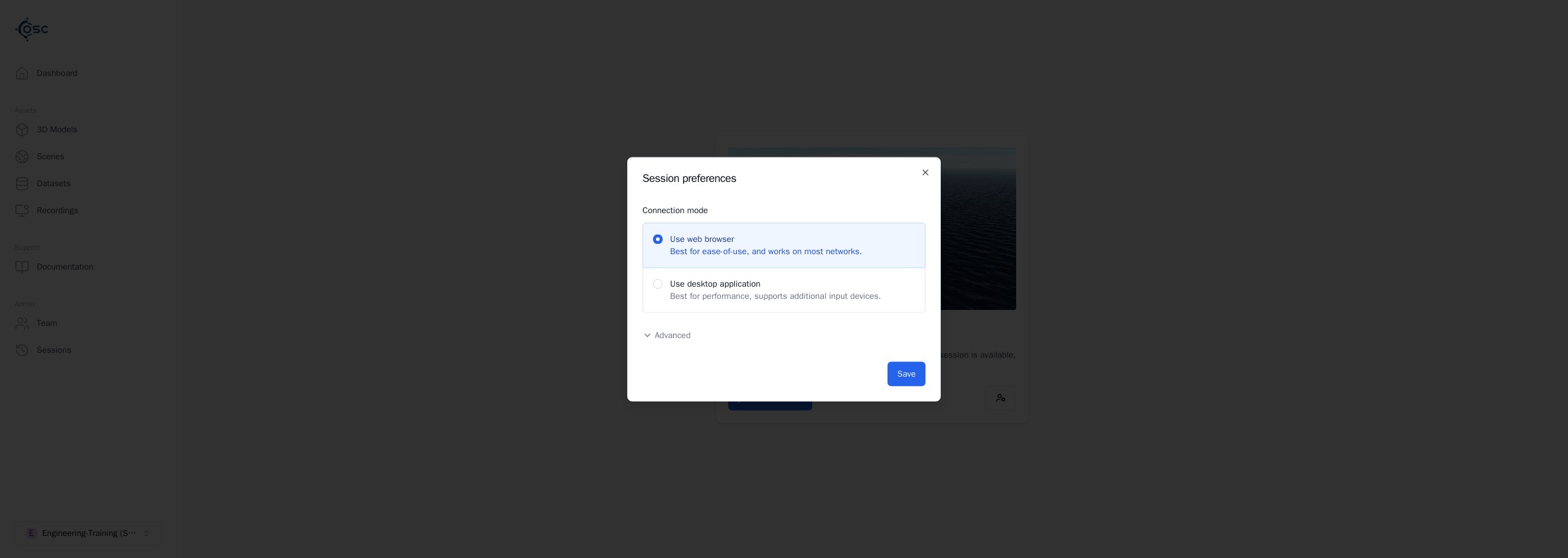 click on "Advanced" at bounding box center [673, 334] 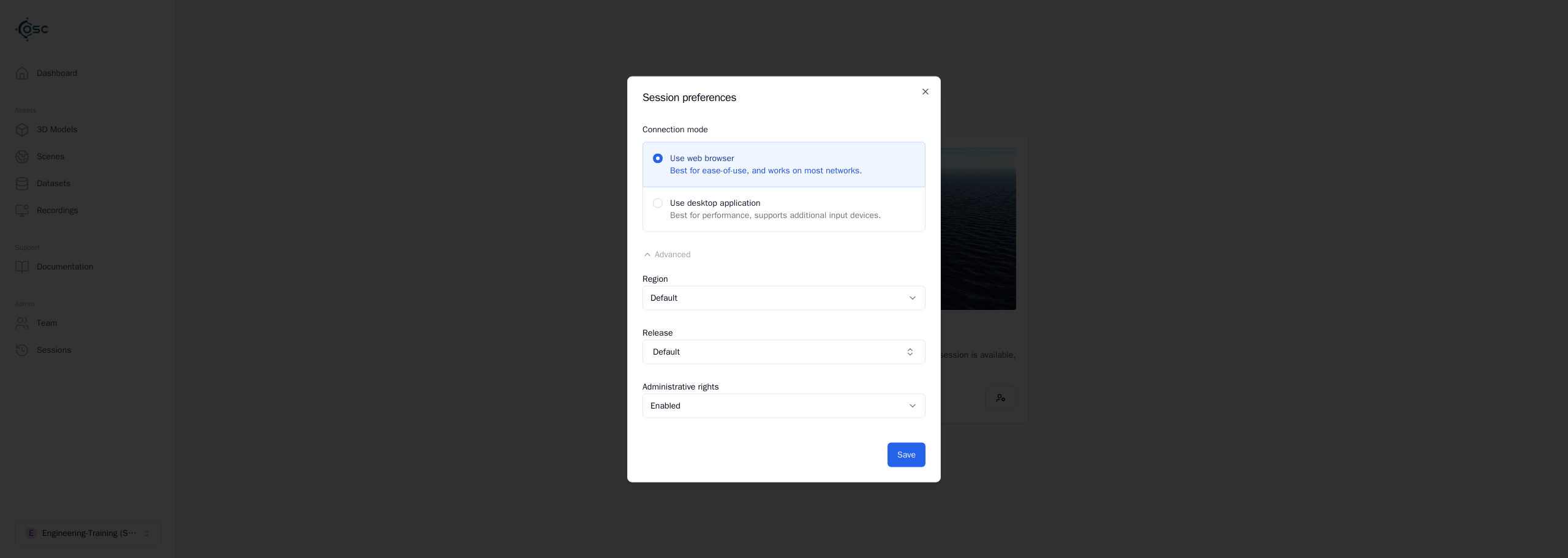 click on "Session preferences Connection mode Use web browser Best for ease-of-use, and works on most networks. Use desktop application Best for performance, supports additional input devices. Advanced Region Default ******* ********* ****** Release Default Administrative rights Enabled ******** ******* Save Close" at bounding box center (784, 279) 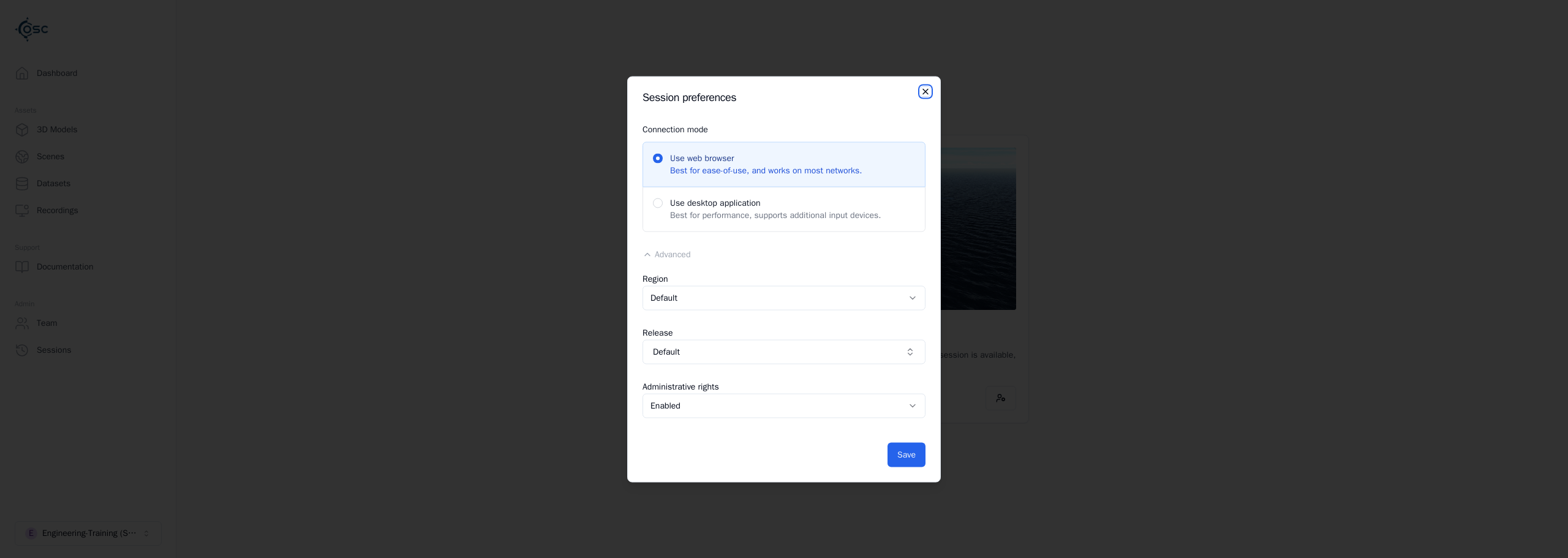 click 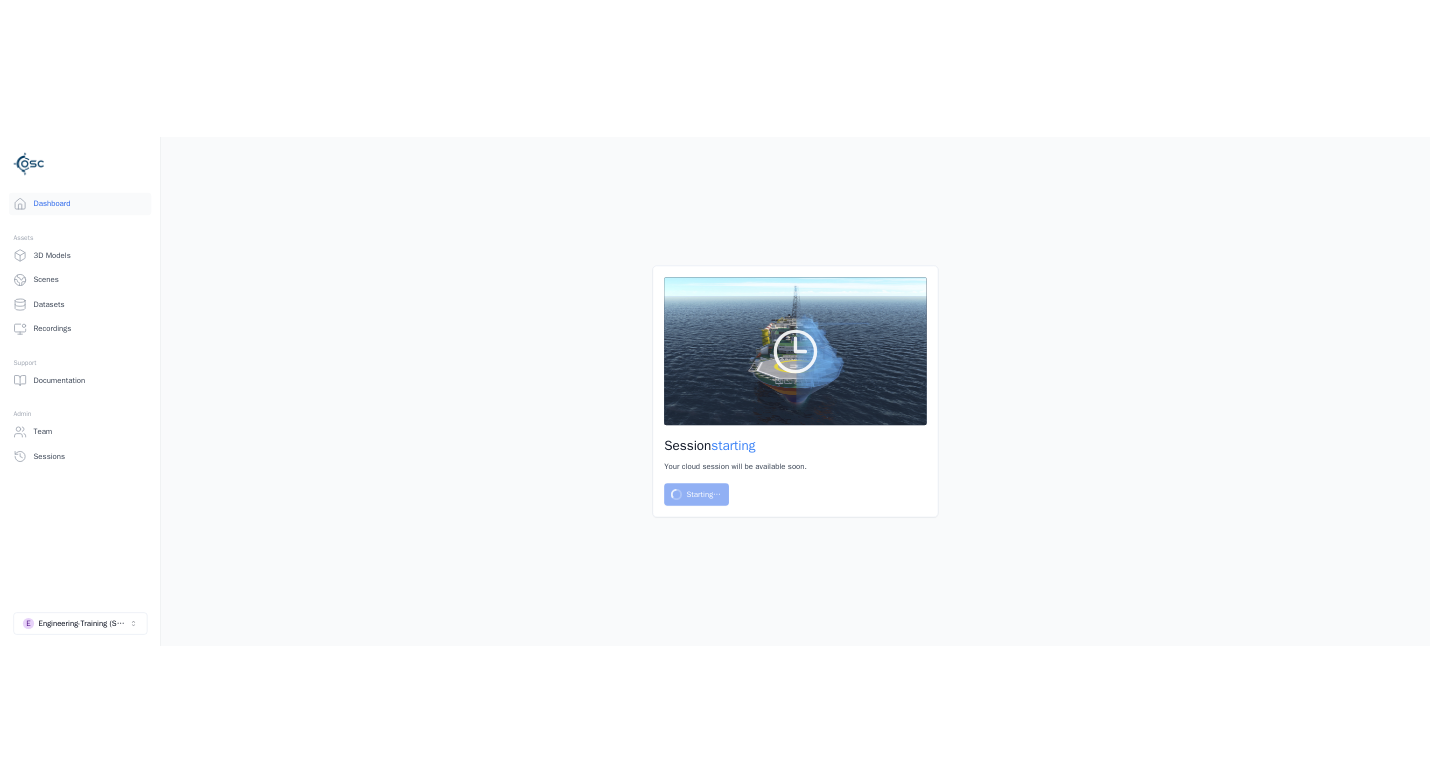 scroll, scrollTop: 0, scrollLeft: 0, axis: both 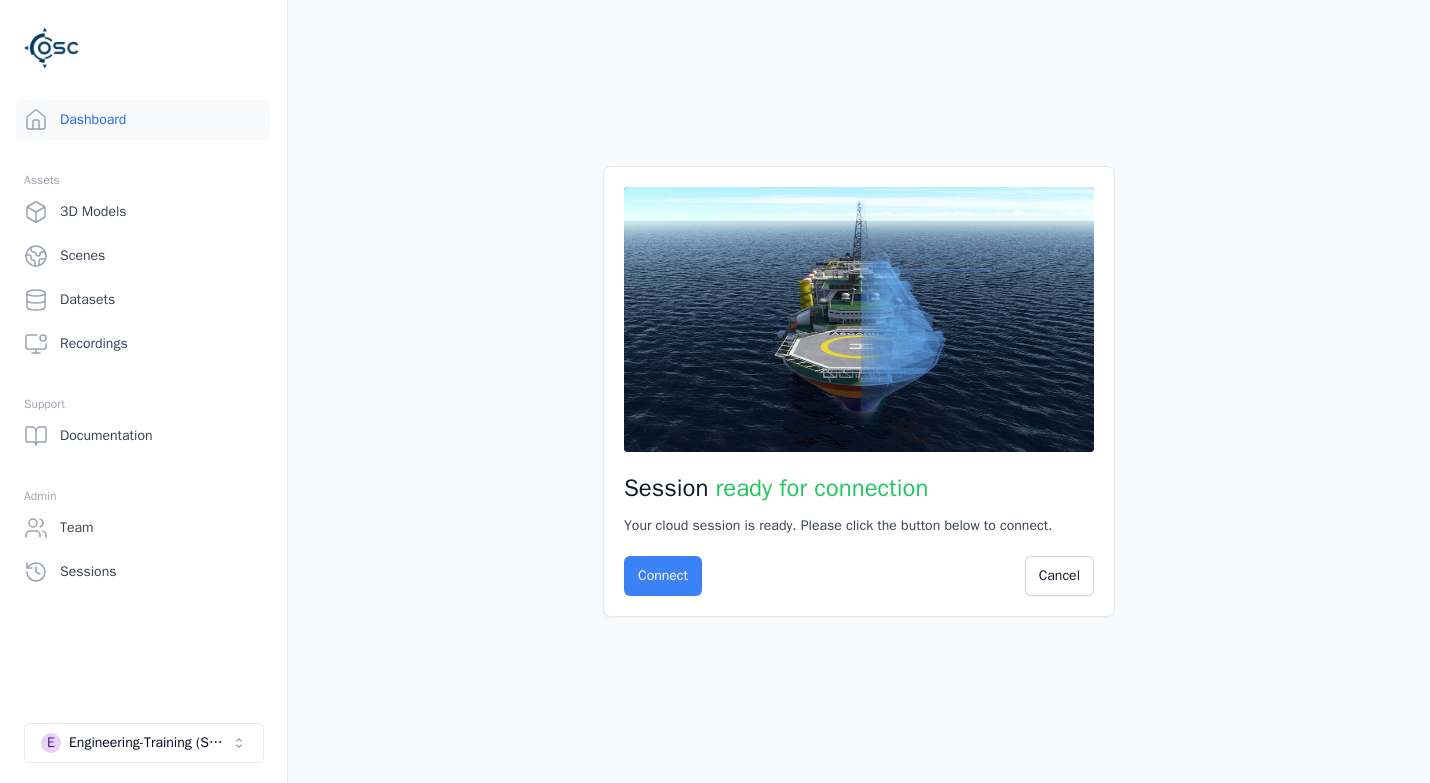 click on "Connect" at bounding box center [663, 576] 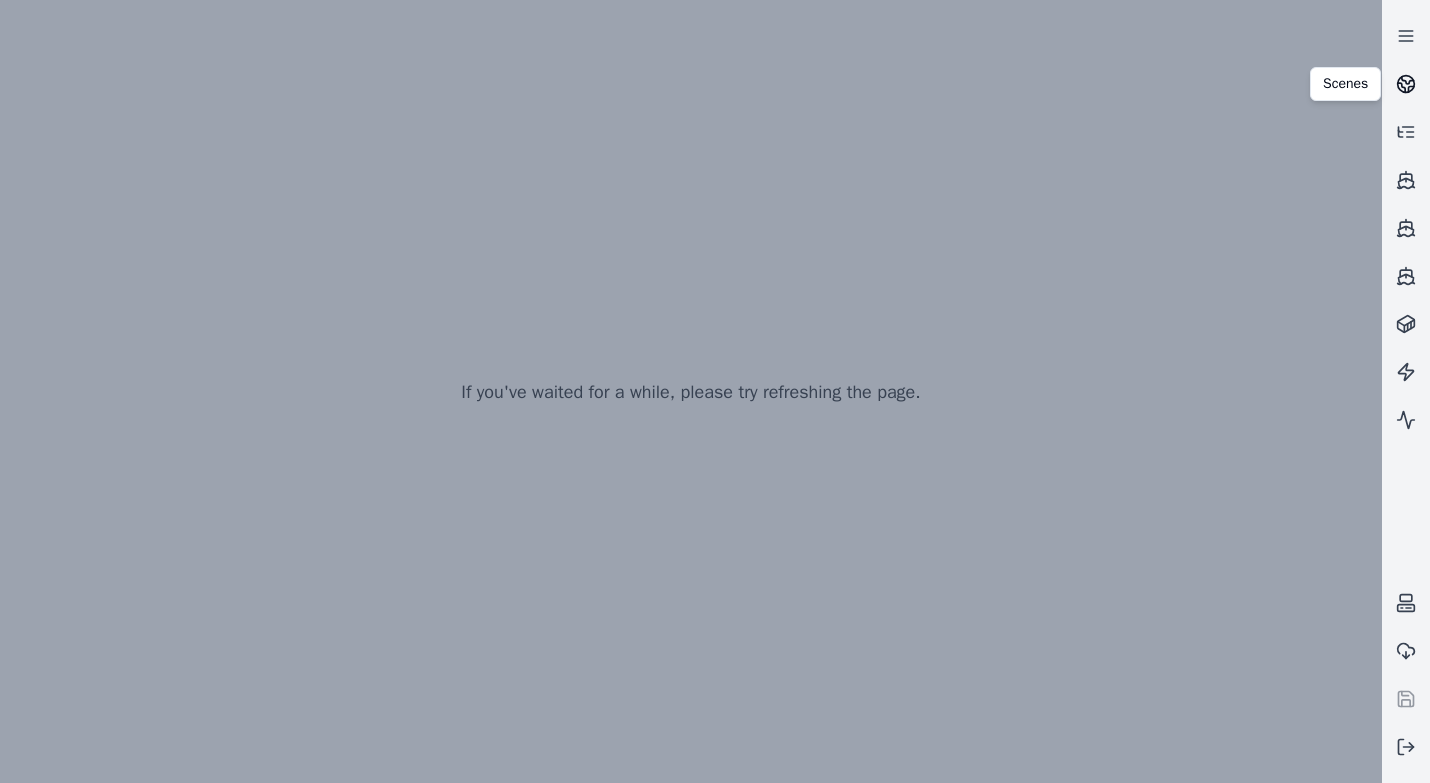 click 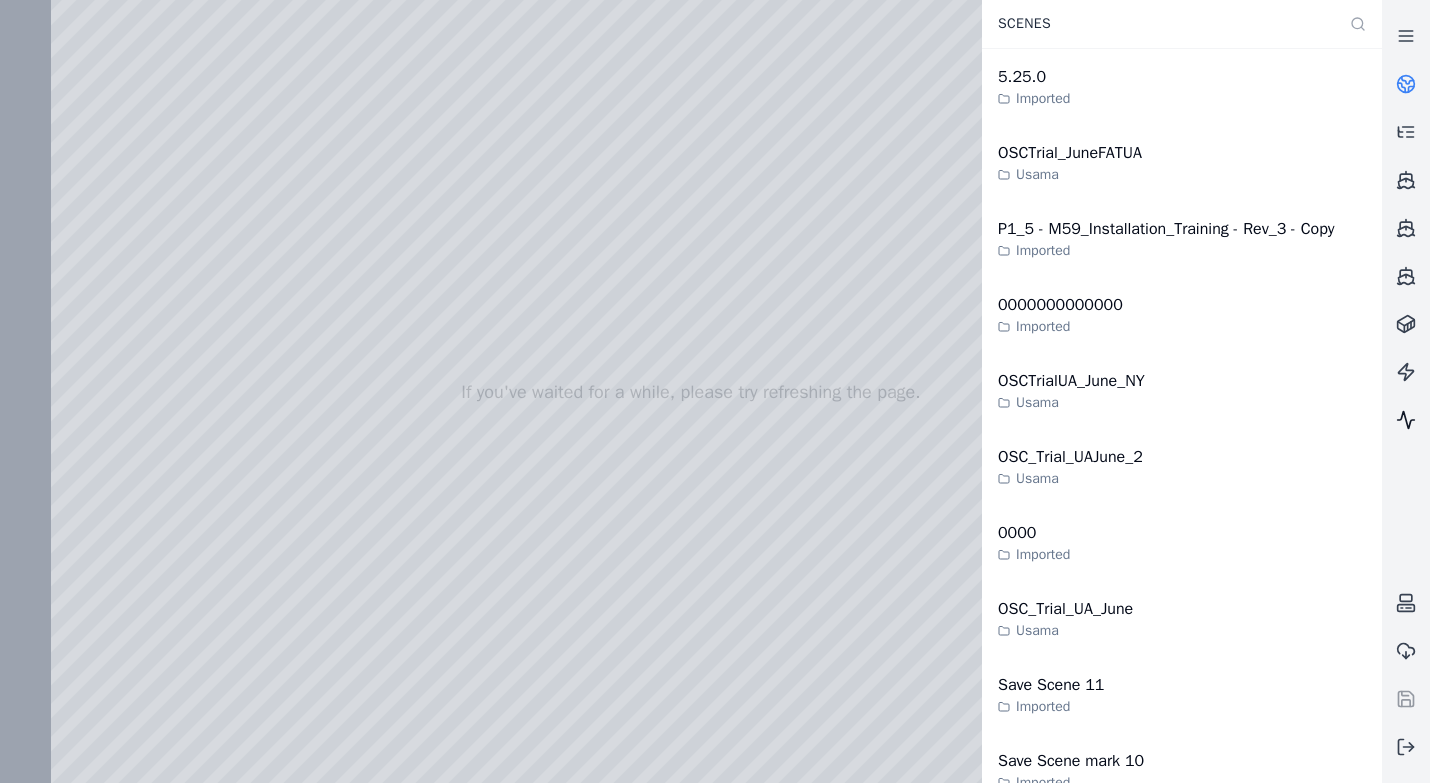 click at bounding box center (1406, 420) 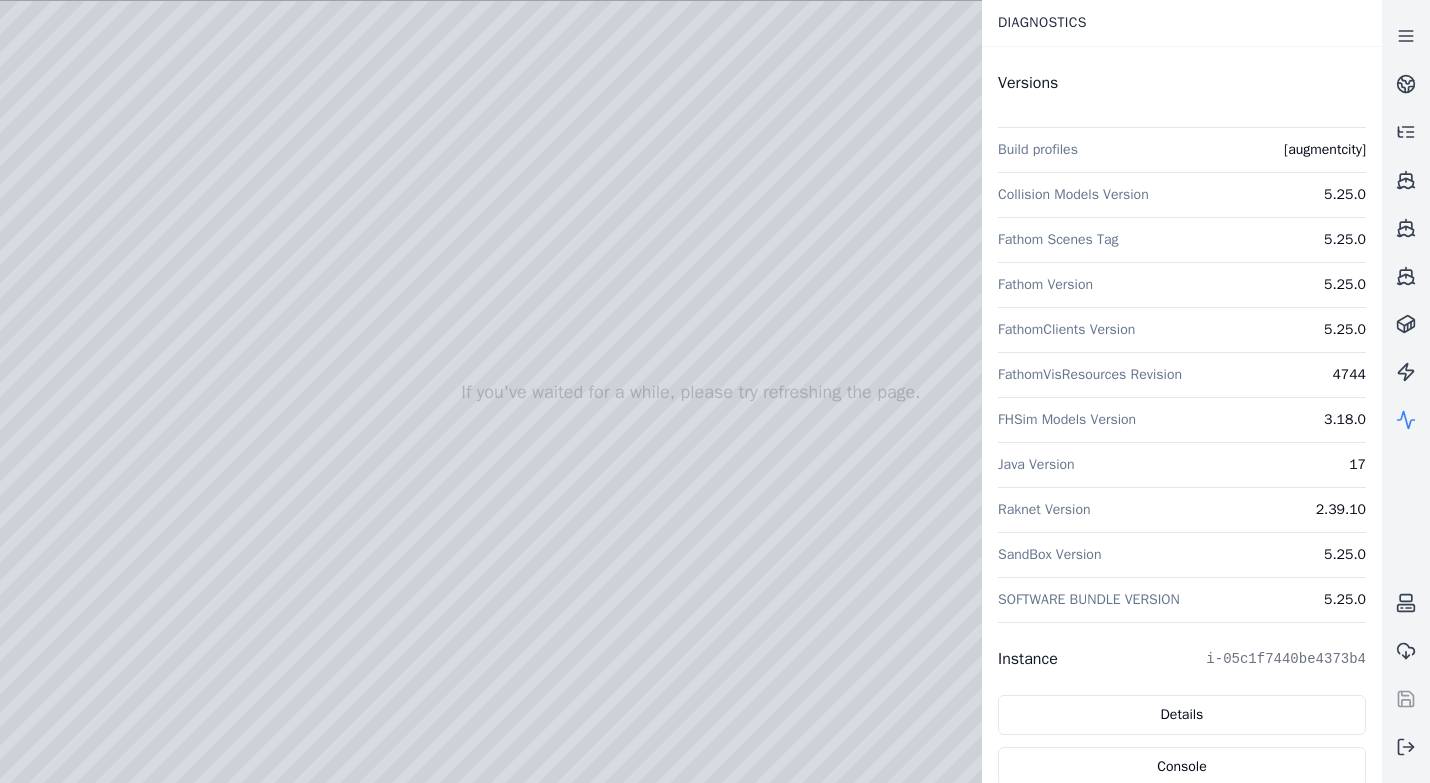 click at bounding box center (1406, 420) 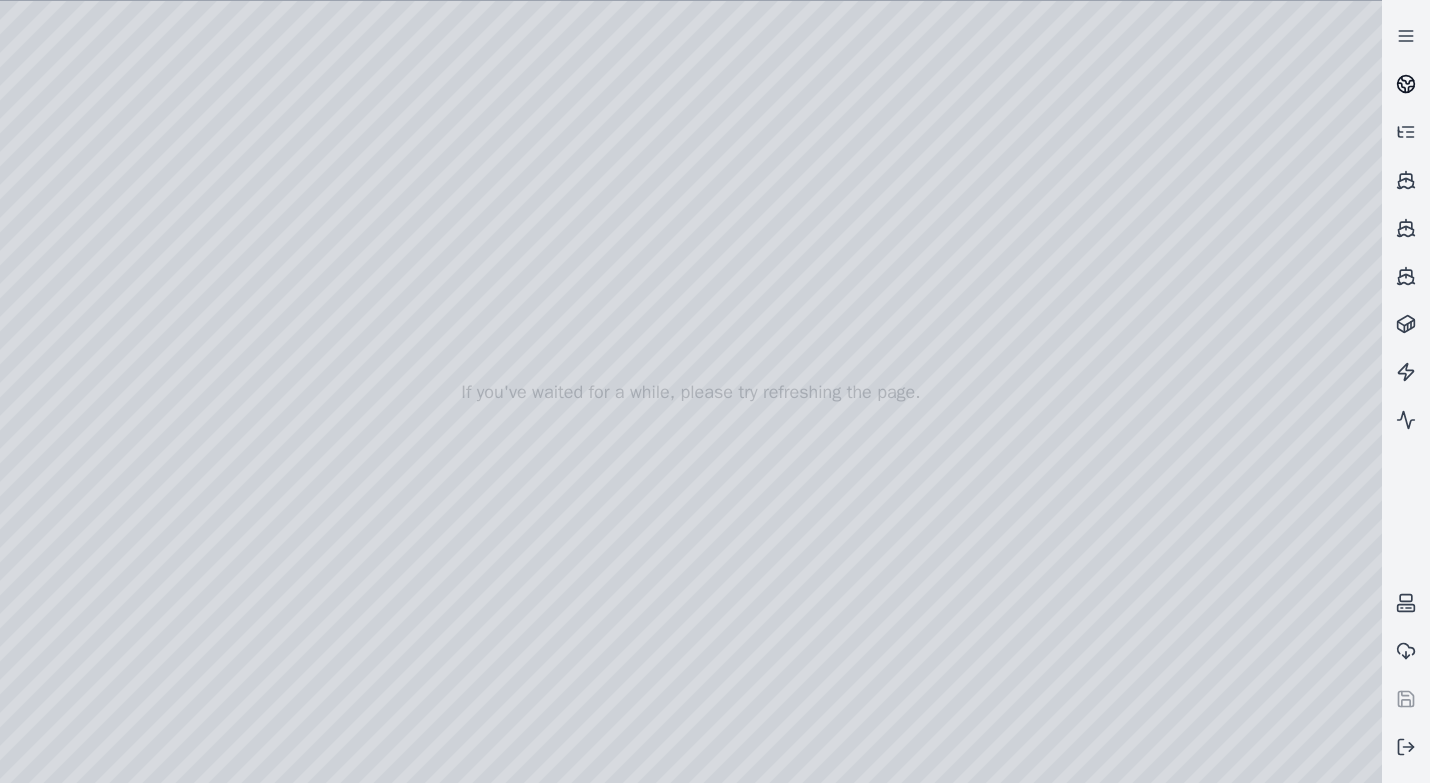 click 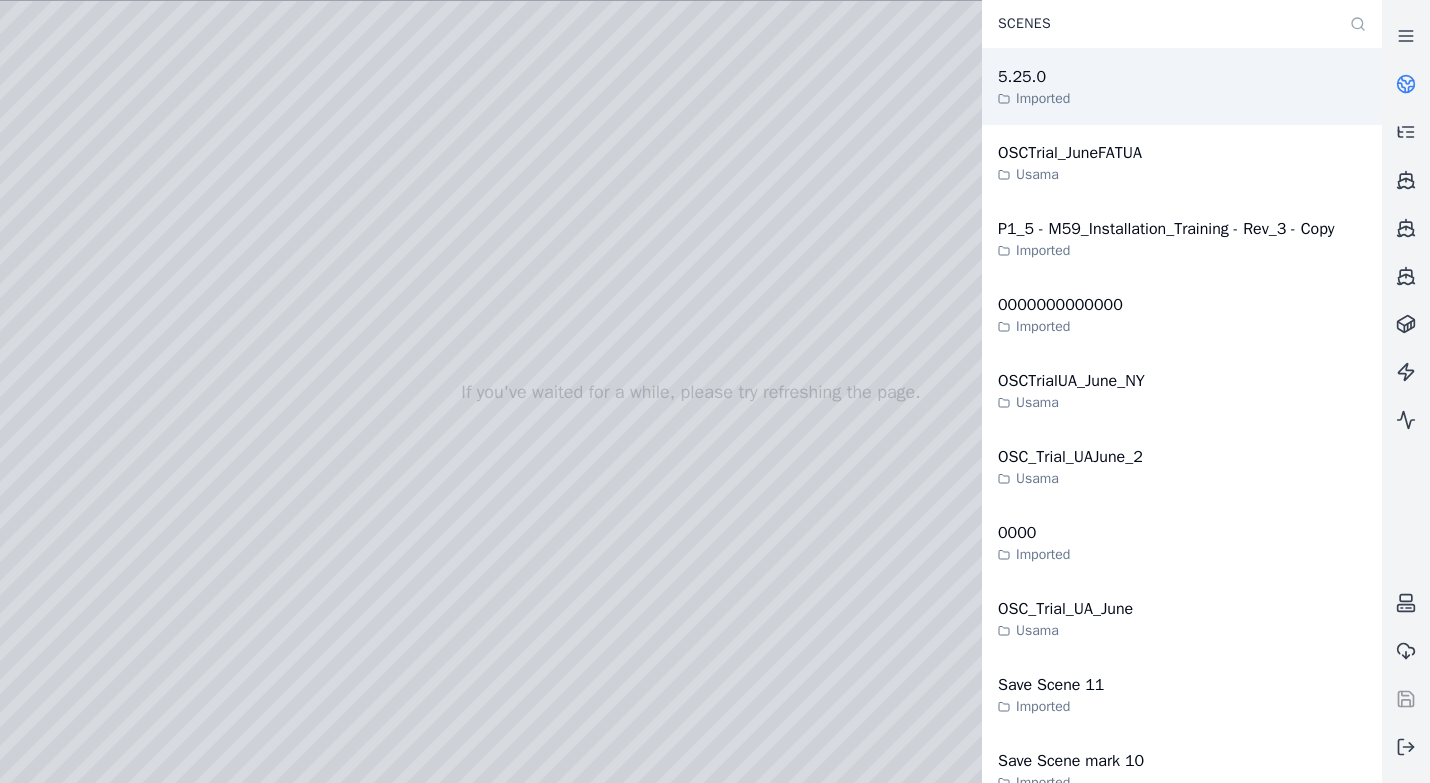 click on "5.25.0 Imported" at bounding box center (1182, 87) 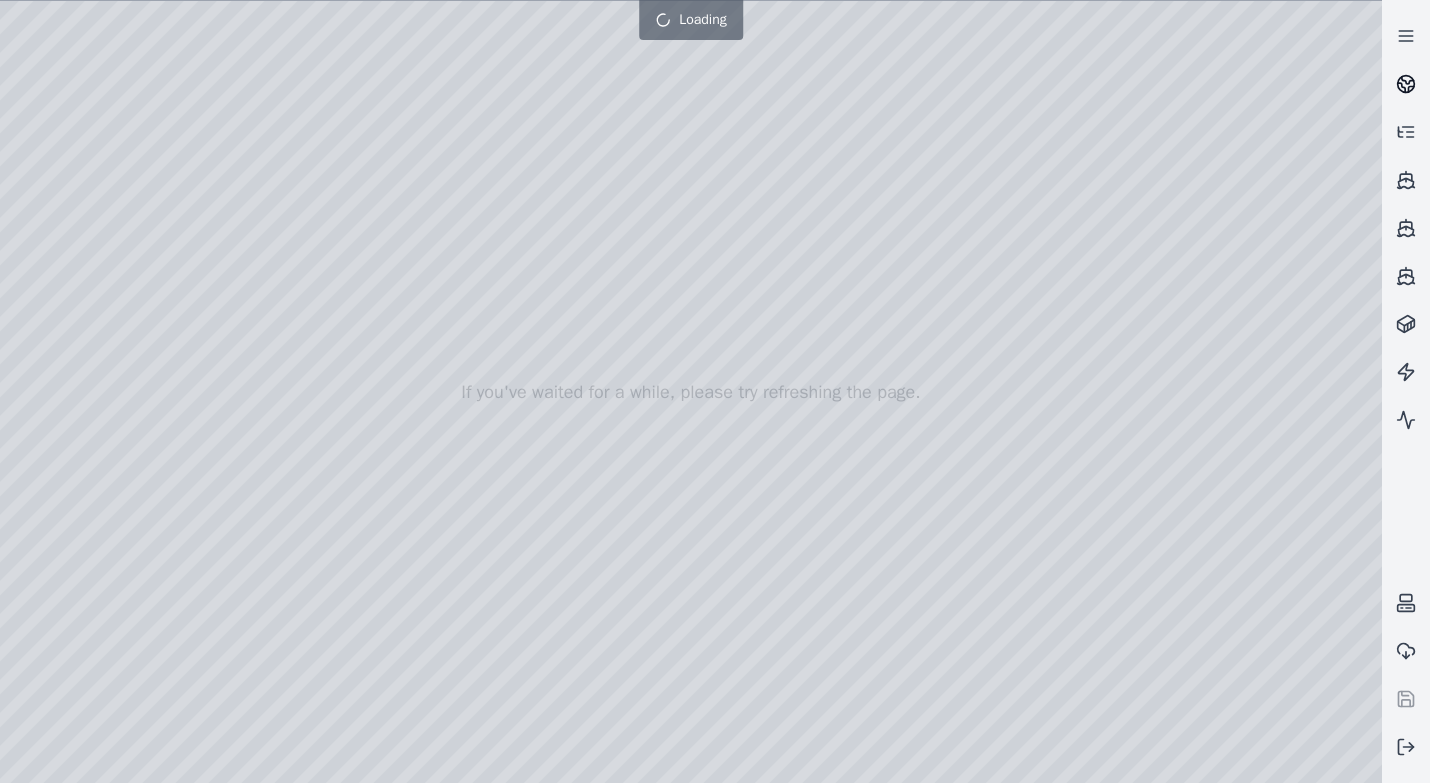 click at bounding box center (1406, 84) 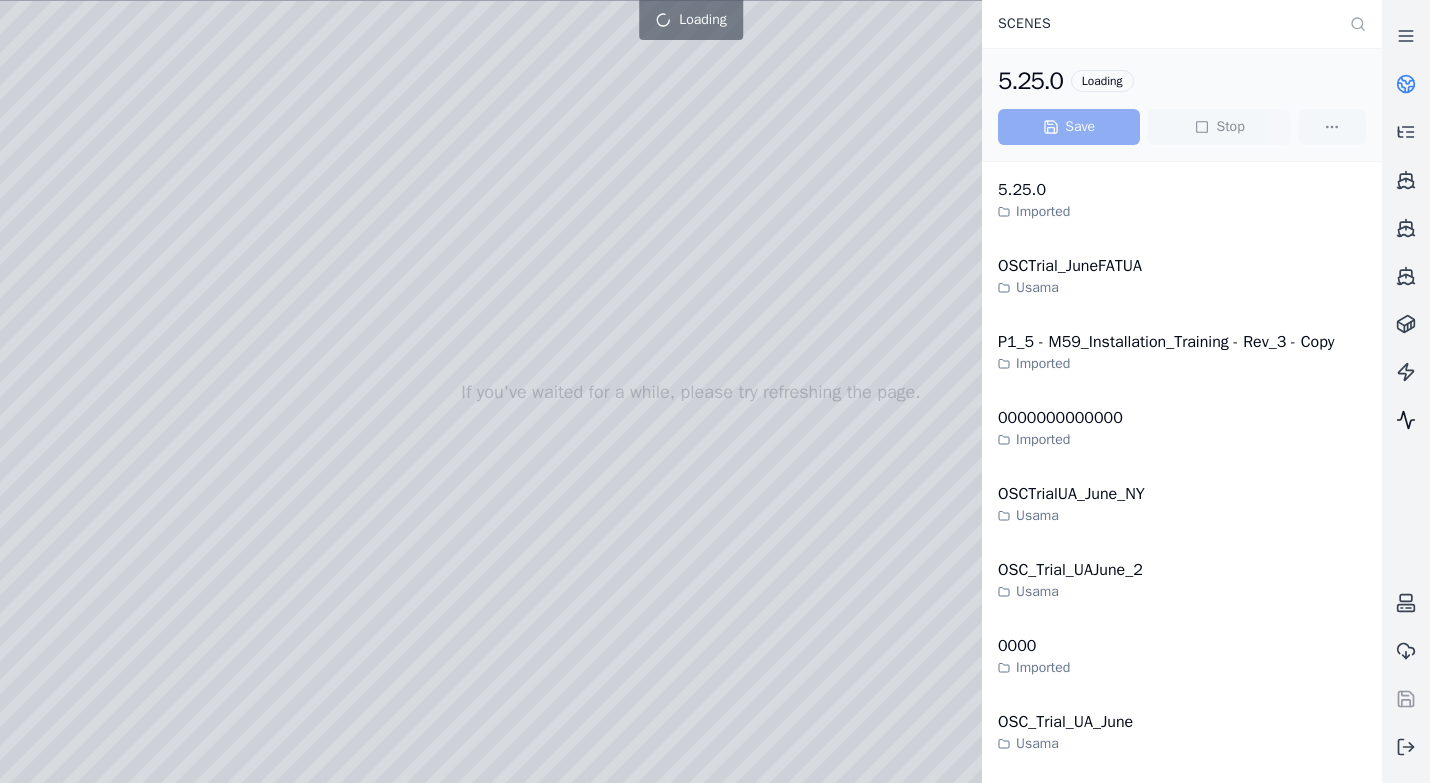 click 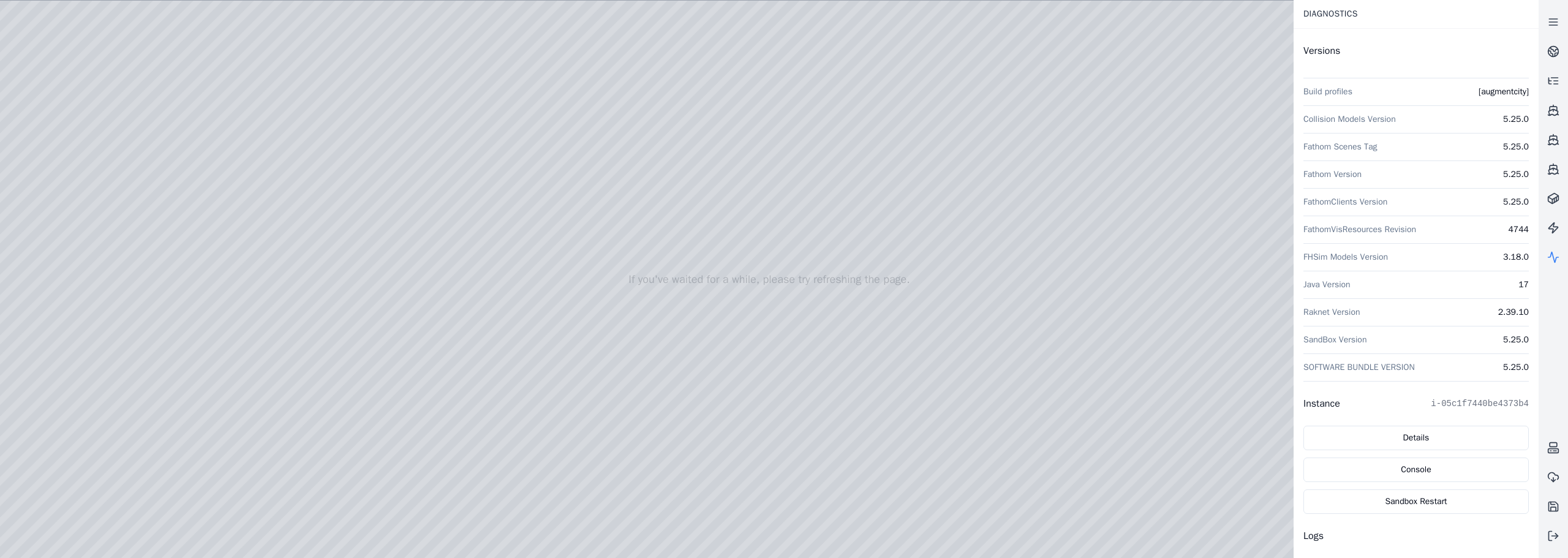 drag, startPoint x: 600, startPoint y: 219, endPoint x: 608, endPoint y: 281, distance: 62.514 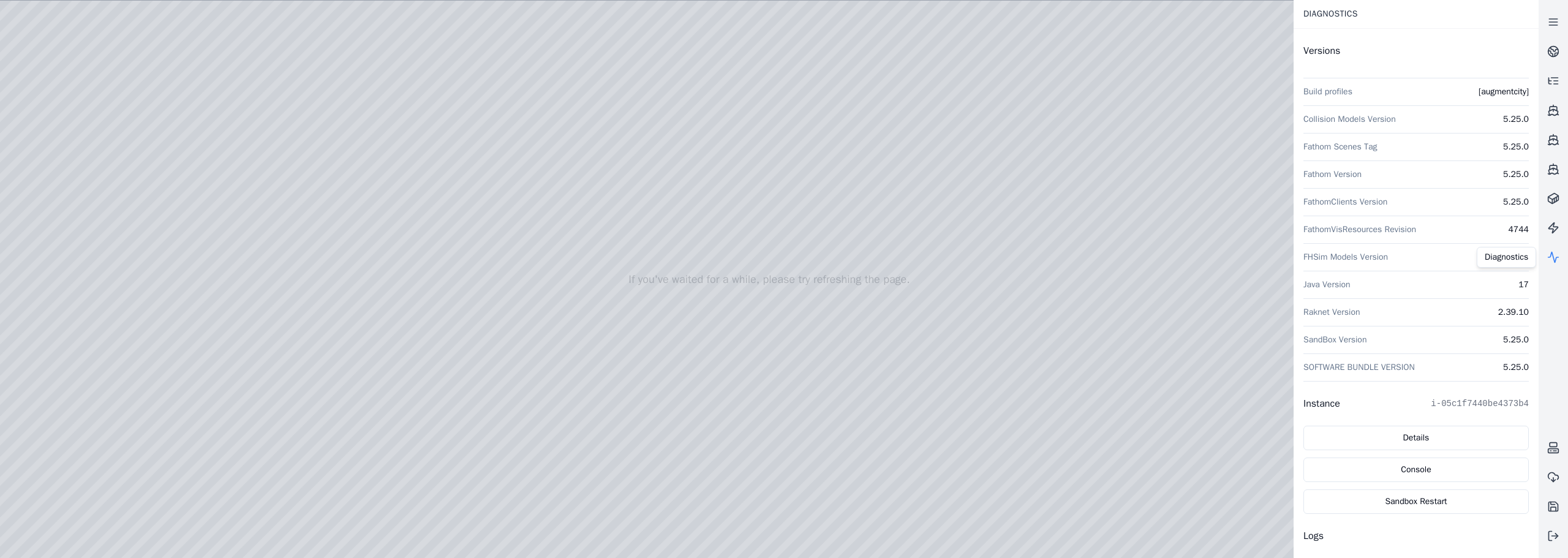 click at bounding box center [769, 279] 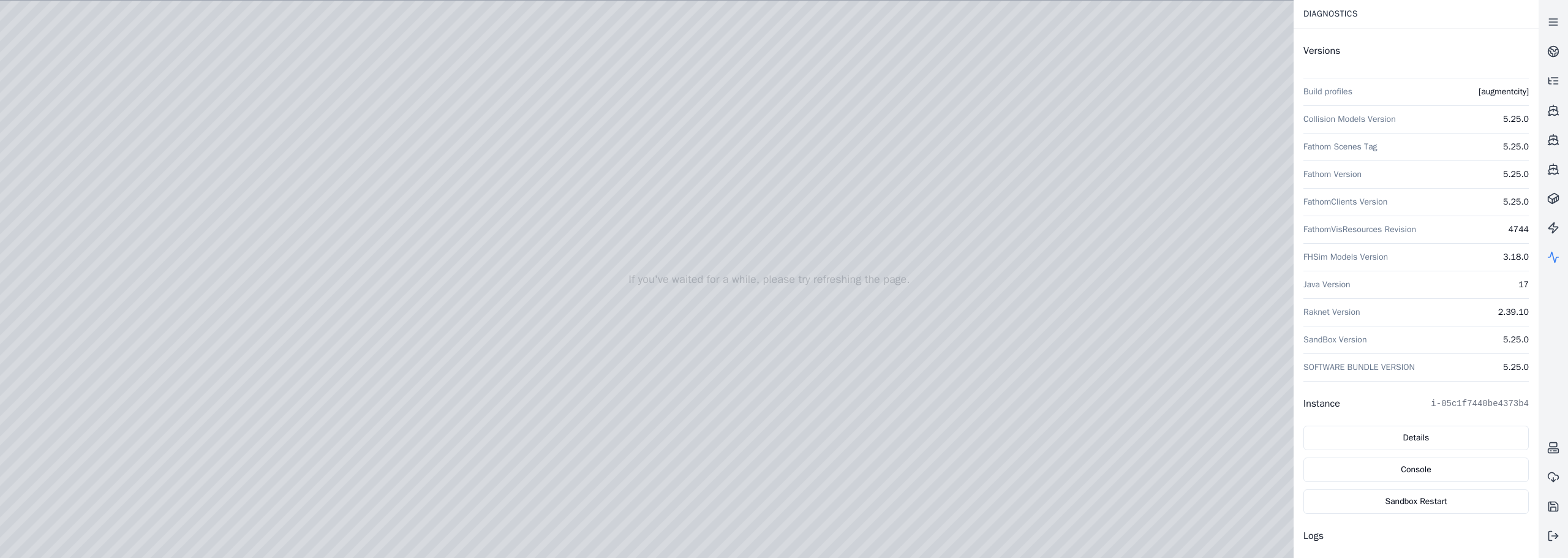 click at bounding box center (769, 279) 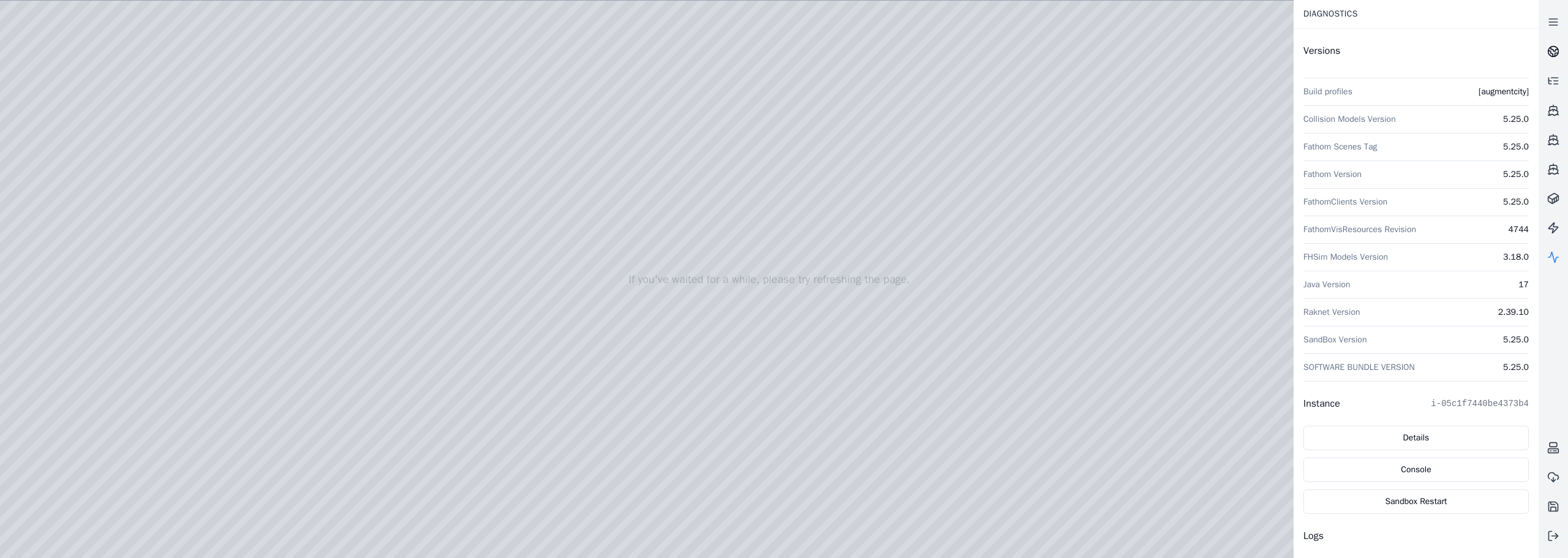 click 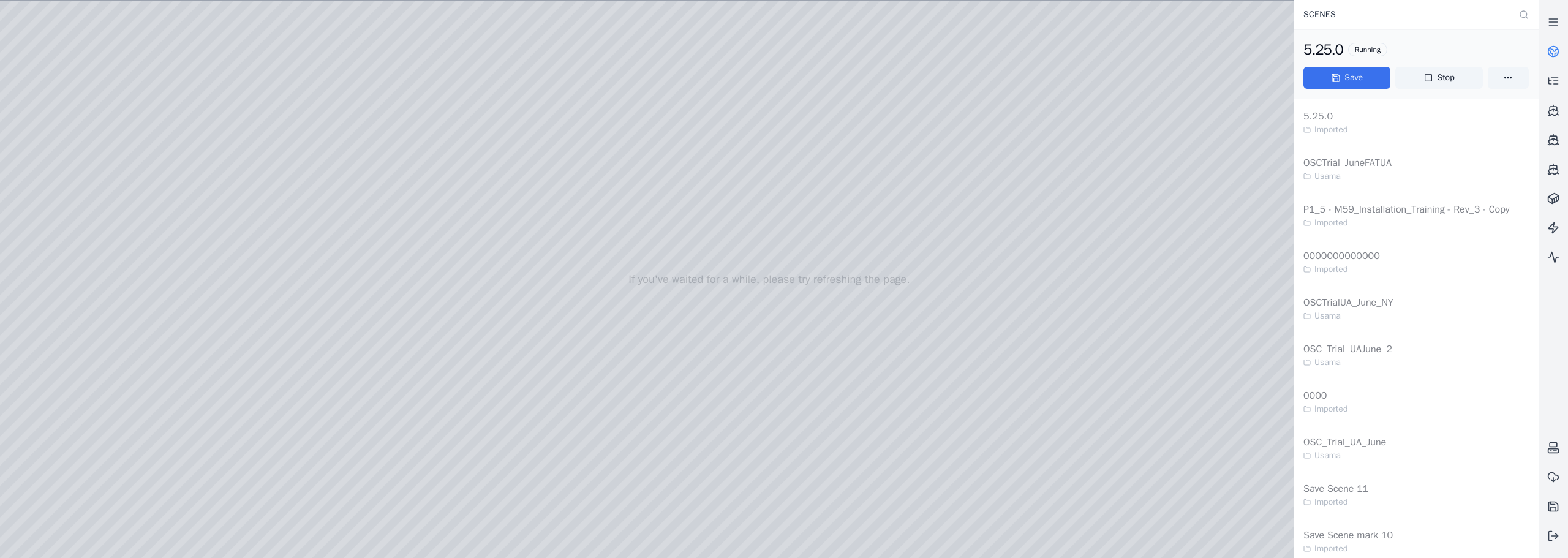 click on "Save" at bounding box center (1347, 78) 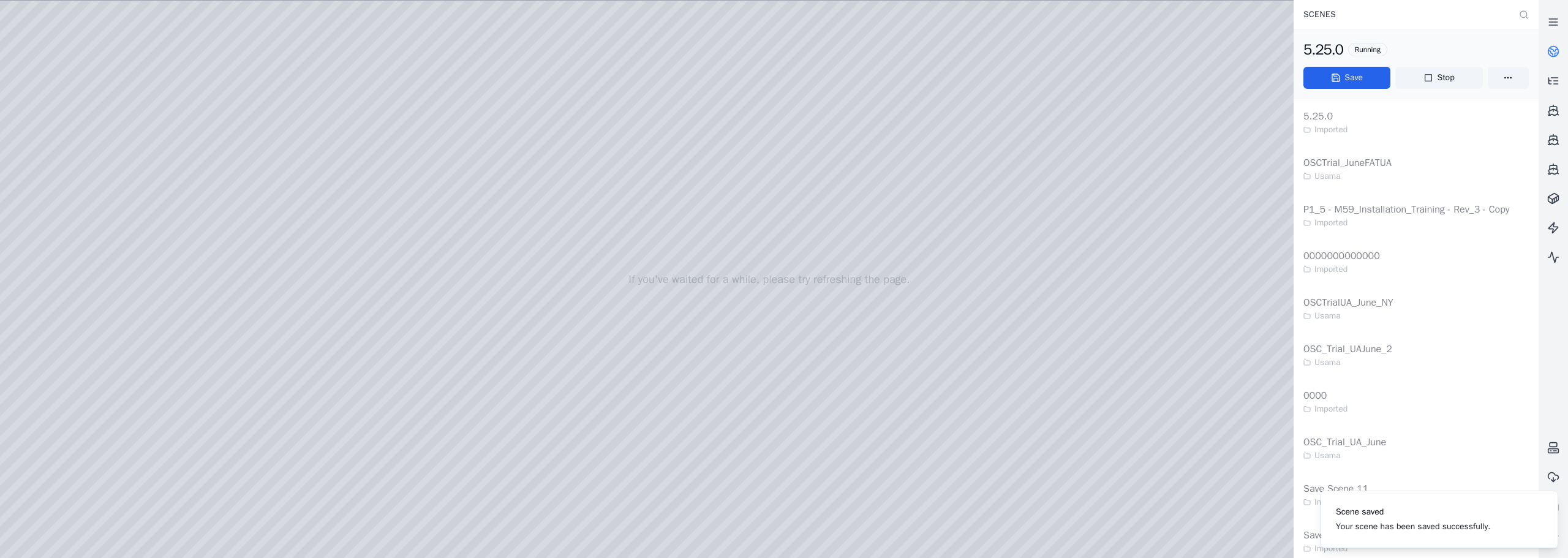 drag, startPoint x: 1055, startPoint y: 313, endPoint x: 1084, endPoint y: 300, distance: 31.780497 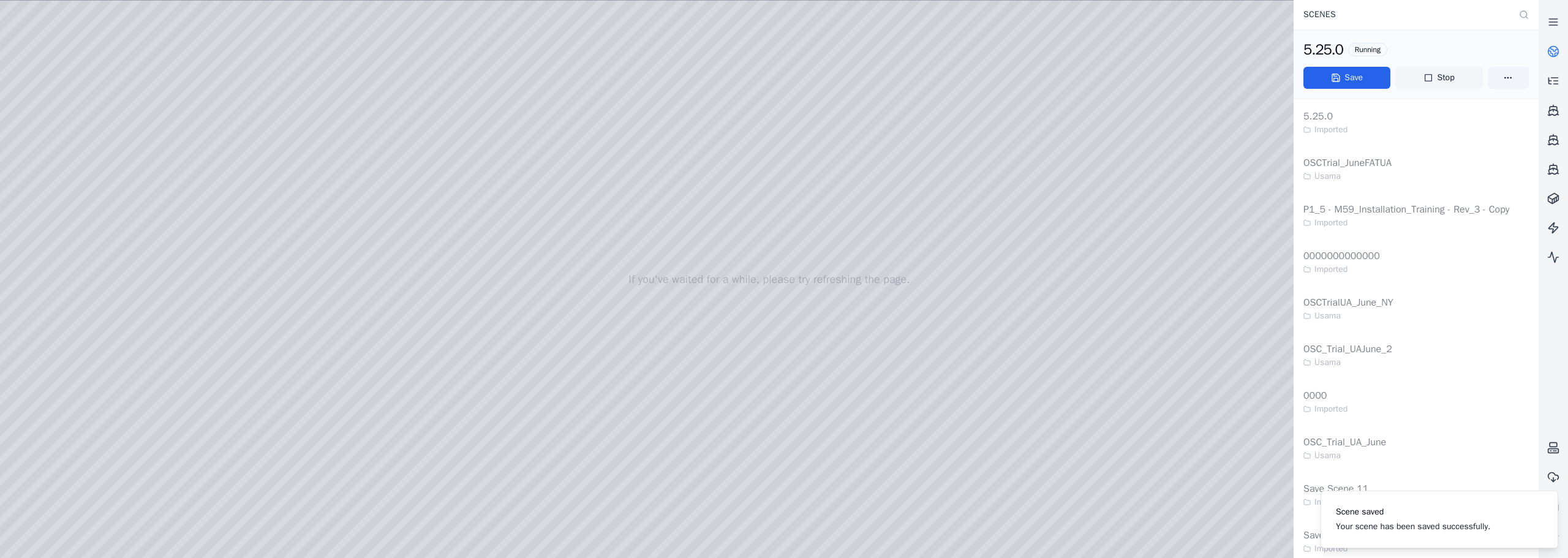 click on "Stop" at bounding box center (1439, 78) 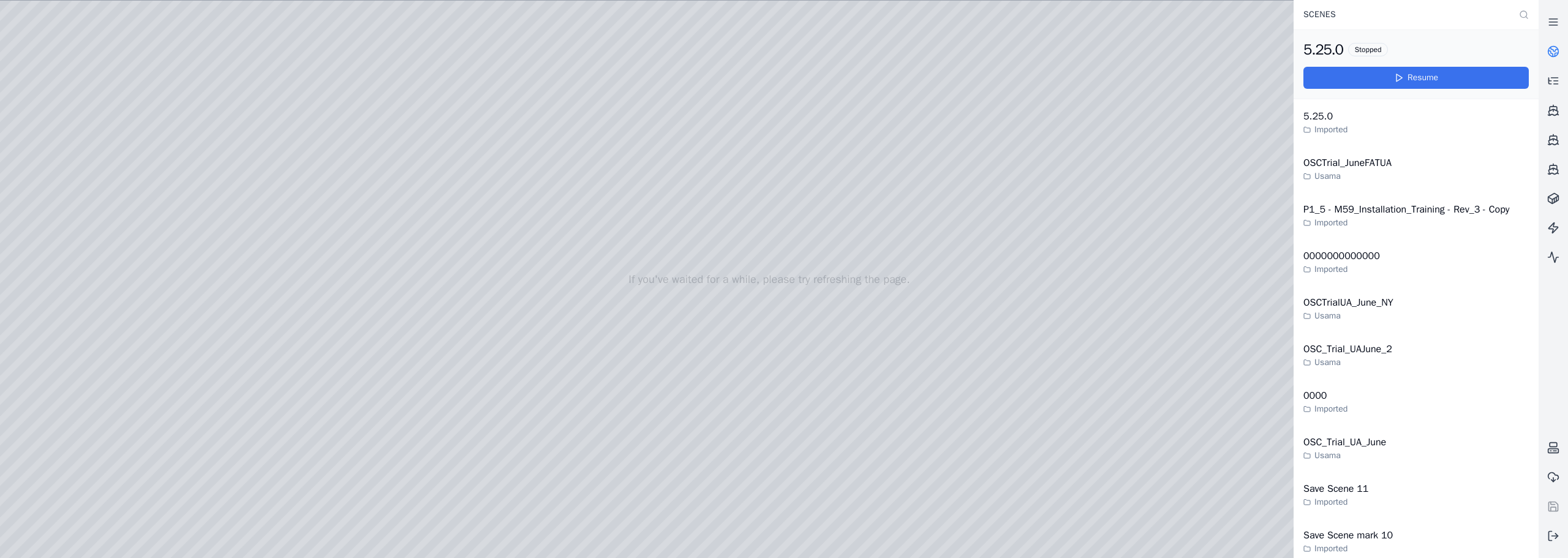 click on "Resume" at bounding box center (1416, 78) 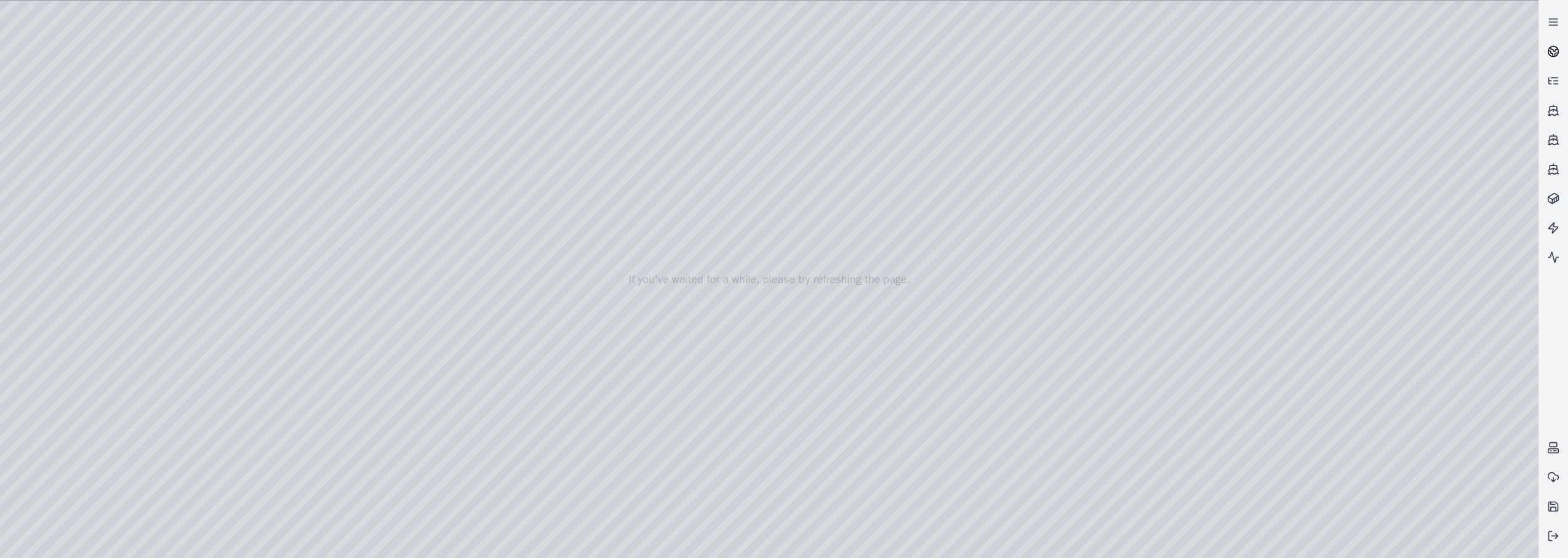 click 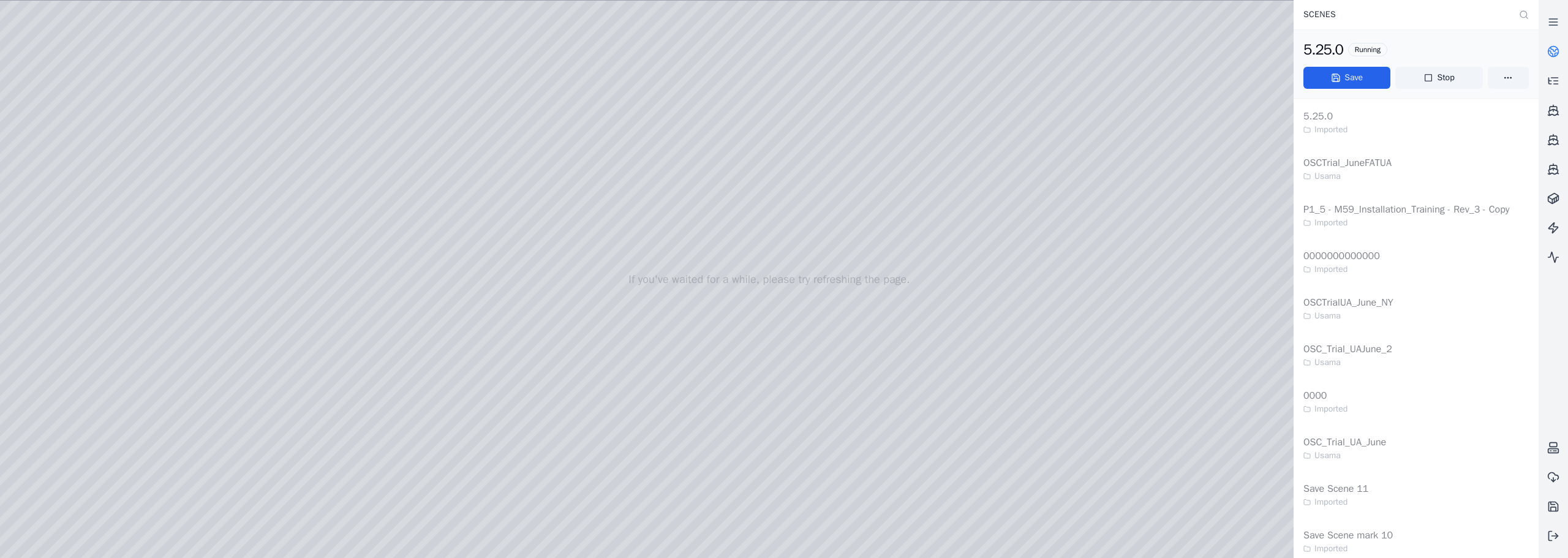 drag, startPoint x: 1452, startPoint y: 74, endPoint x: 843, endPoint y: 59, distance: 609.1847 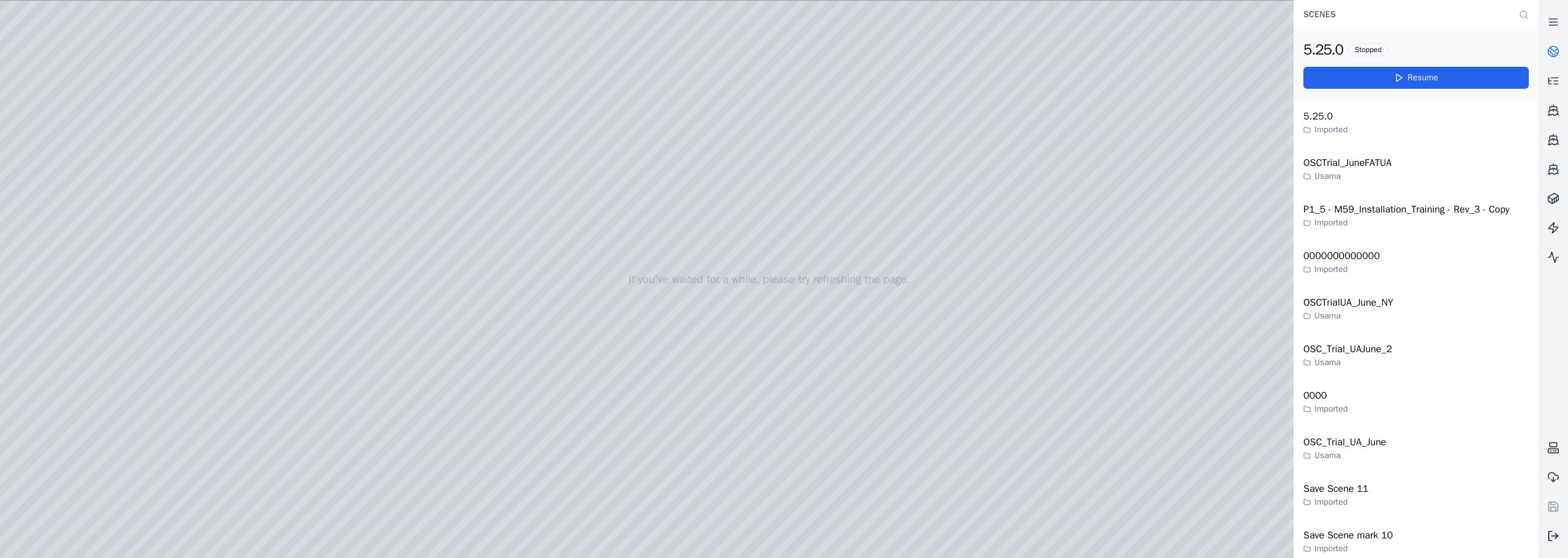 click 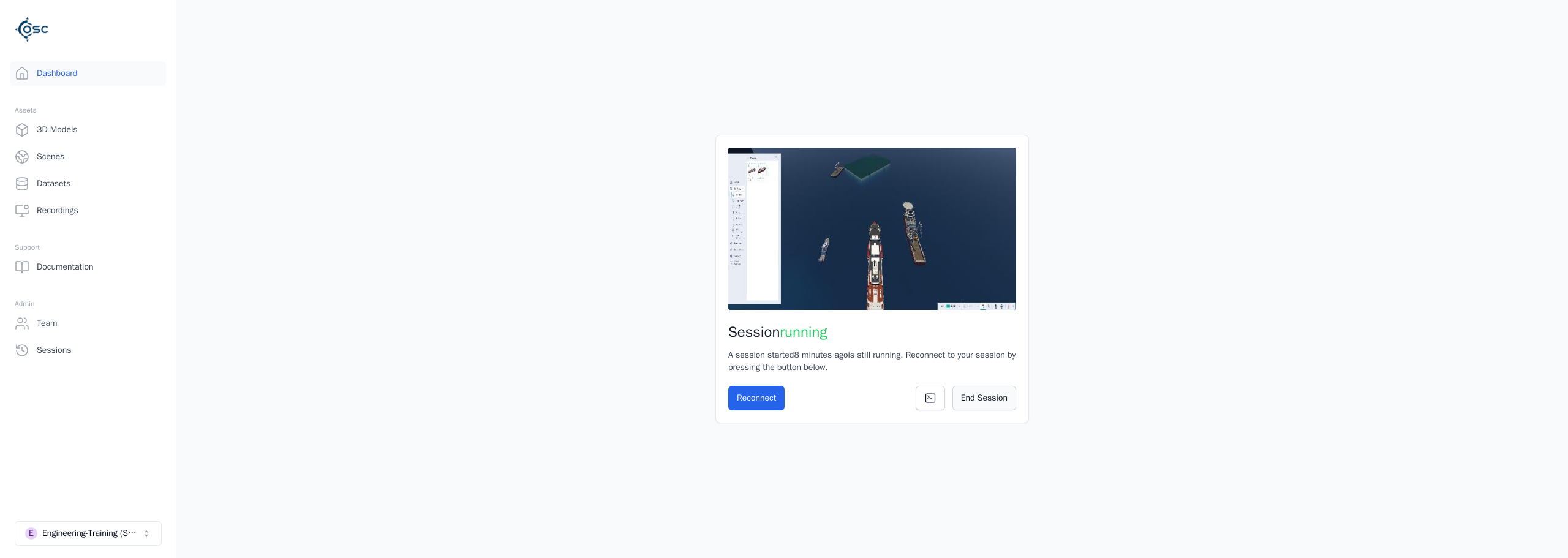 click on "End Session" at bounding box center (984, 398) 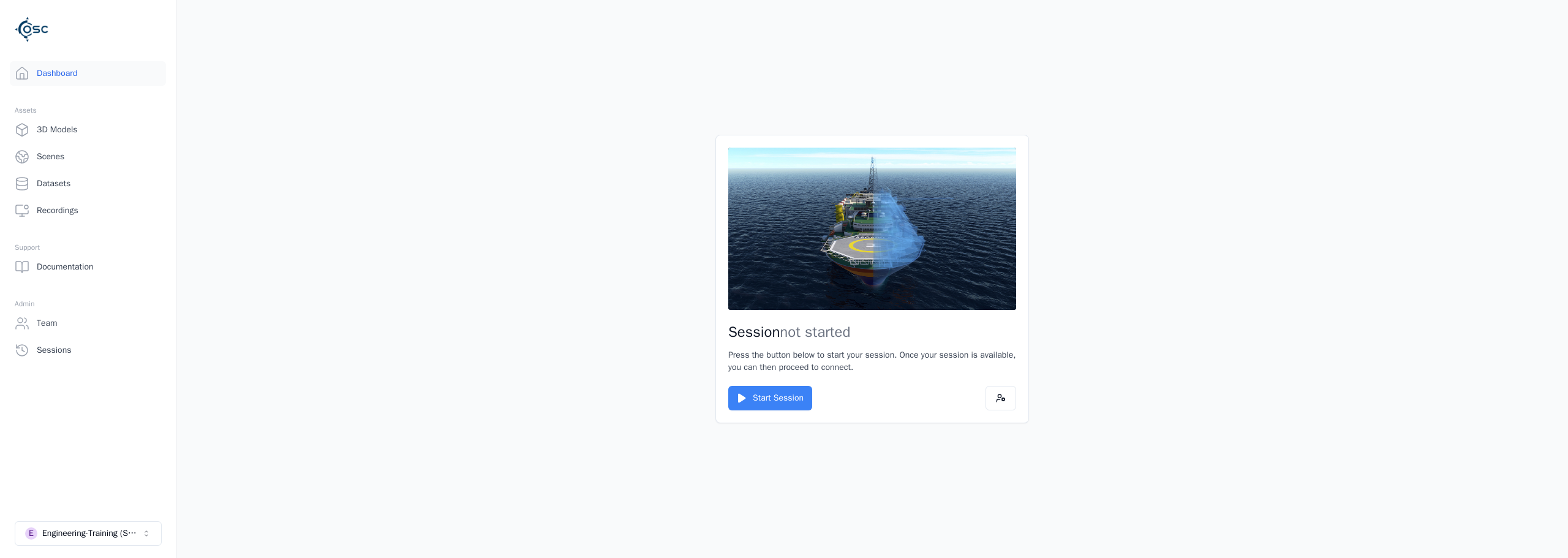 click on "Start Session" at bounding box center (770, 398) 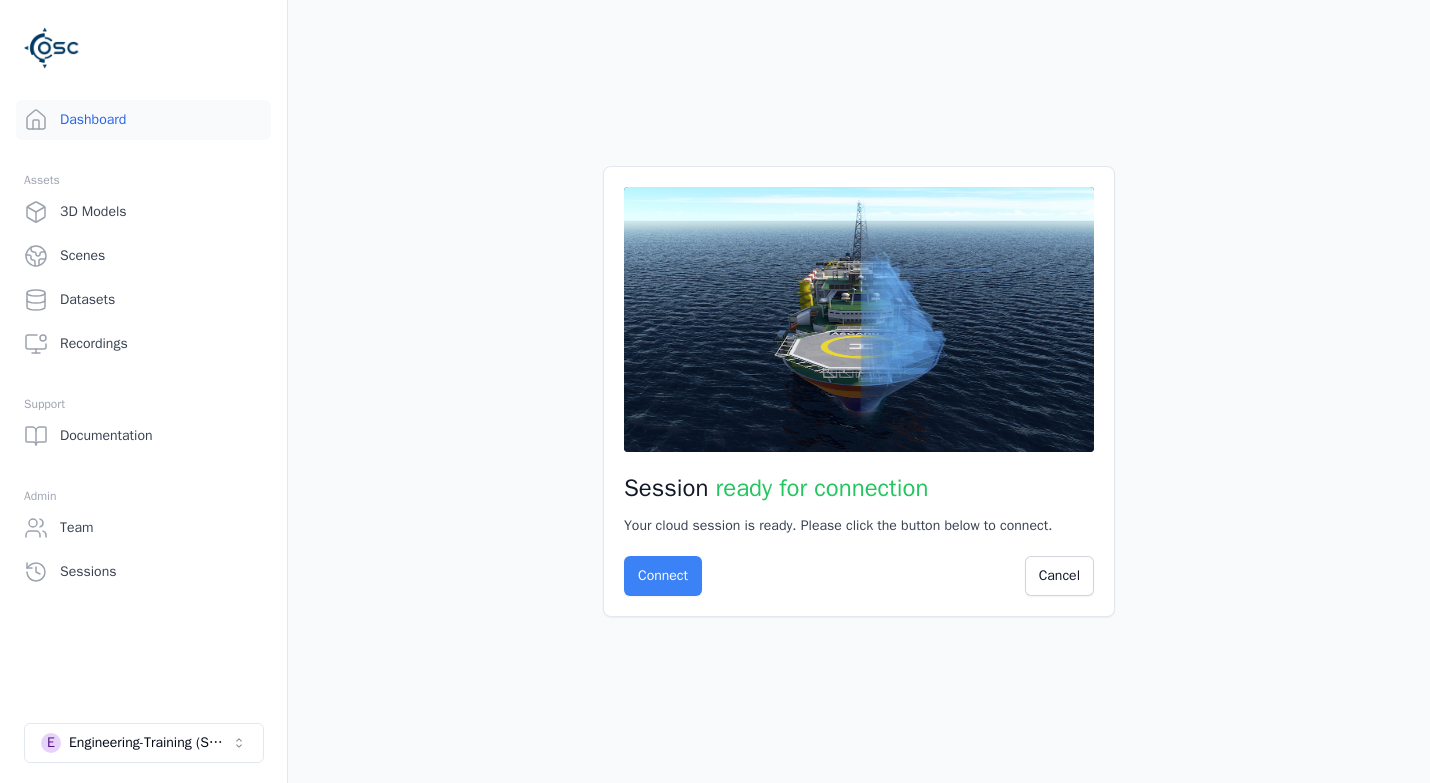 click on "Connect" at bounding box center (663, 576) 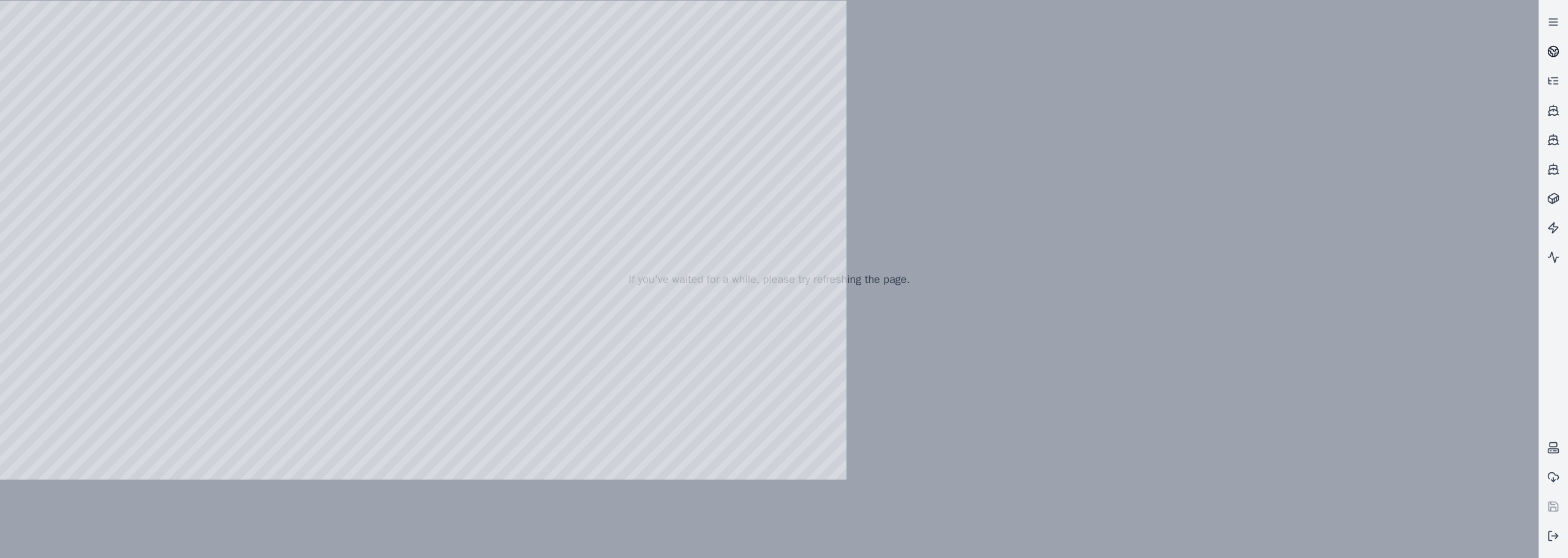 click at bounding box center (1553, 51) 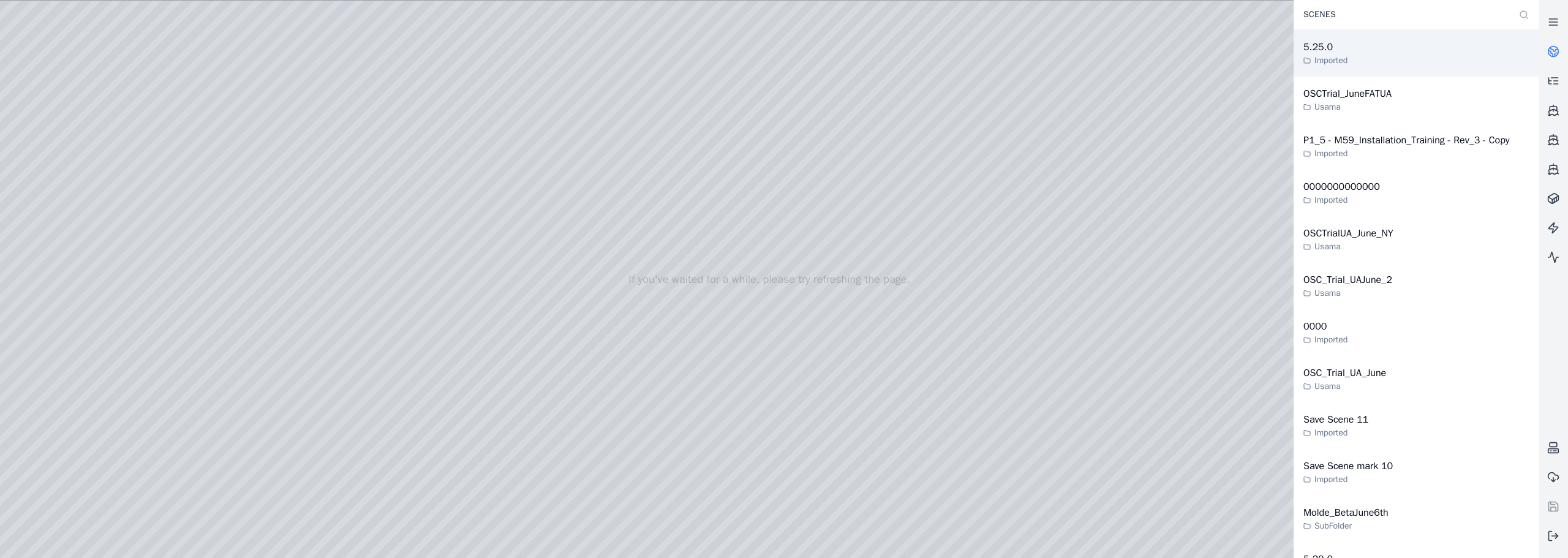 click on "5.25.0 Imported" at bounding box center [1416, 53] 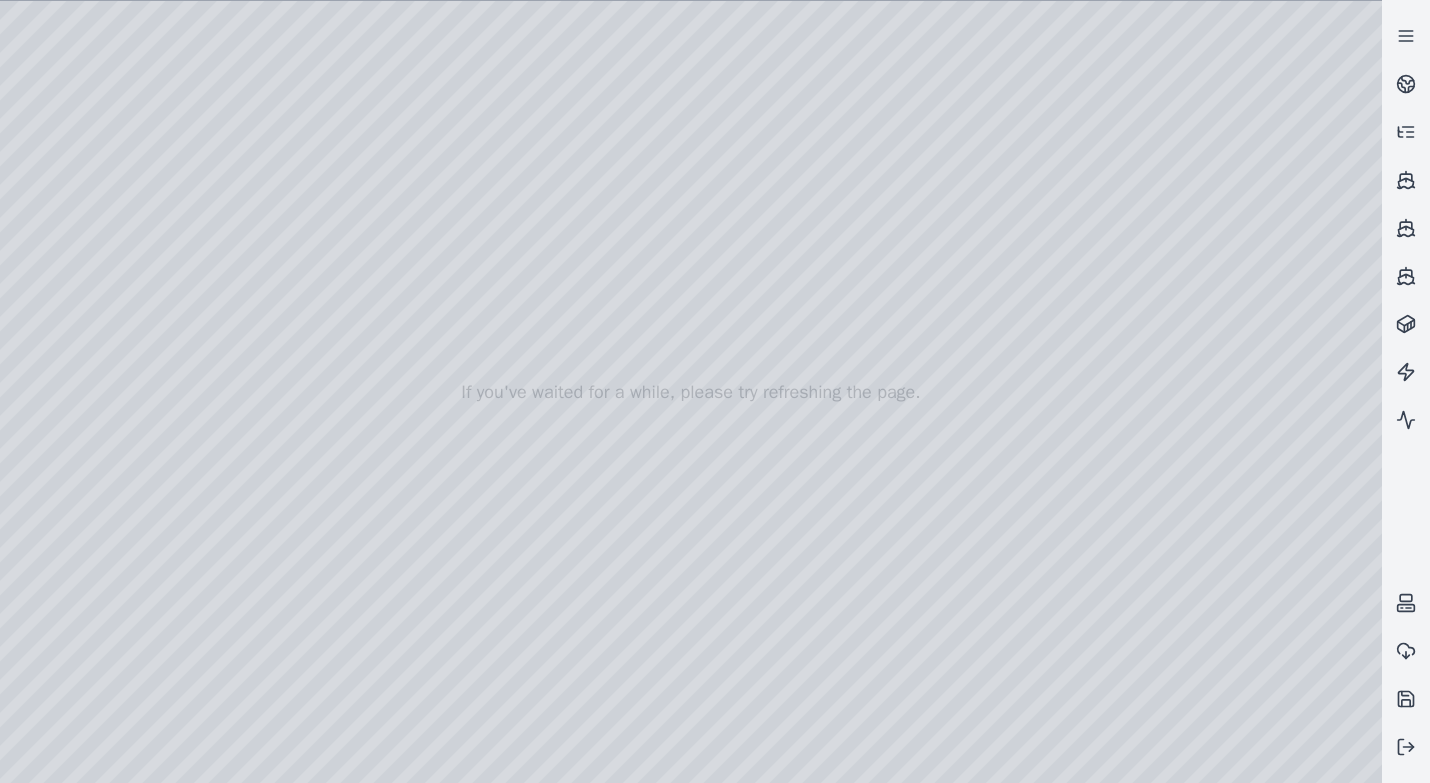 click at bounding box center (691, 392) 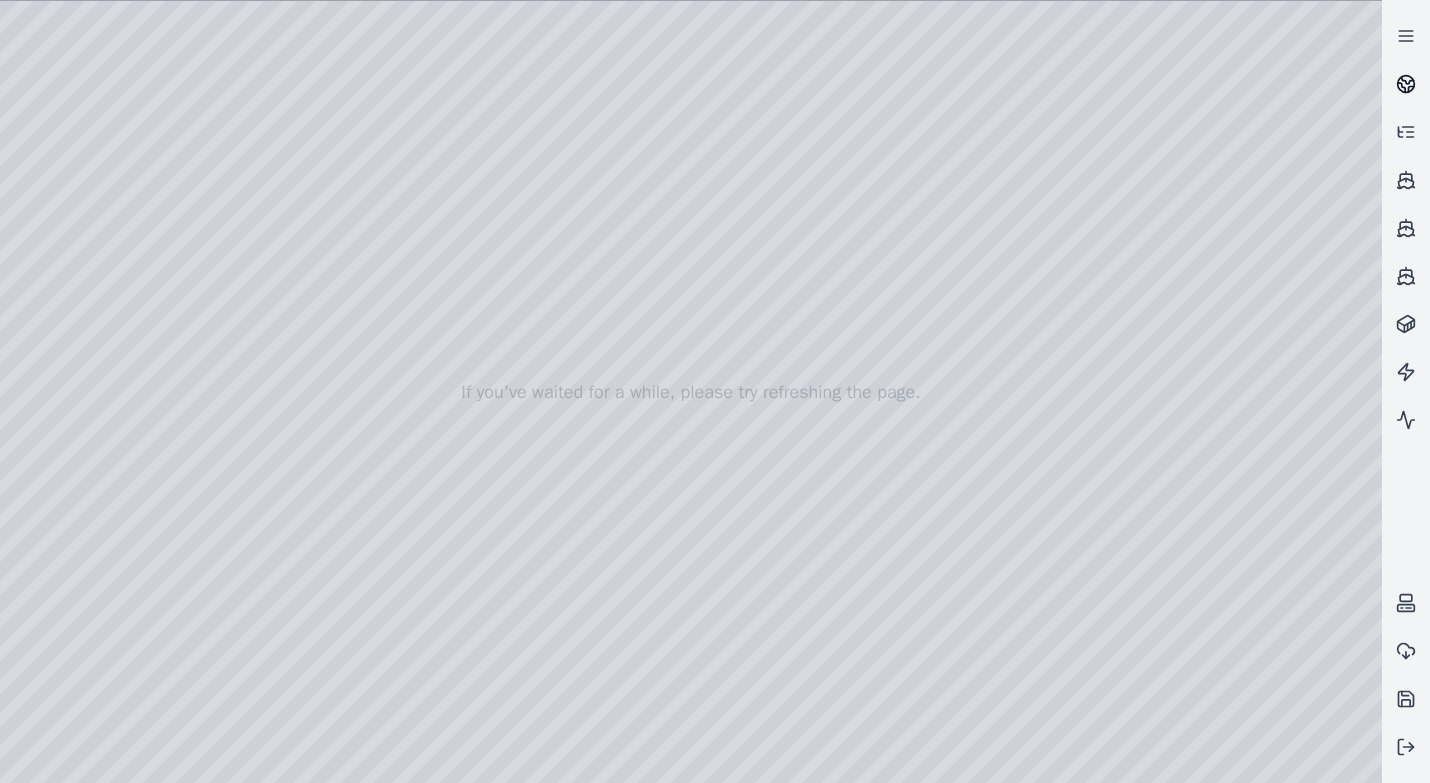 click at bounding box center [1406, 84] 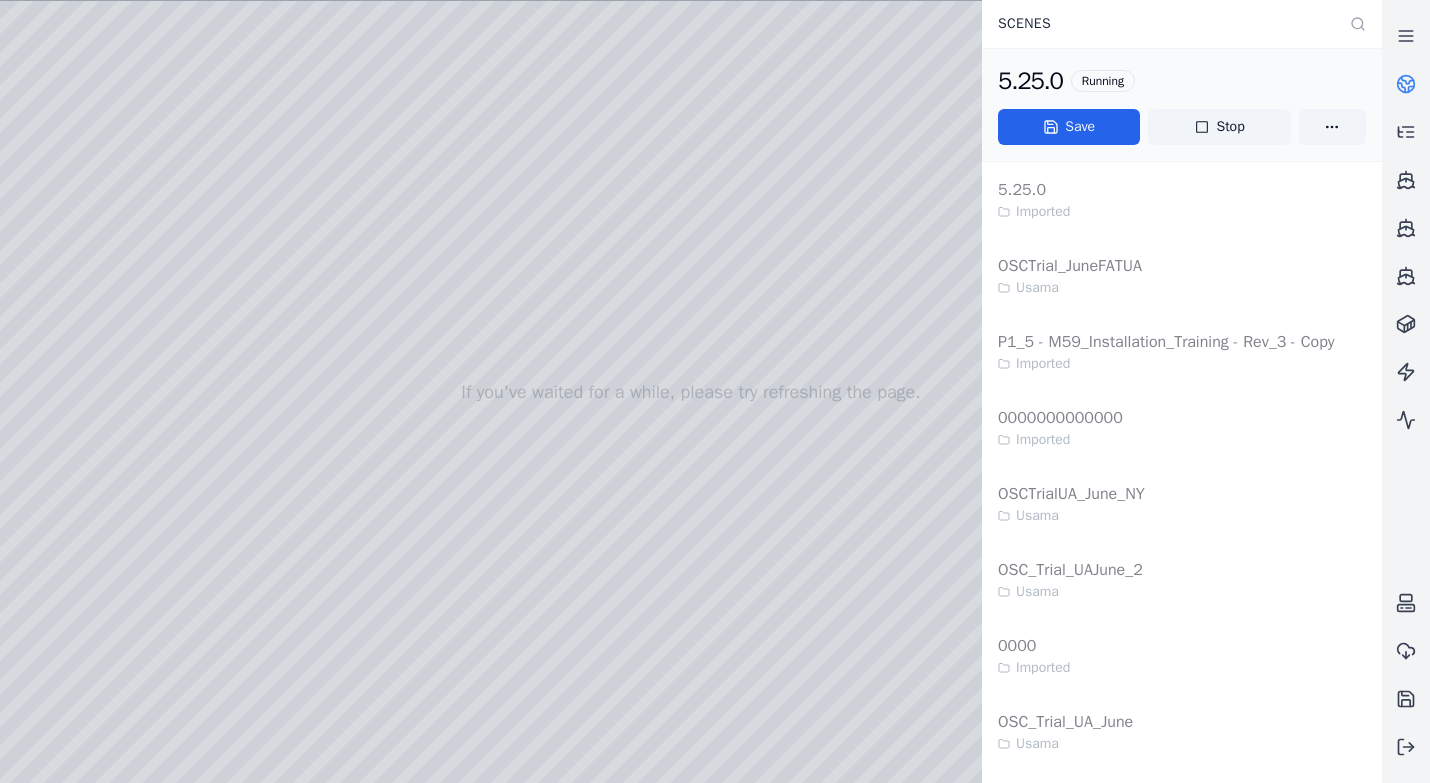 drag, startPoint x: 253, startPoint y: 361, endPoint x: 188, endPoint y: 406, distance: 79.05694 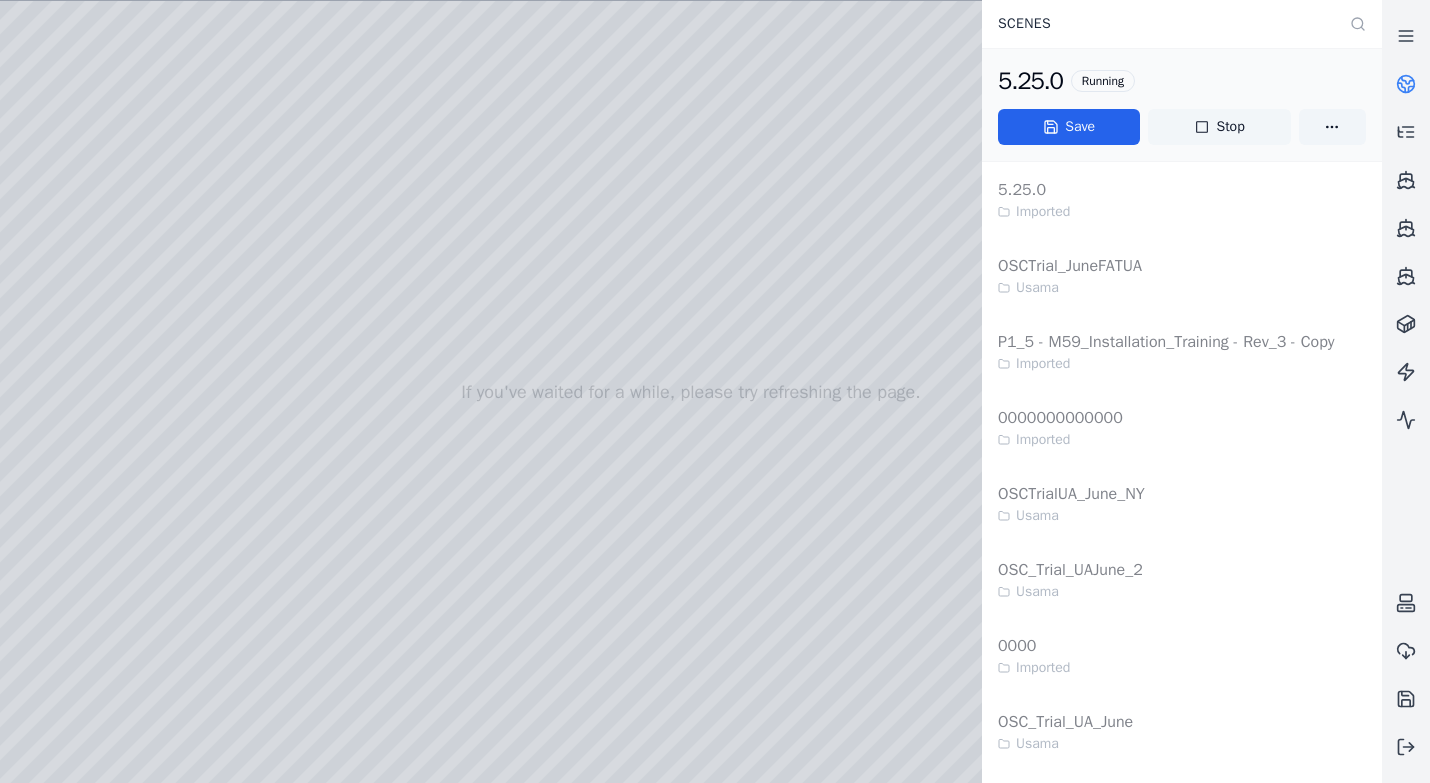 click on "Stop" at bounding box center [1219, 127] 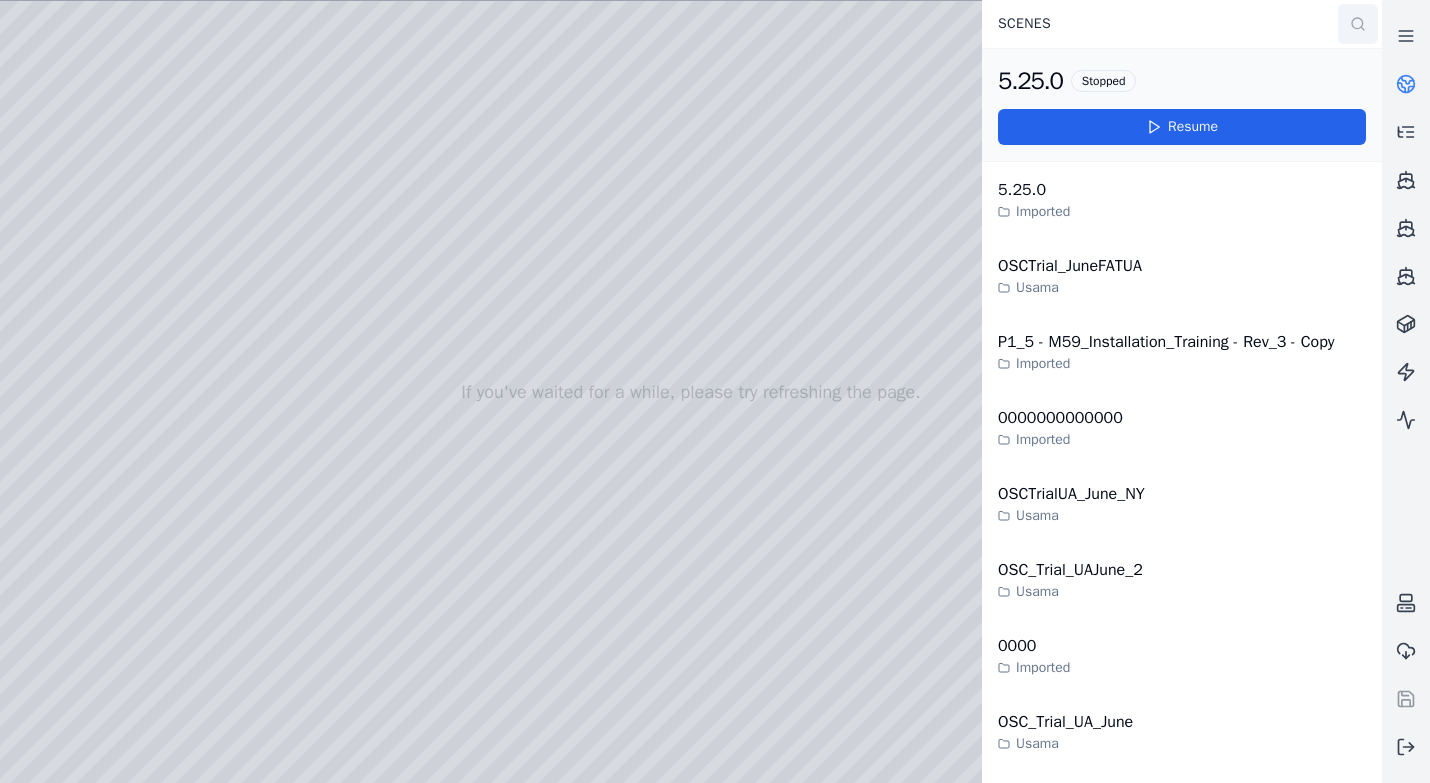 click 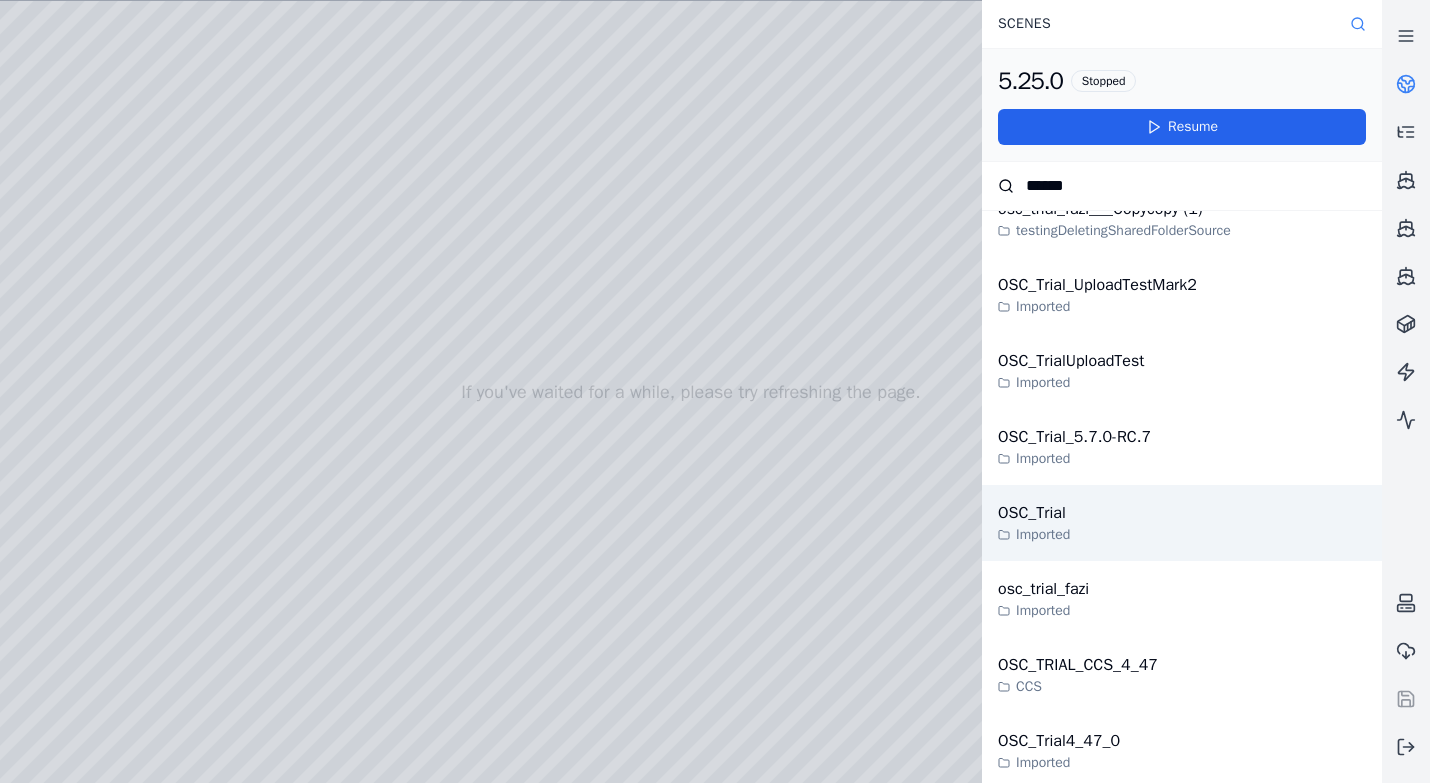 scroll, scrollTop: 948, scrollLeft: 0, axis: vertical 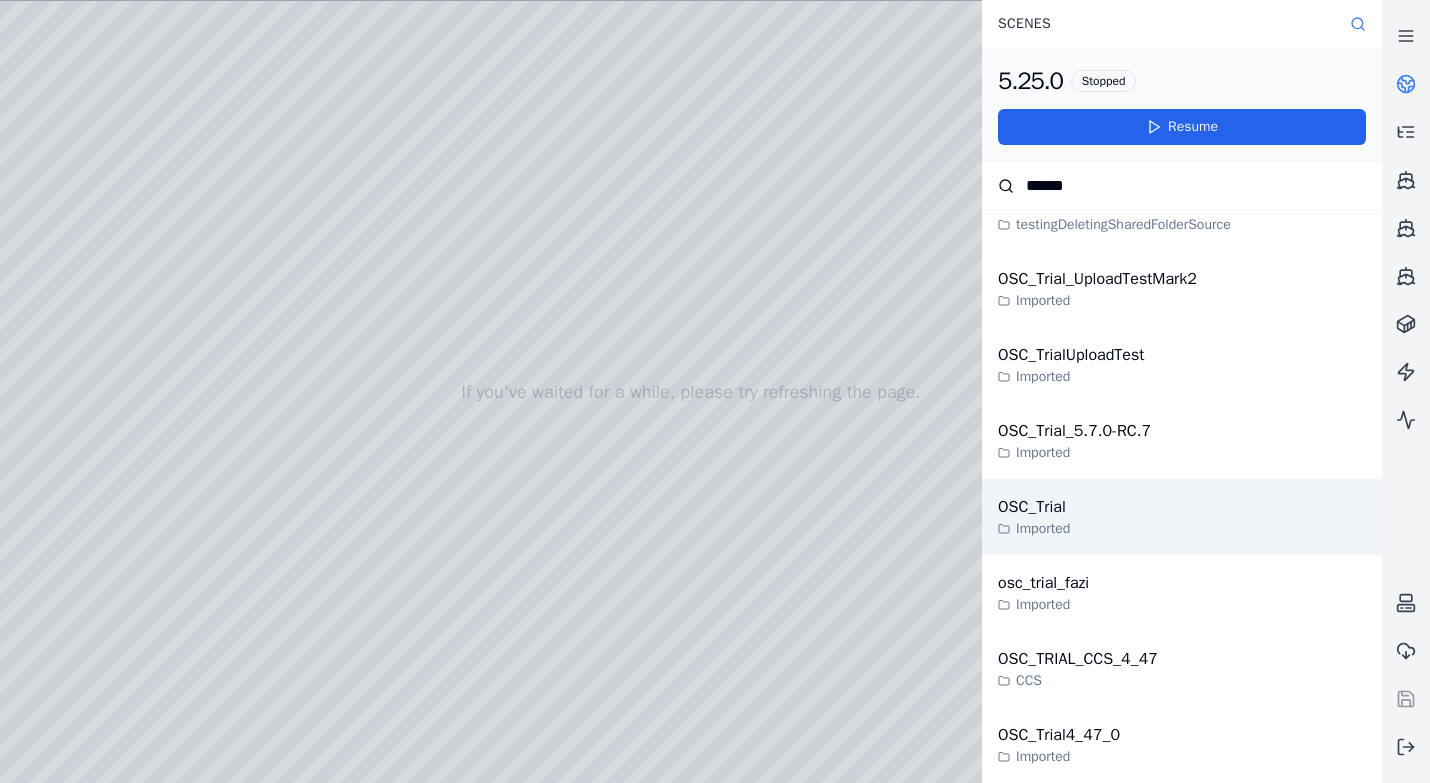 type on "******" 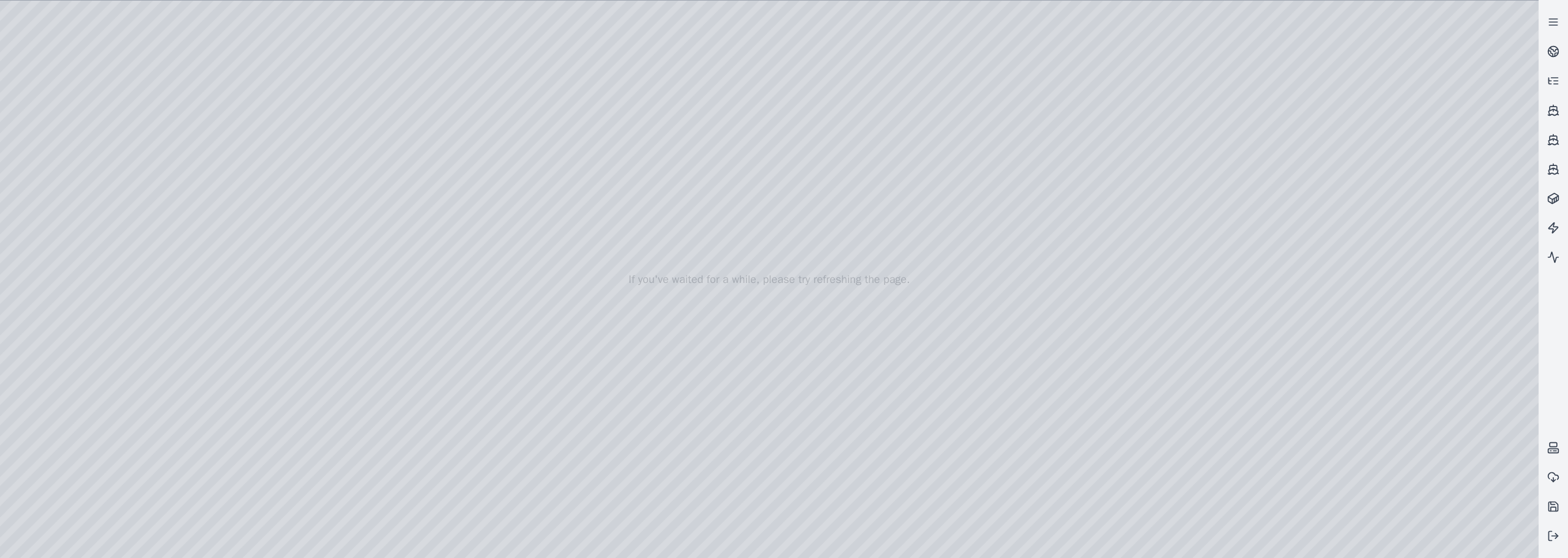 drag, startPoint x: 1029, startPoint y: 238, endPoint x: 876, endPoint y: 198, distance: 158.14234 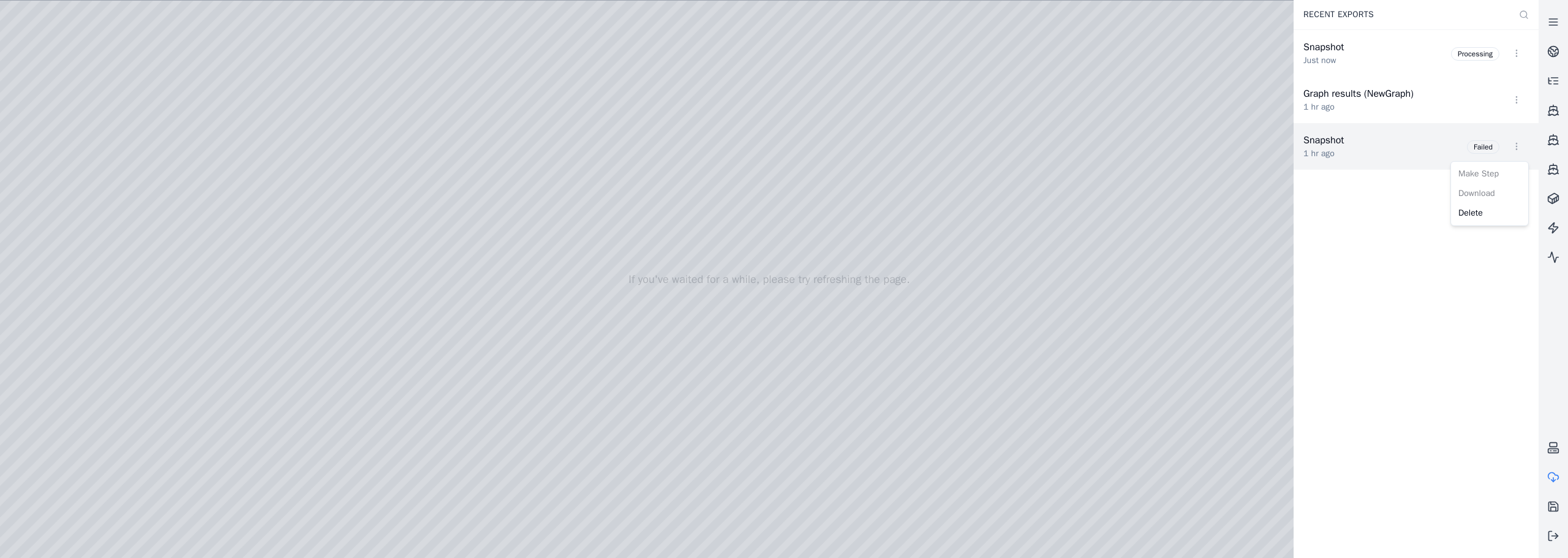 click on "Opt-in to analytics Would you like to help us improve our service by allowing us to collect analytics data about how you use our application? This data helps us understand usage patterns, troubleshoot issues, and make your experience better. For more information about what is collected and how it is used, please refer to our  Privacy Policy . Accept Decline If you've waited for a while, please try refreshing the page. Recent Exports Snapshot Just now Processing Graph results (NewGraph) 1 hr ago Snapshot 1 hr ago Failed
Make Step Download Delete" at bounding box center [784, 279] 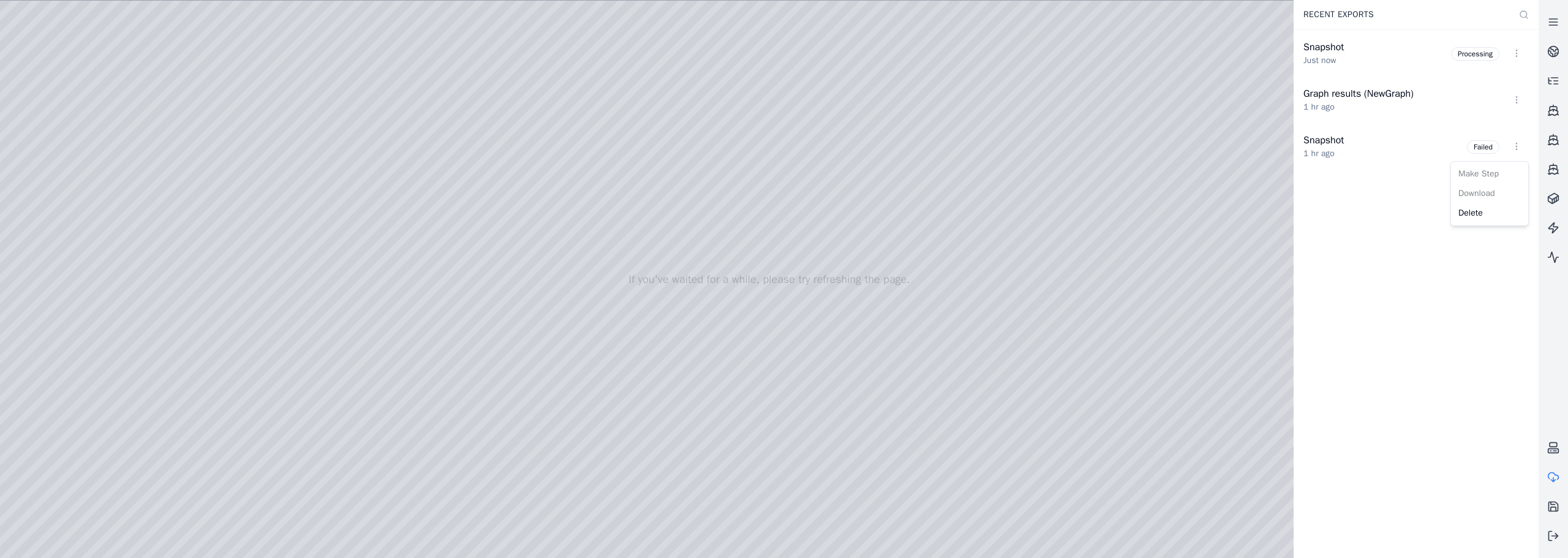click on "Opt-in to analytics Would you like to help us improve our service by allowing us to collect analytics data about how you use our application? This data helps us understand usage patterns, troubleshoot issues, and make your experience better. For more information about what is collected and how it is used, please refer to our  Privacy Policy . Accept Decline If you've waited for a while, please try refreshing the page. Recent Exports Snapshot Just now Processing Graph results (NewGraph) 1 hr ago Snapshot 1 hr ago Failed
Make Step Download Delete" at bounding box center (784, 279) 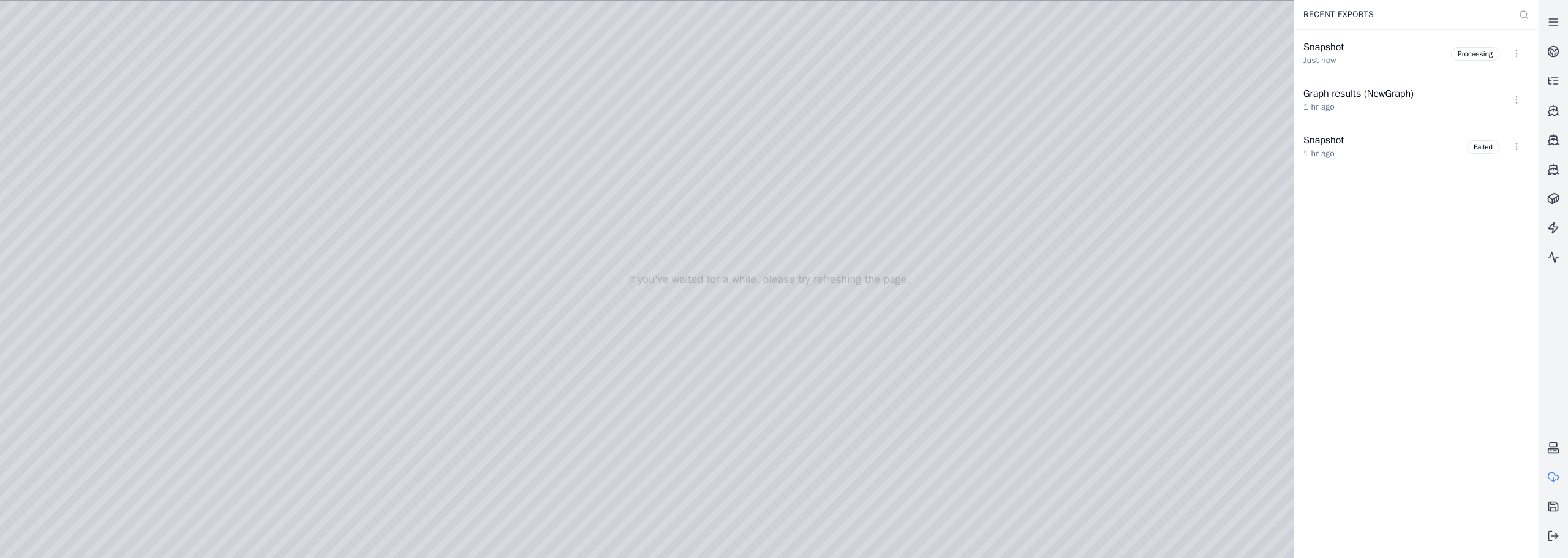 drag, startPoint x: 873, startPoint y: 143, endPoint x: 836, endPoint y: 141, distance: 37.054015 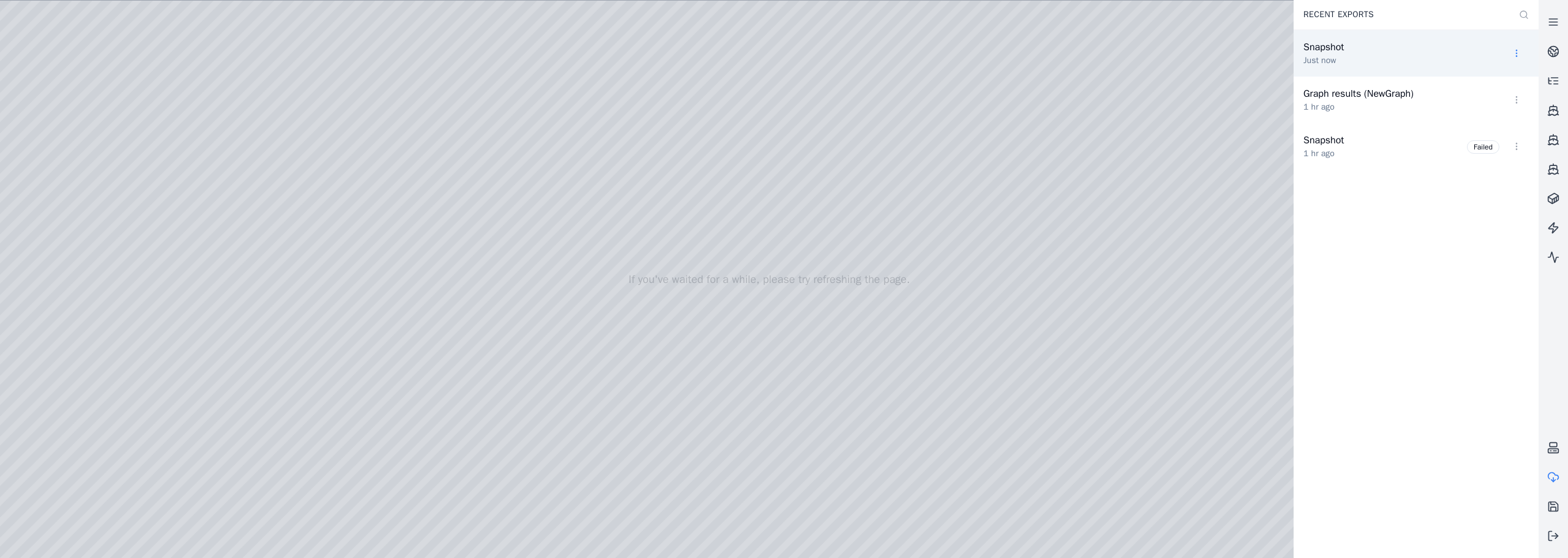click on "Opt-in to analytics Would you like to help us improve our service by allowing us to collect analytics data about how you use our application? This data helps us understand usage patterns, troubleshoot issues, and make your experience better. For more information about what is collected and how it is used, please refer to our  Privacy Policy . Accept Decline If you've waited for a while, please try refreshing the page. Recent Exports Snapshot Just now Graph results (NewGraph) 1 hr ago Snapshot 1 hr ago Failed" at bounding box center [784, 279] 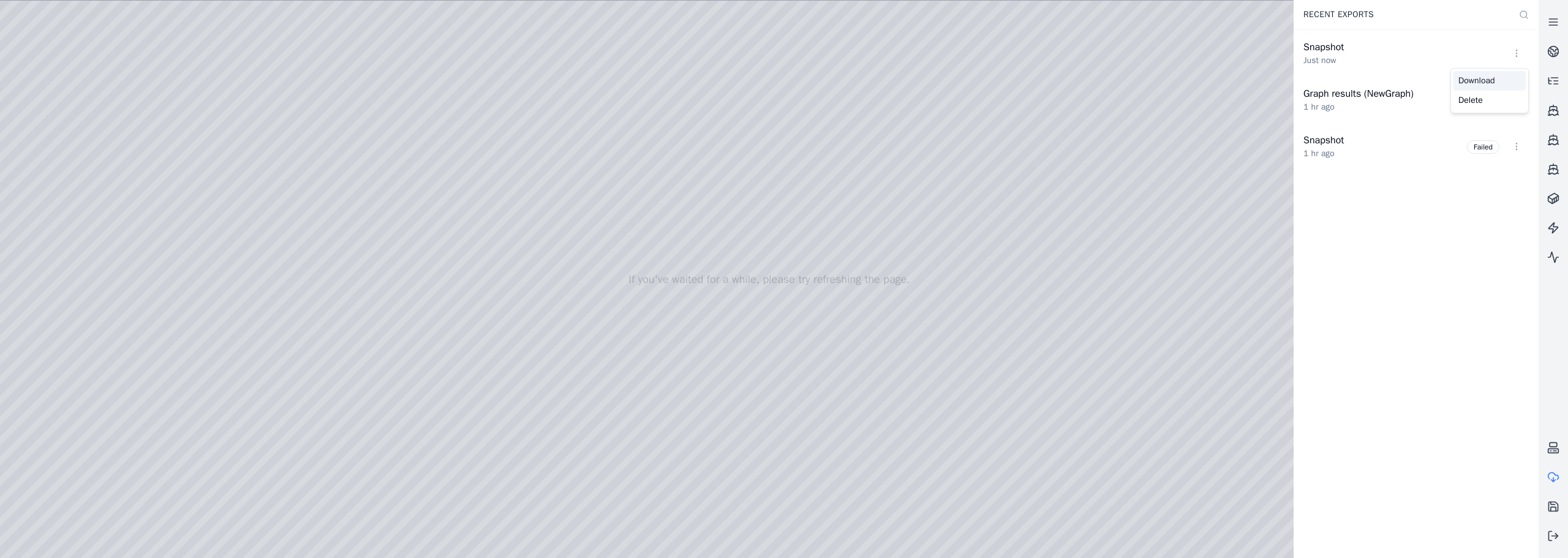 click on "Download" at bounding box center (1490, 81) 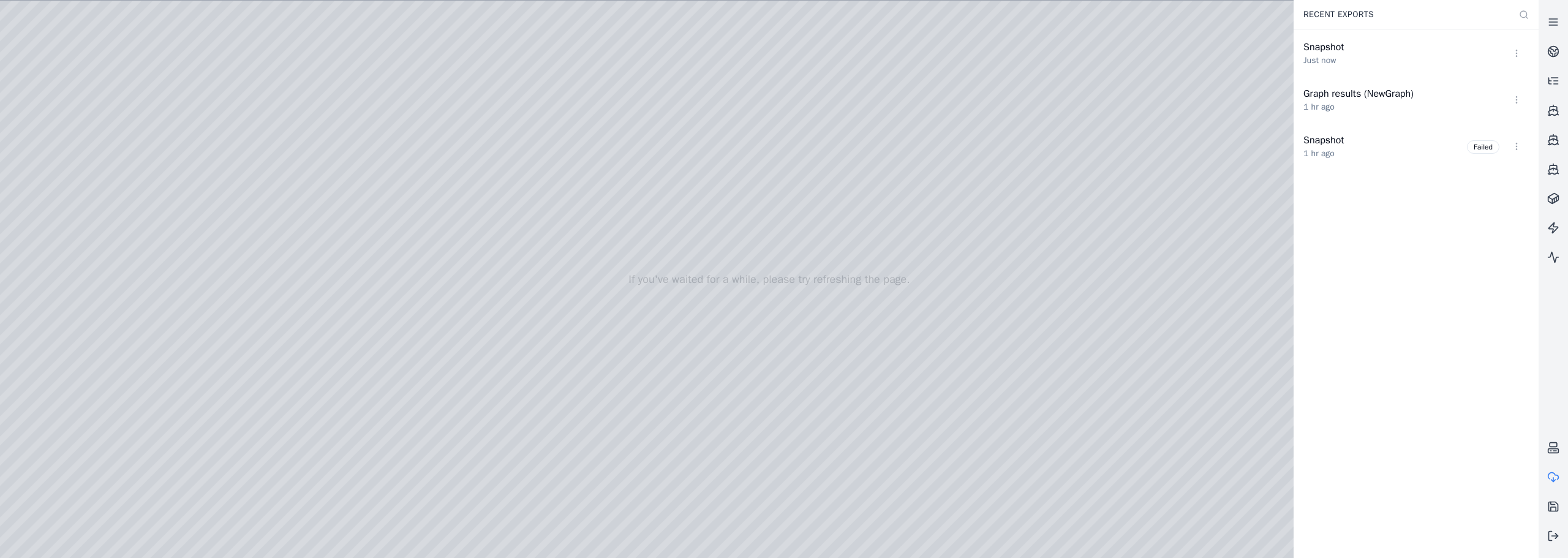 drag, startPoint x: 786, startPoint y: 134, endPoint x: 631, endPoint y: 107, distance: 157.33404 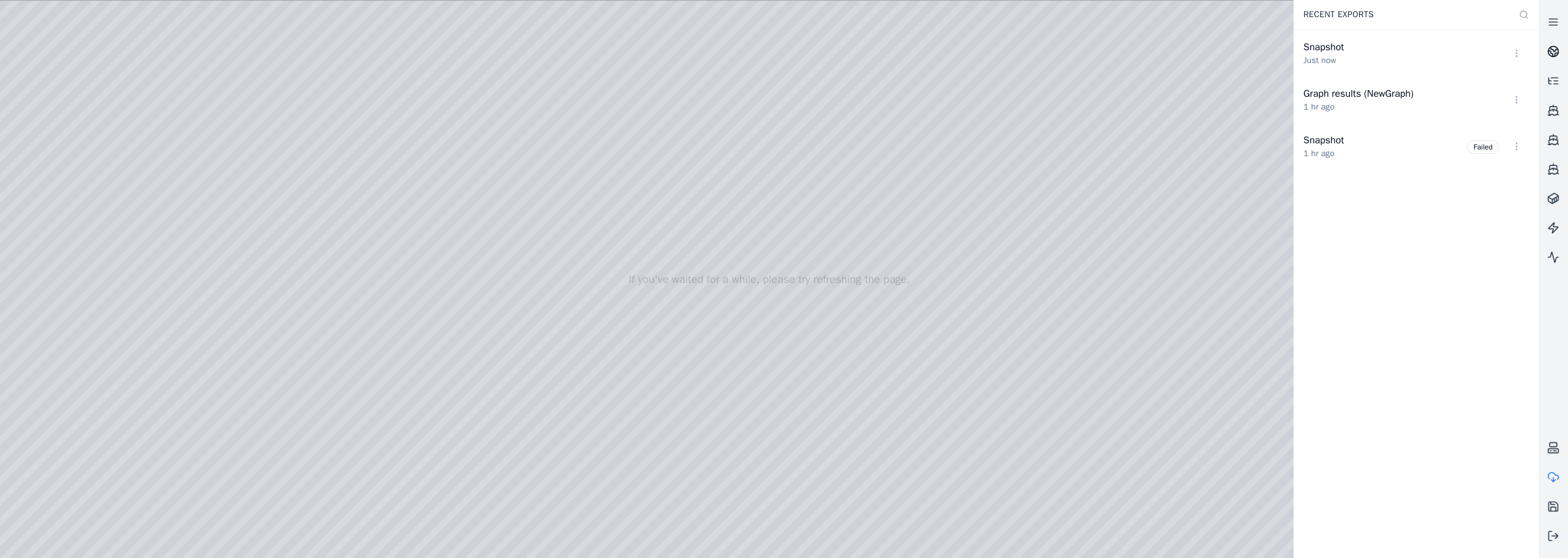 click 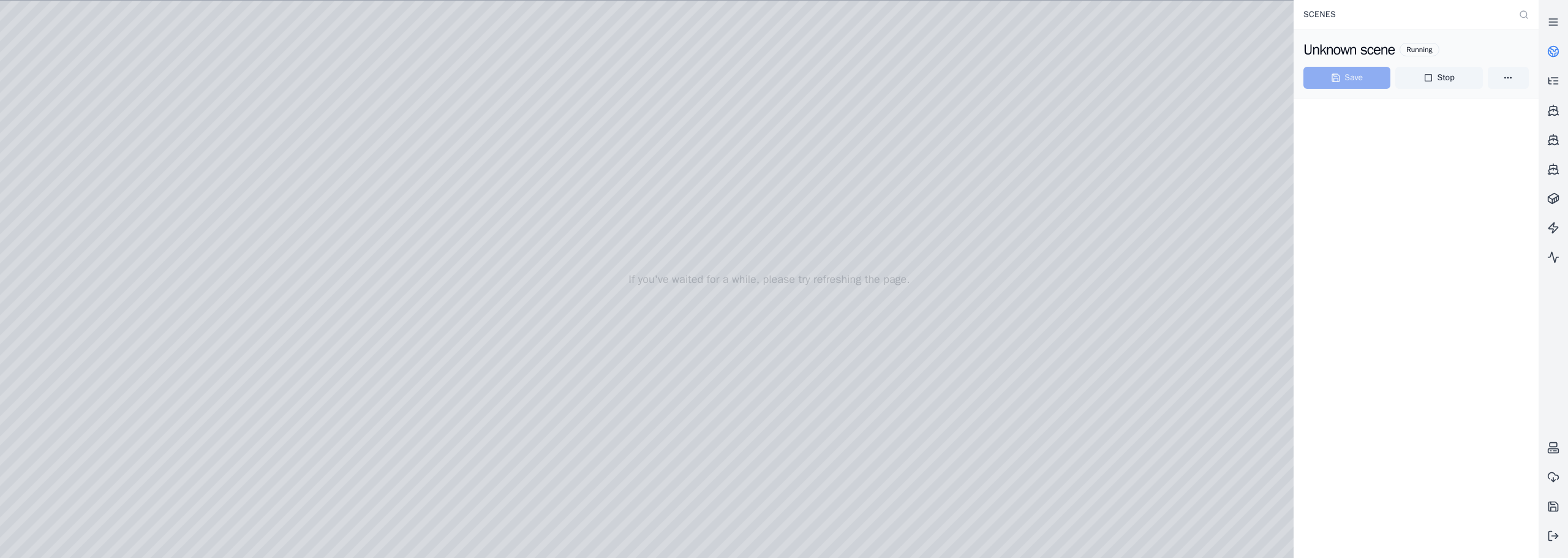 click 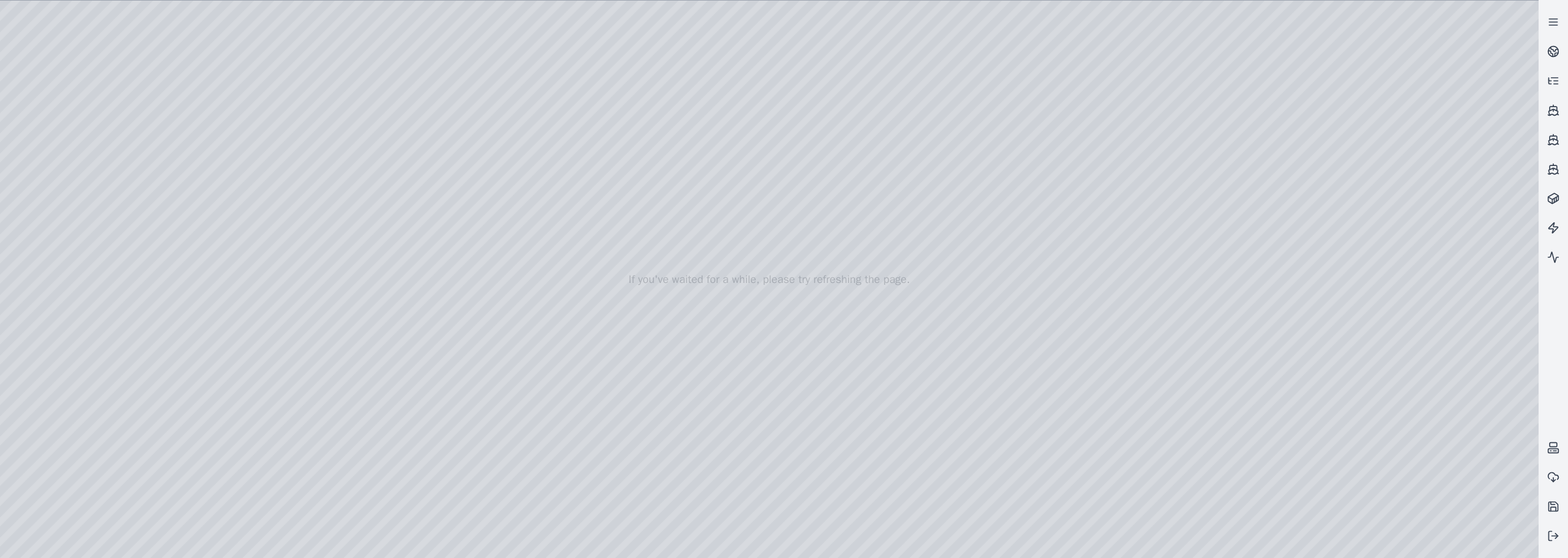 click at bounding box center [769, 279] 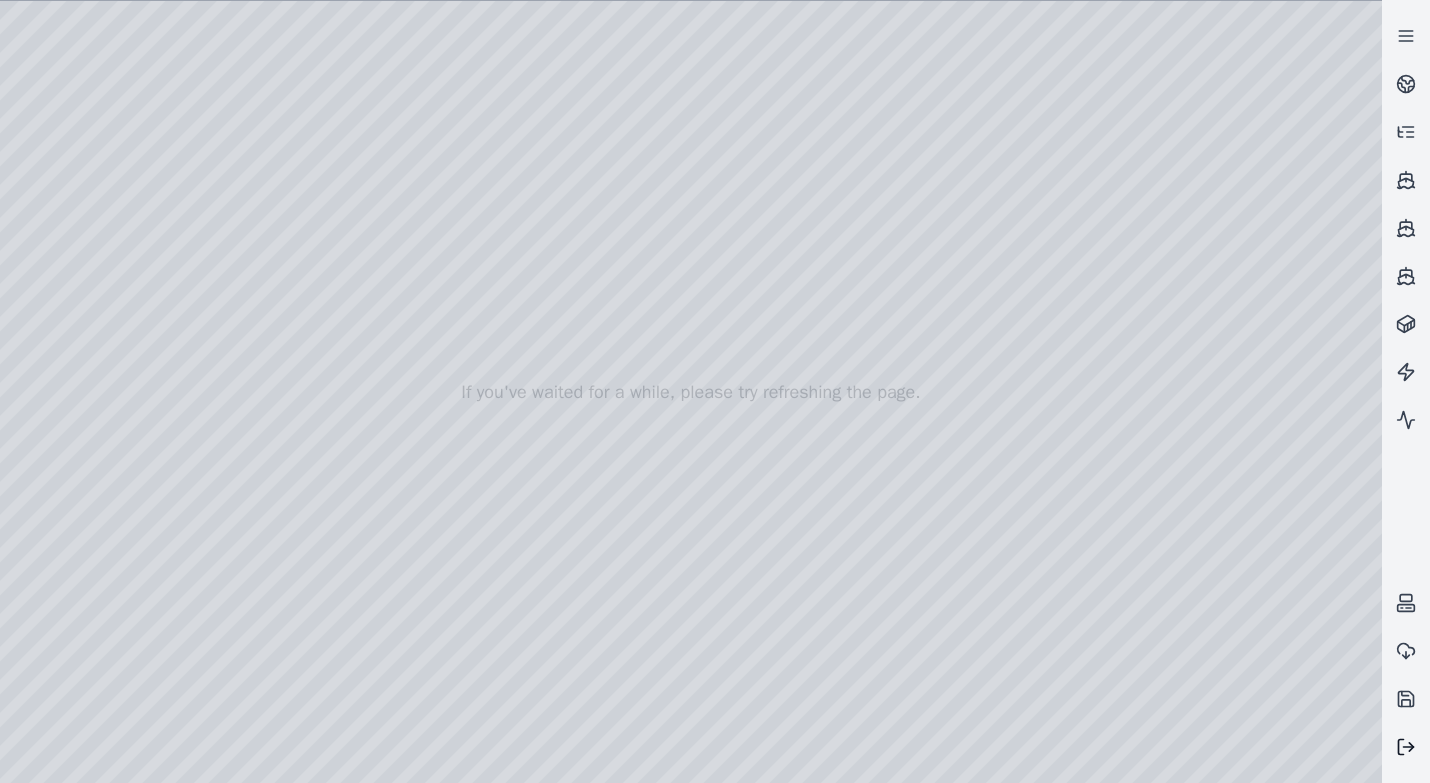 click 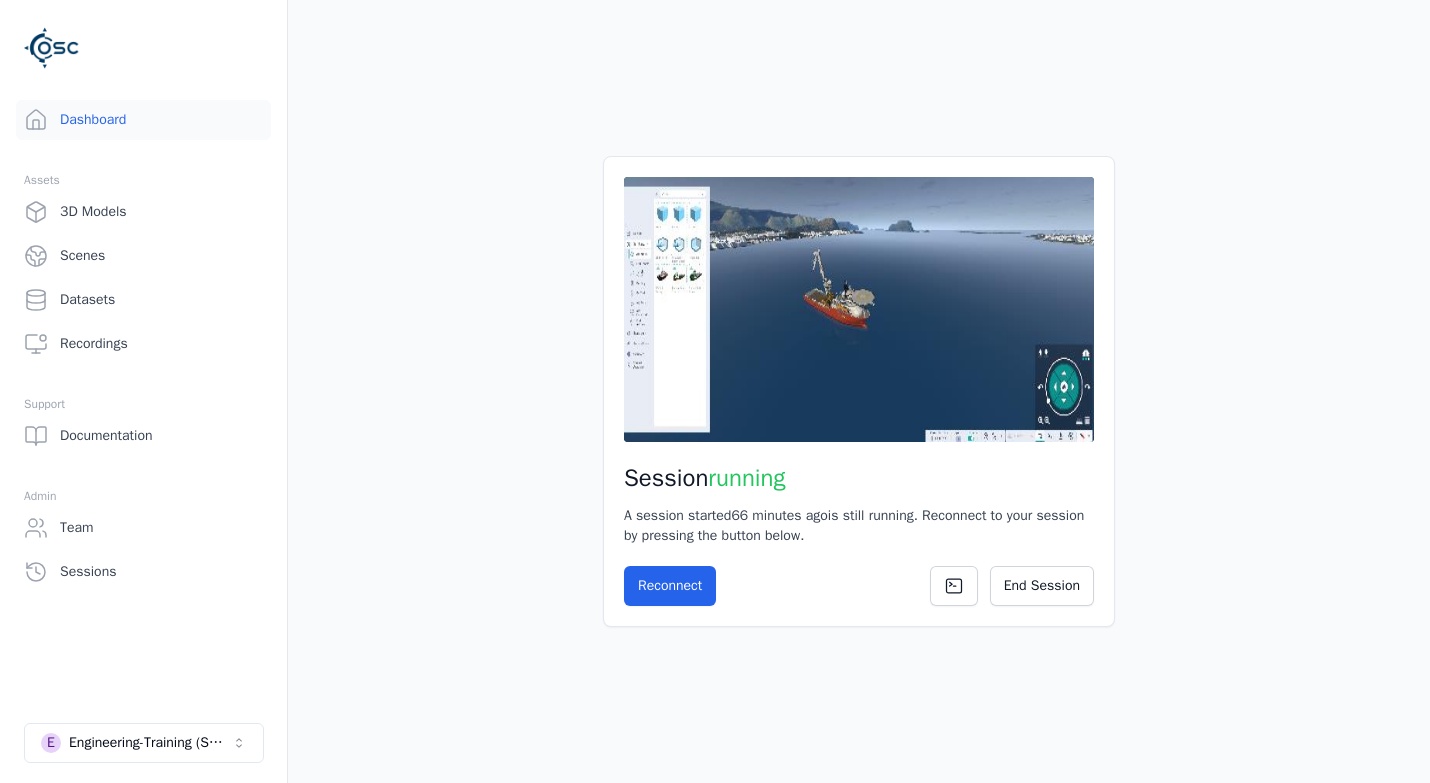 click on "Session  running A session started  66 minutes ago  is still running. Reconnect to your session by pressing the button below. Reconnect End Session" at bounding box center (859, 391) 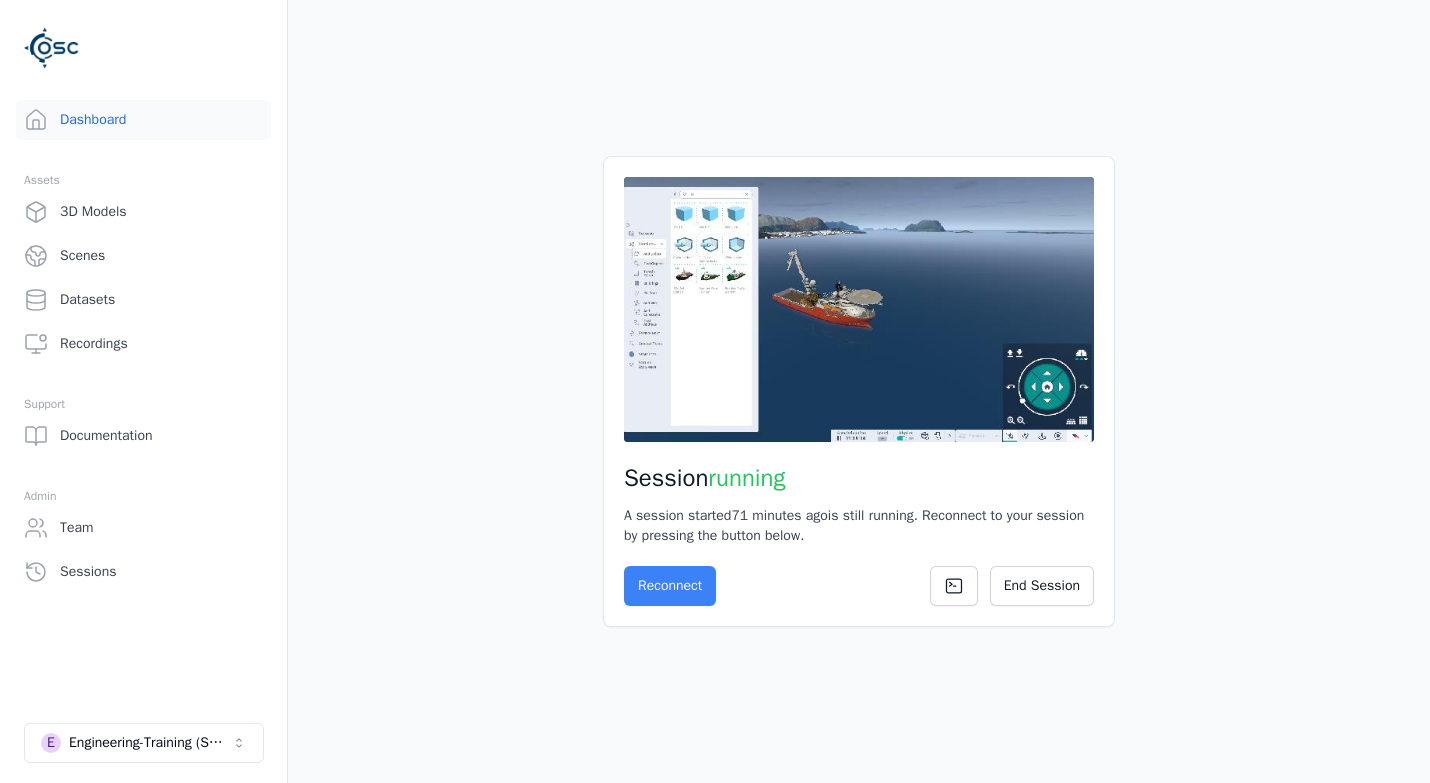 click on "Reconnect" at bounding box center [670, 586] 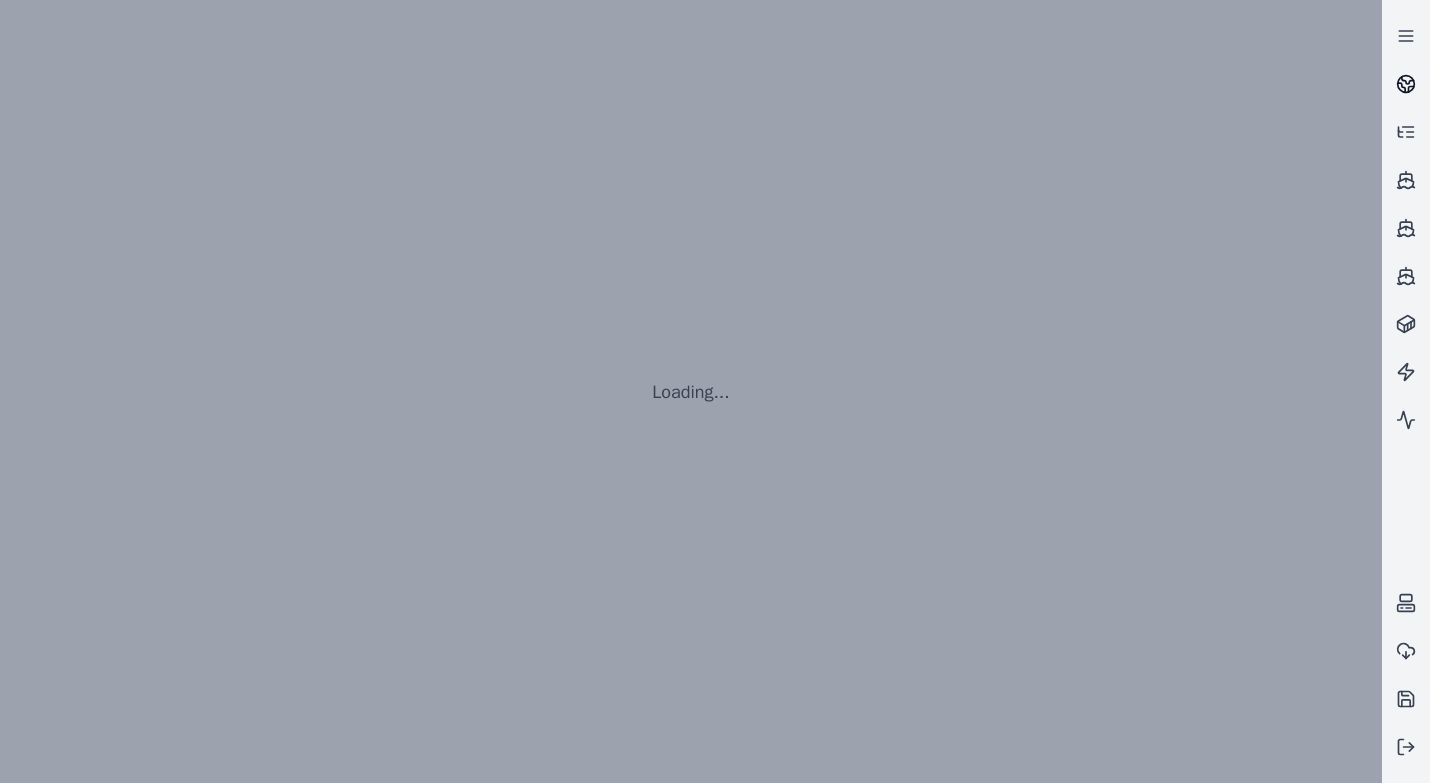 click 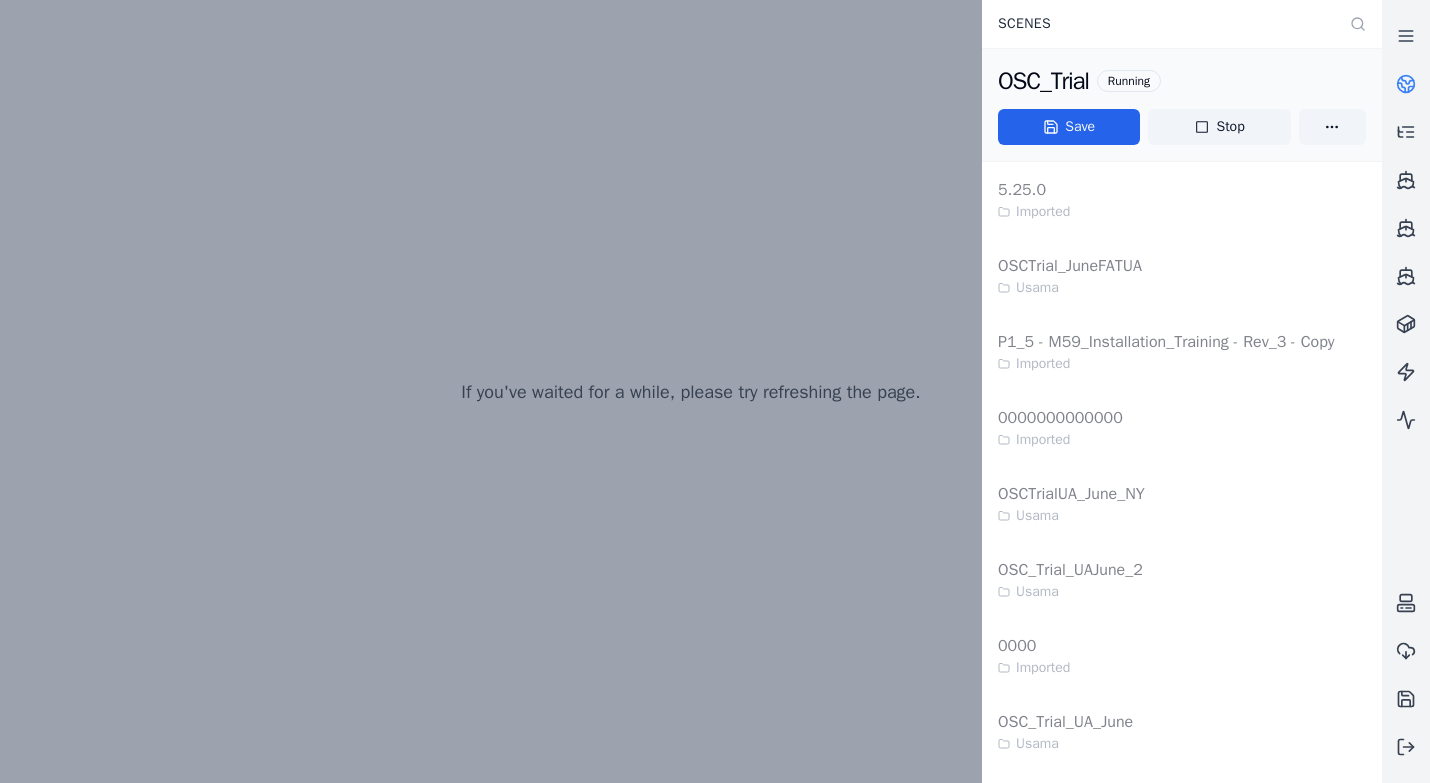 click 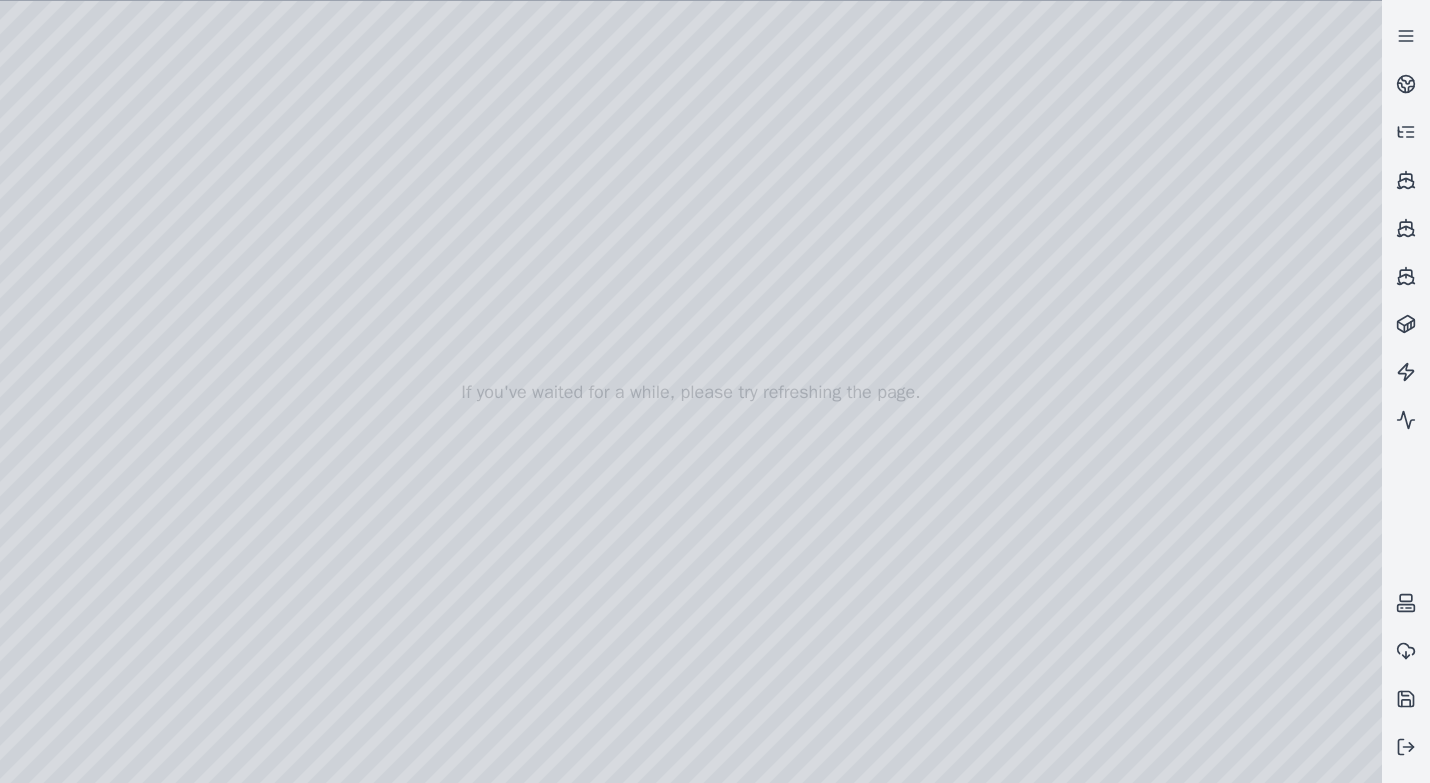 click at bounding box center (691, 392) 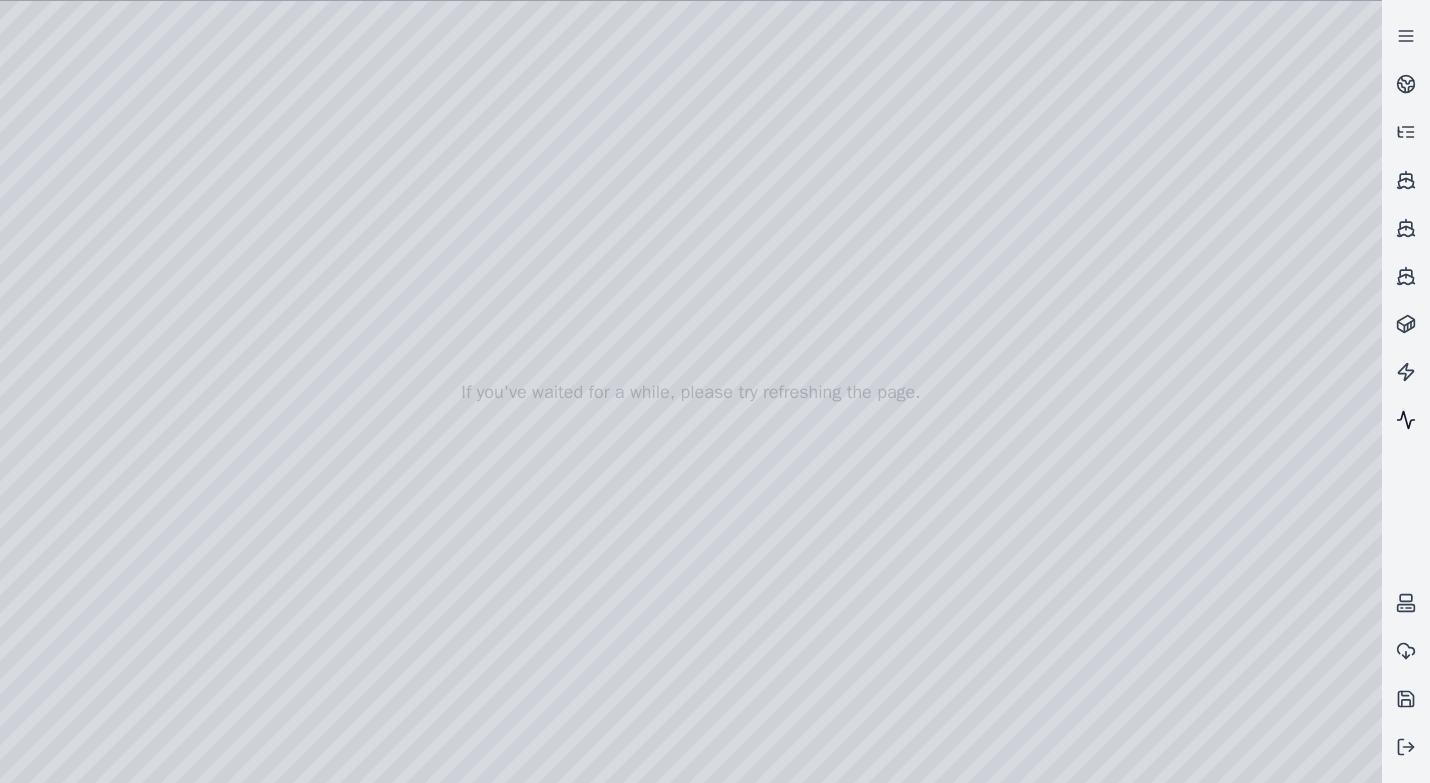 click at bounding box center [1406, 420] 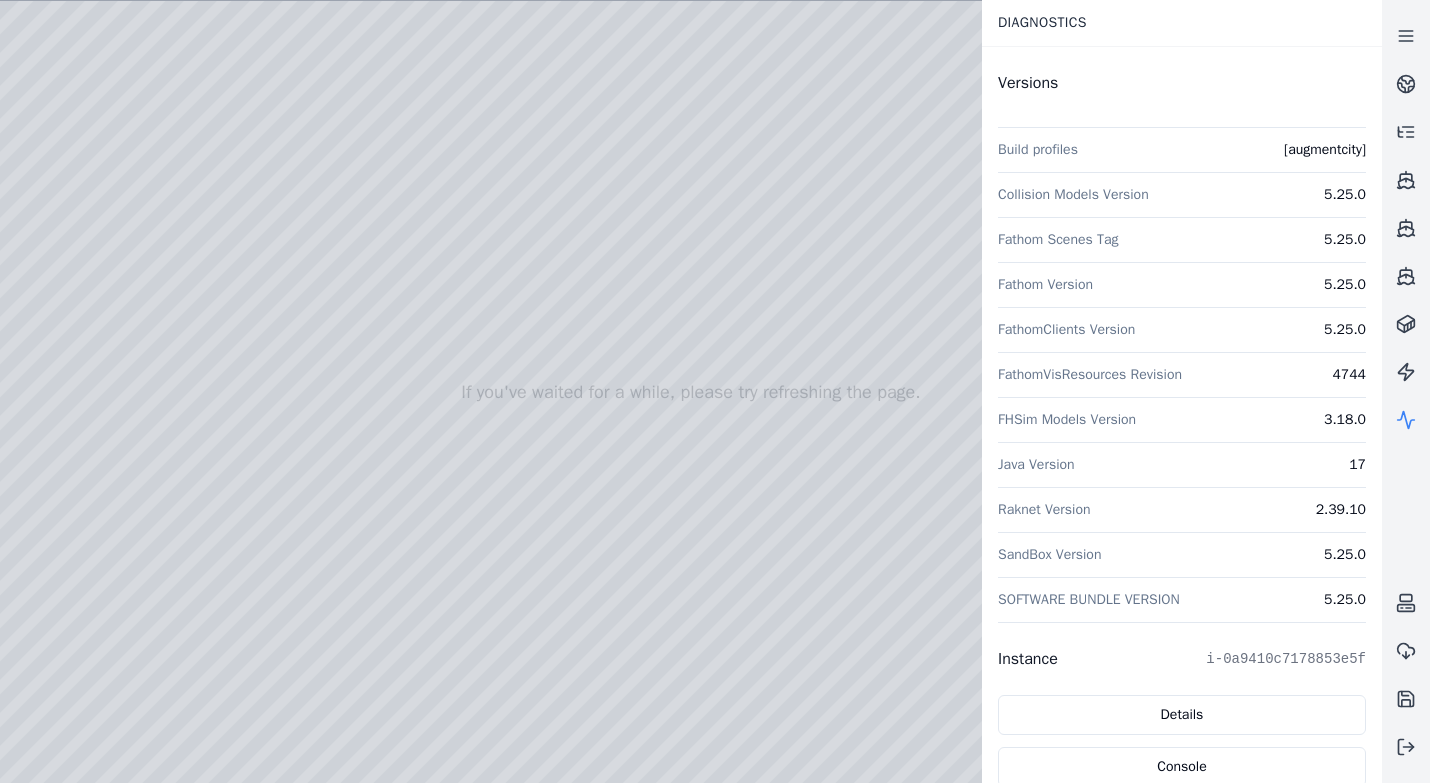 click at bounding box center (1406, 420) 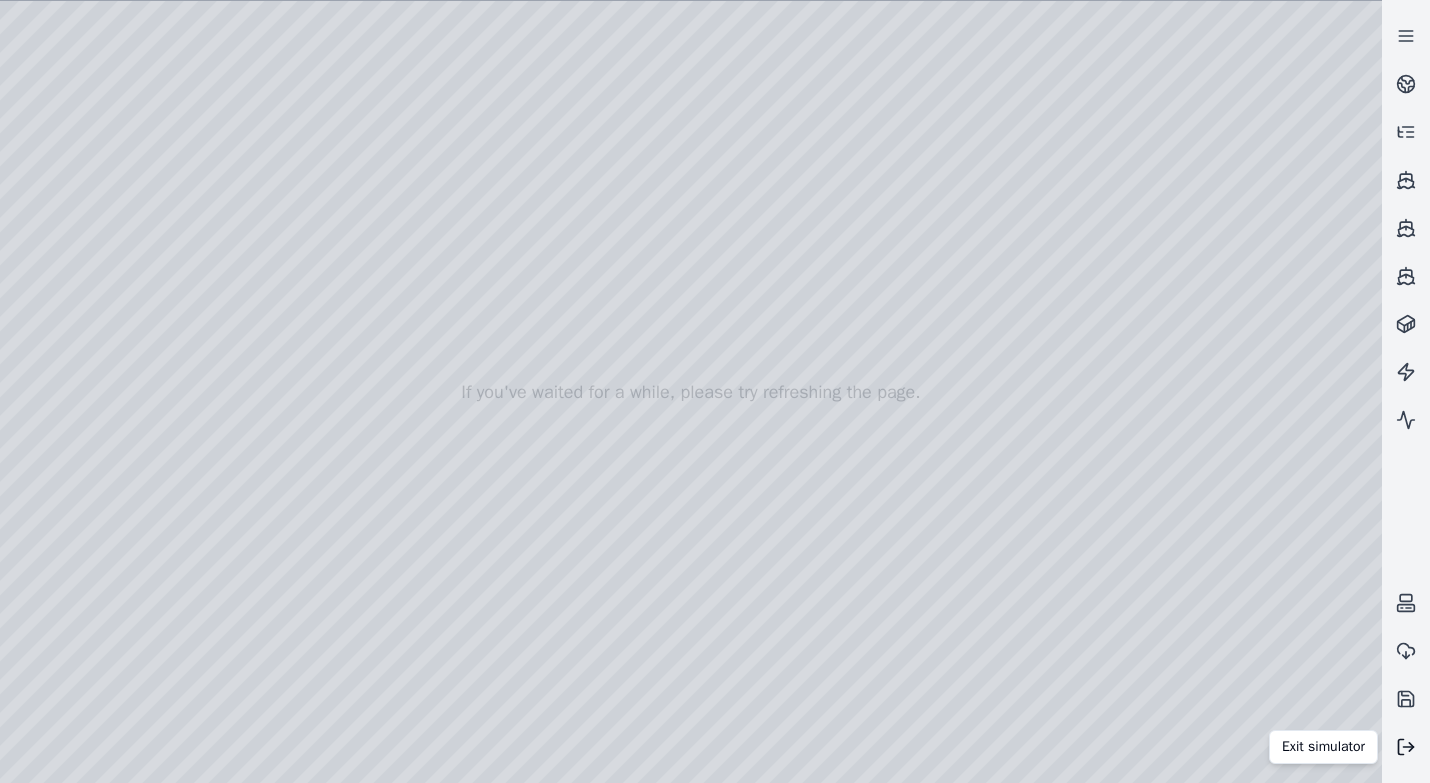 click 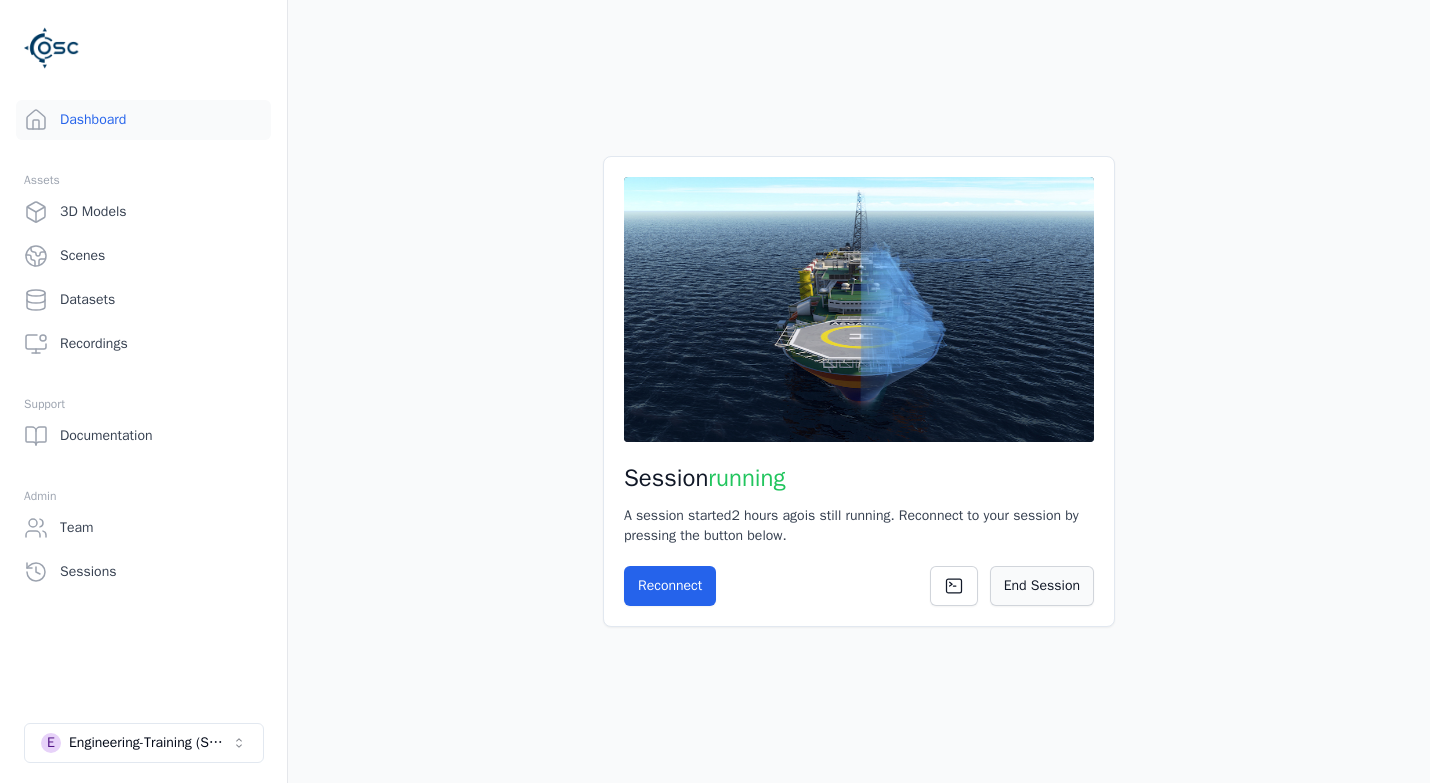click on "End Session" at bounding box center [1042, 586] 